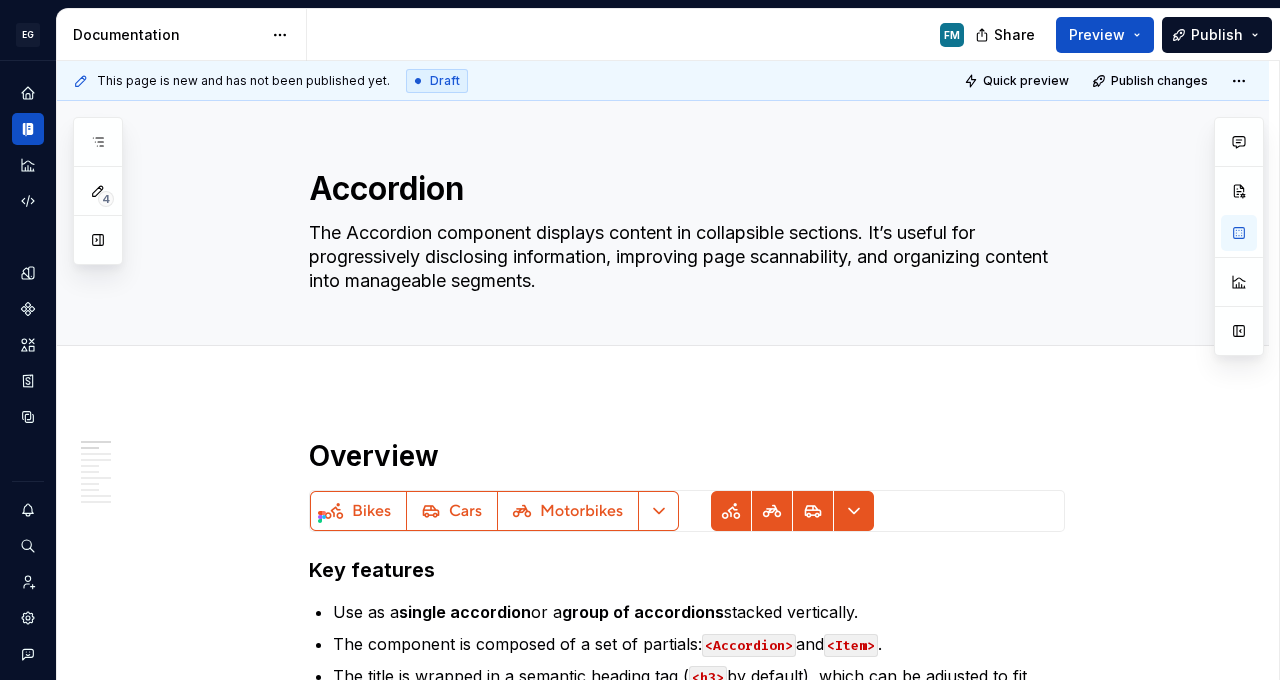 scroll, scrollTop: 0, scrollLeft: 0, axis: both 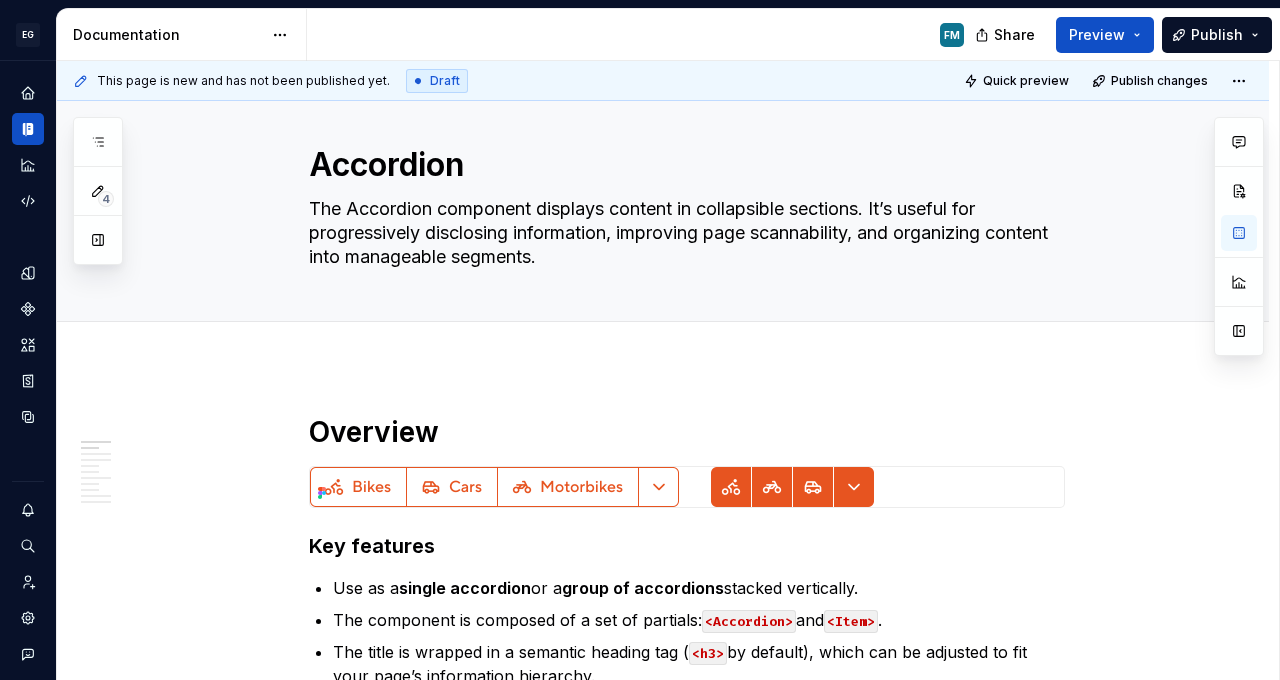type on "*" 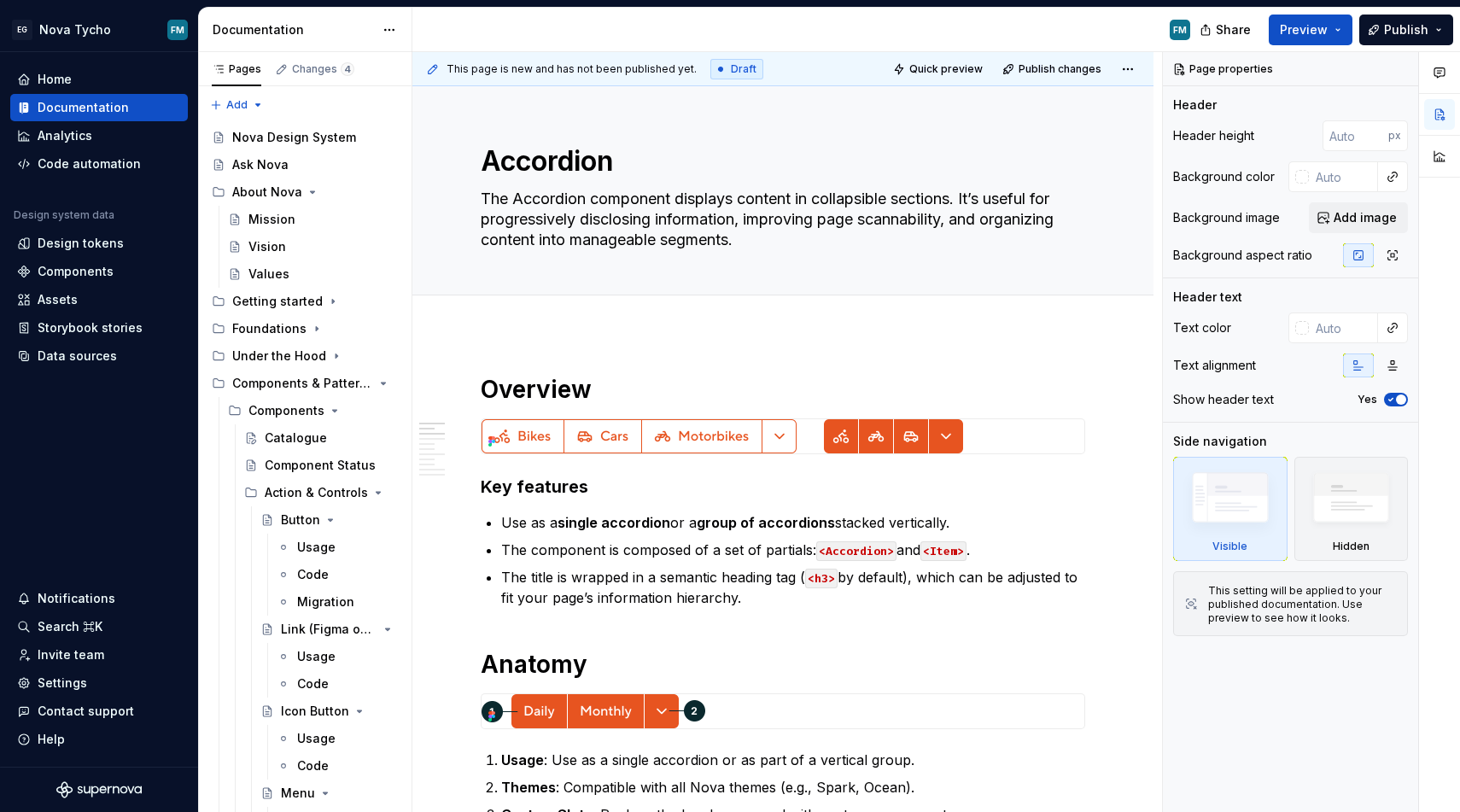 scroll, scrollTop: 0, scrollLeft: 0, axis: both 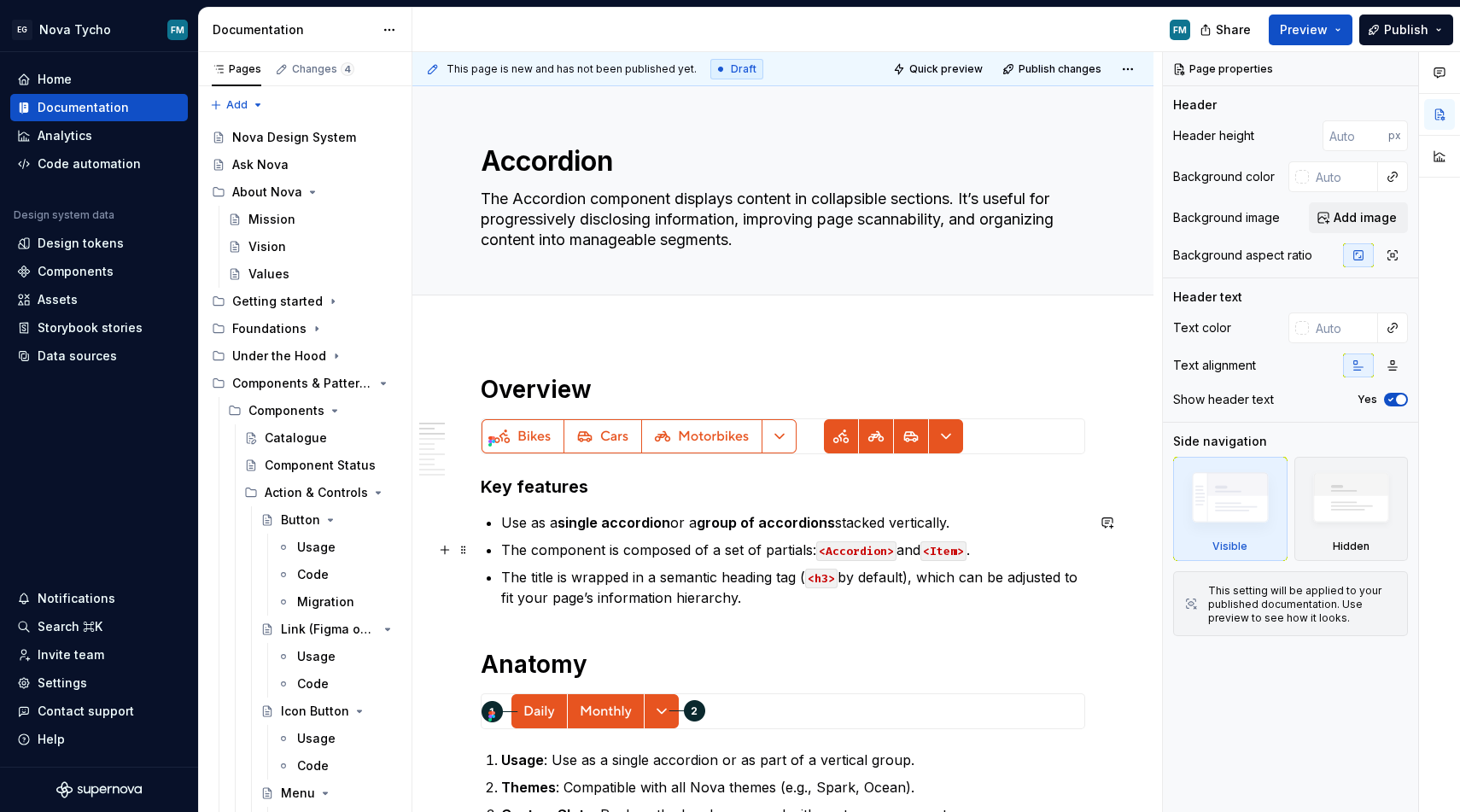 click on "The component is composed of a set of partials:  <Accordion>  and  <Item> ." at bounding box center [793, 550] 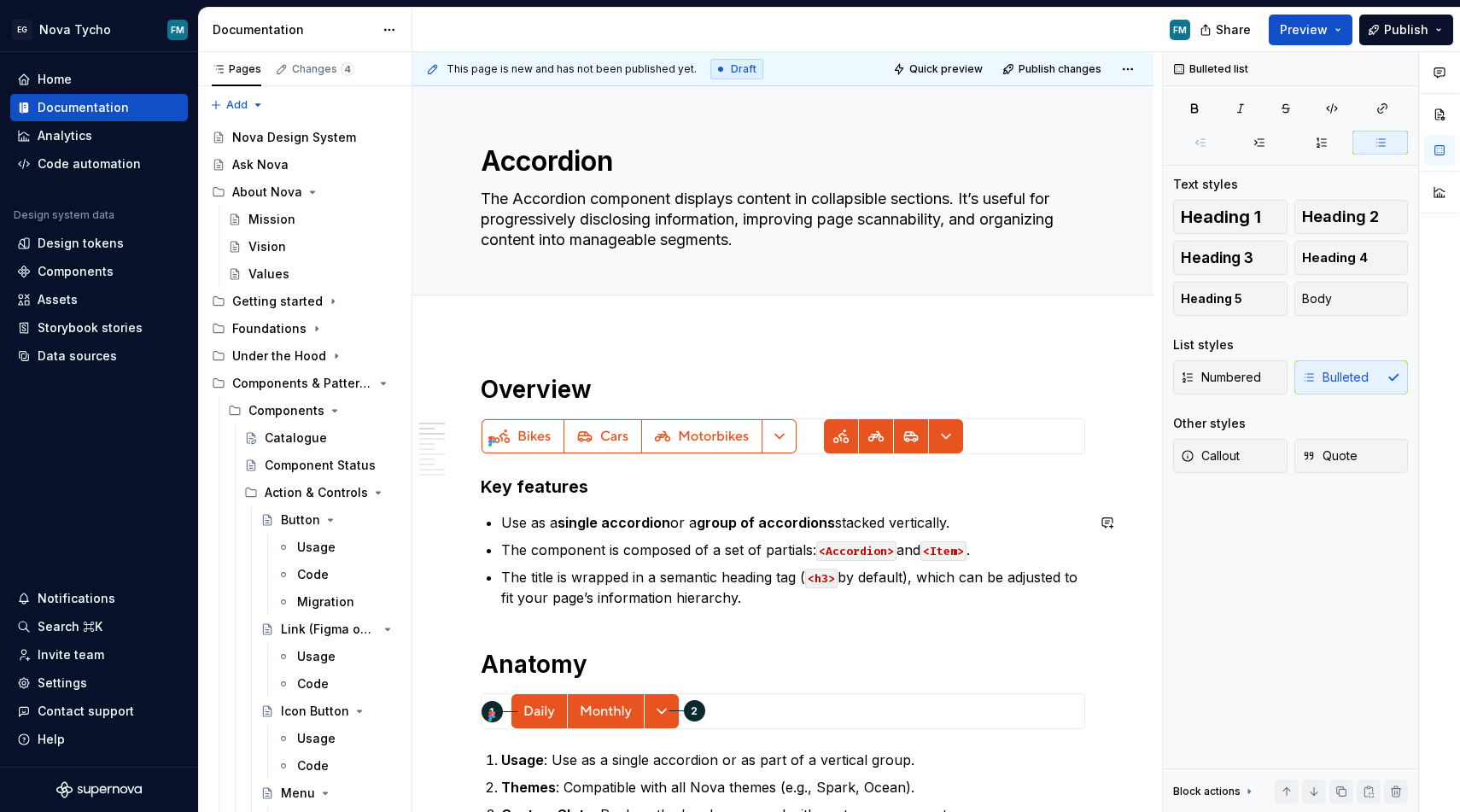 type 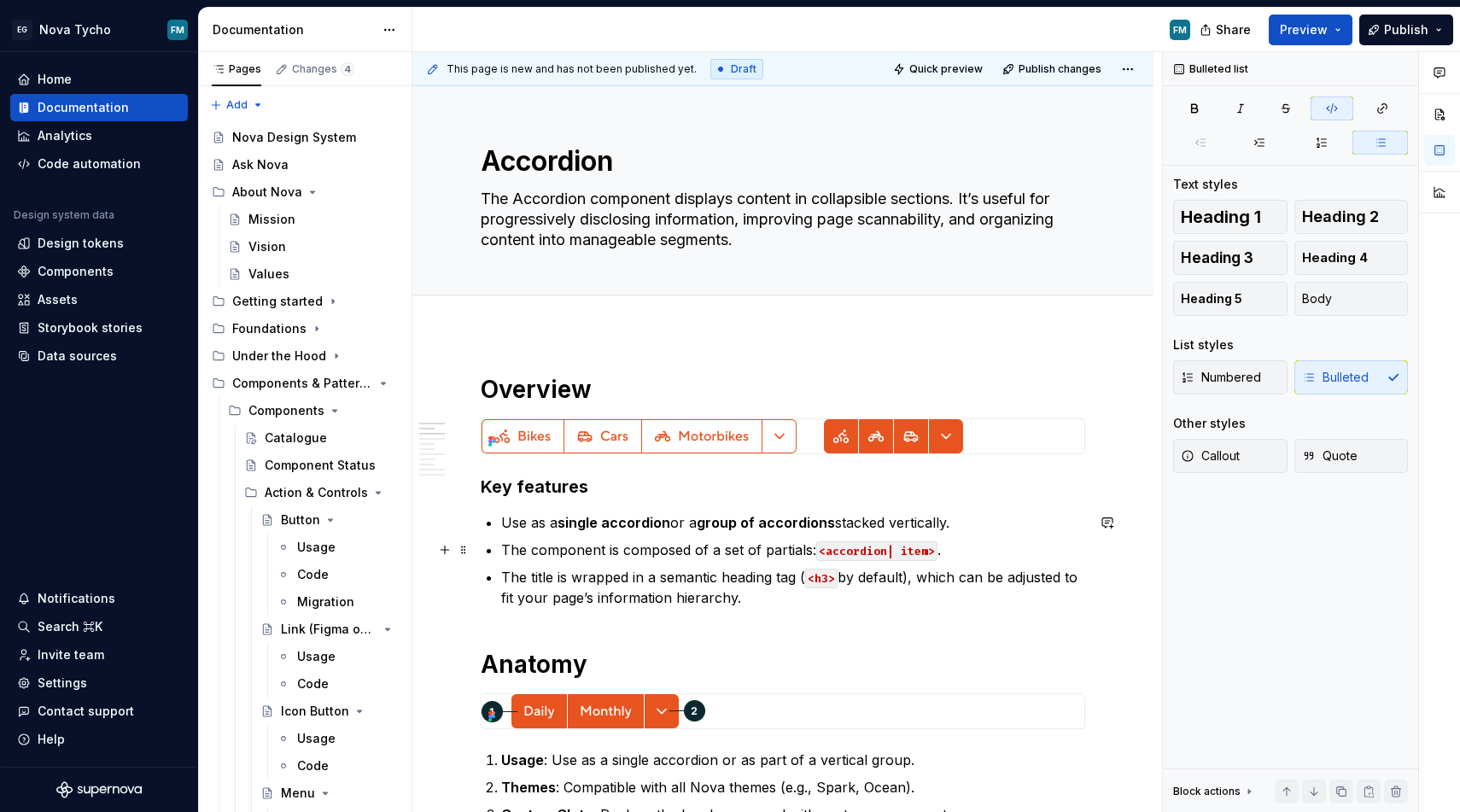 click on "The component is composed of a set of partials:  <accordion| item> ." at bounding box center (793, 550) 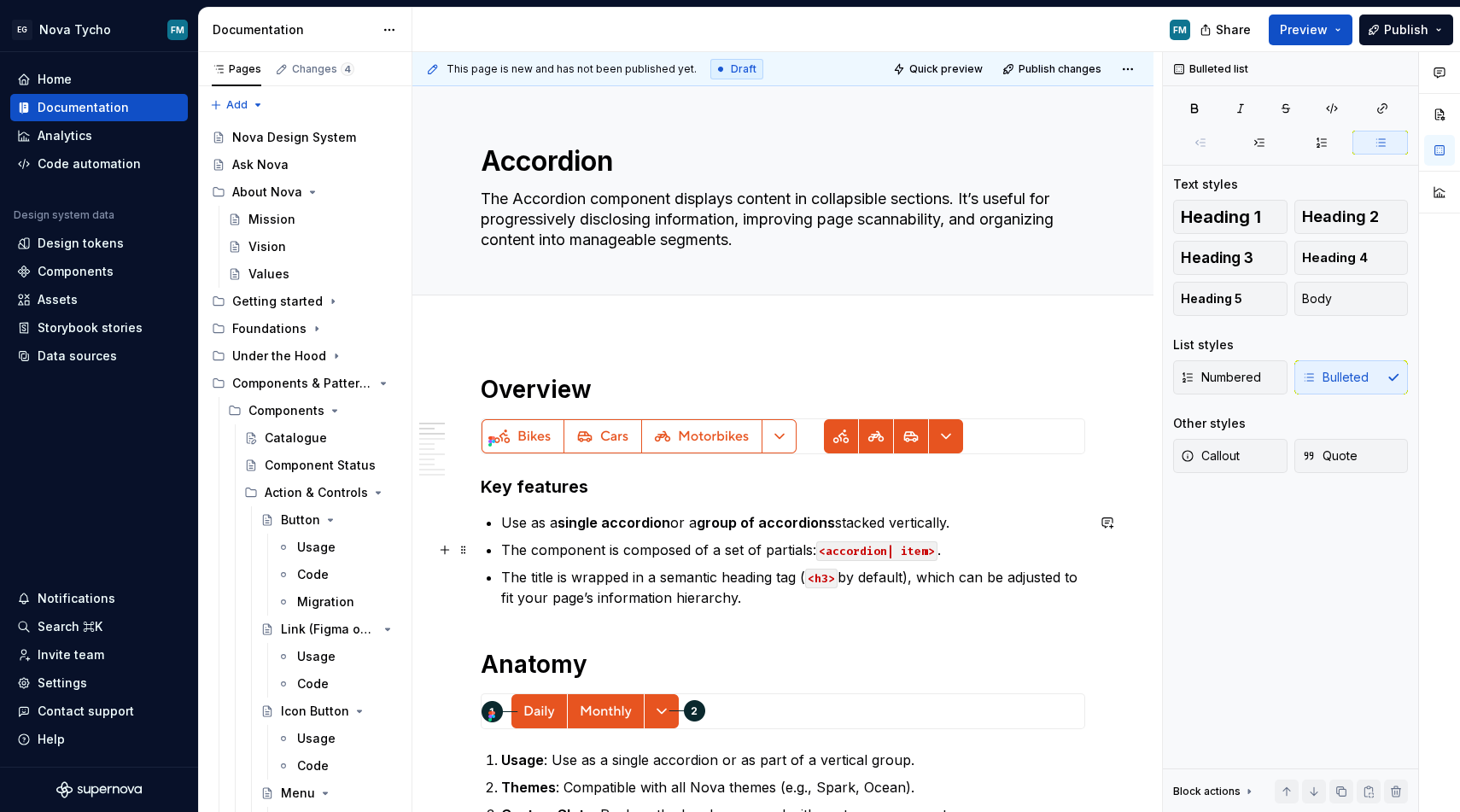 scroll, scrollTop: 5, scrollLeft: 0, axis: vertical 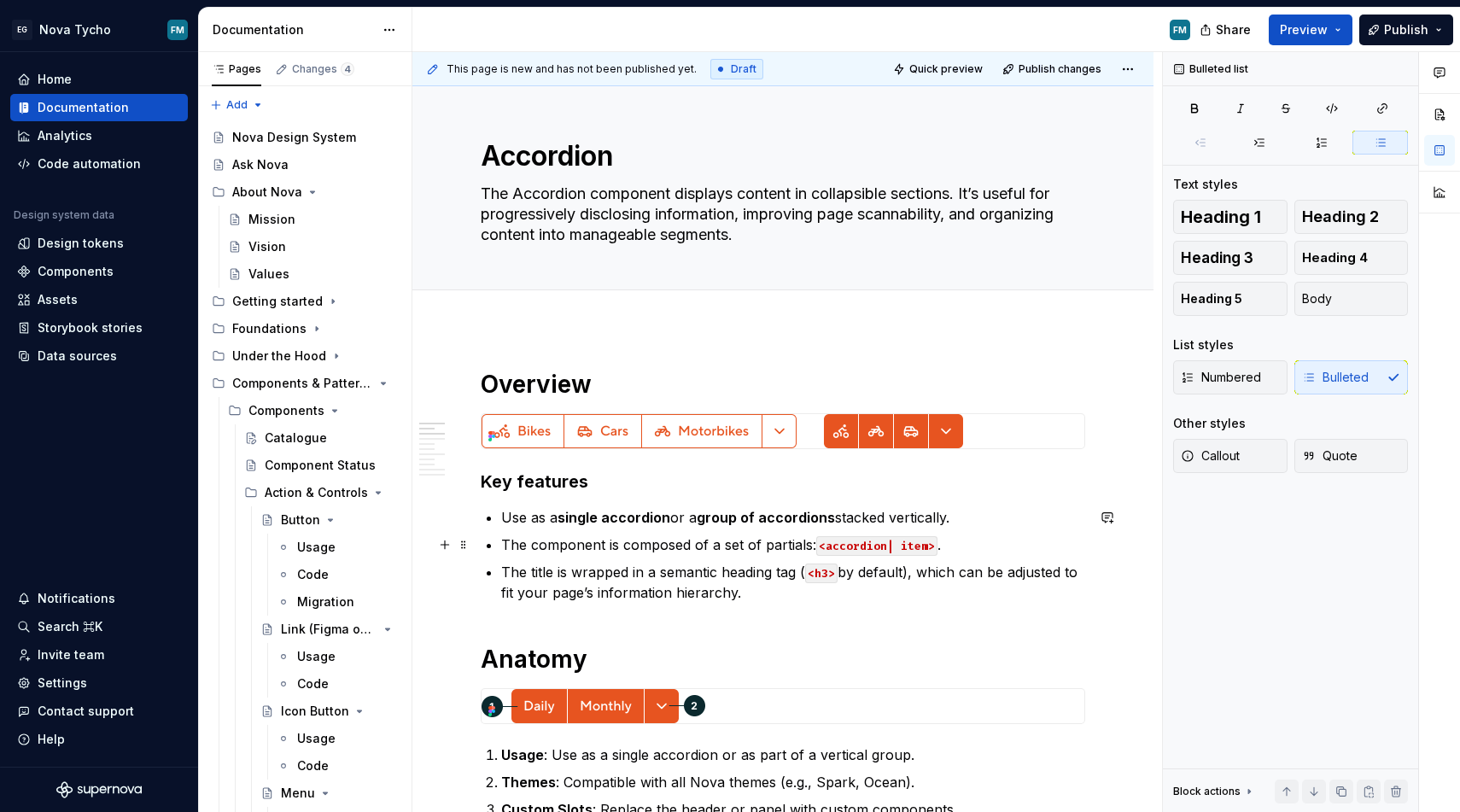 click on "<accordion| item>" at bounding box center (877, 546) 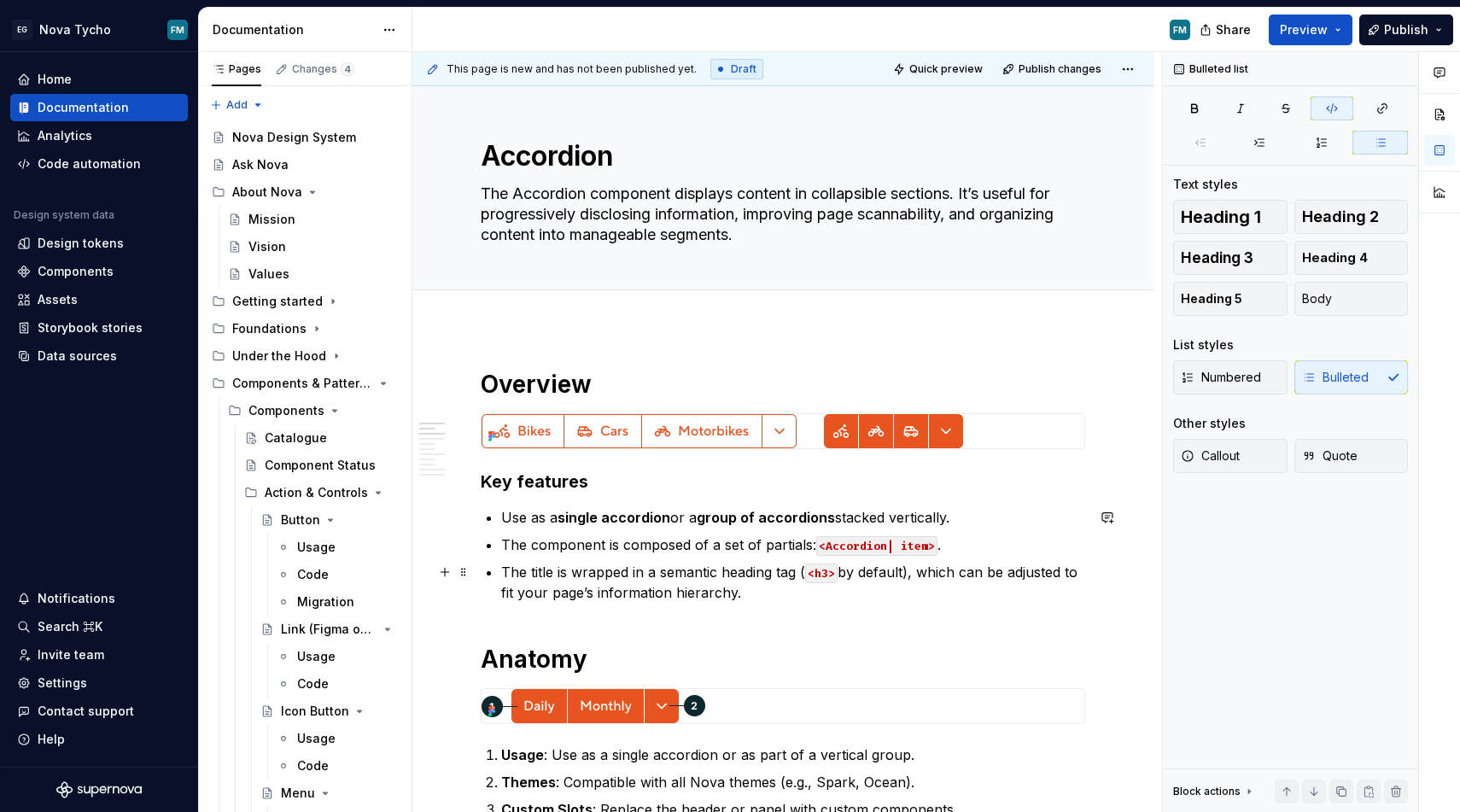 scroll, scrollTop: 56, scrollLeft: 0, axis: vertical 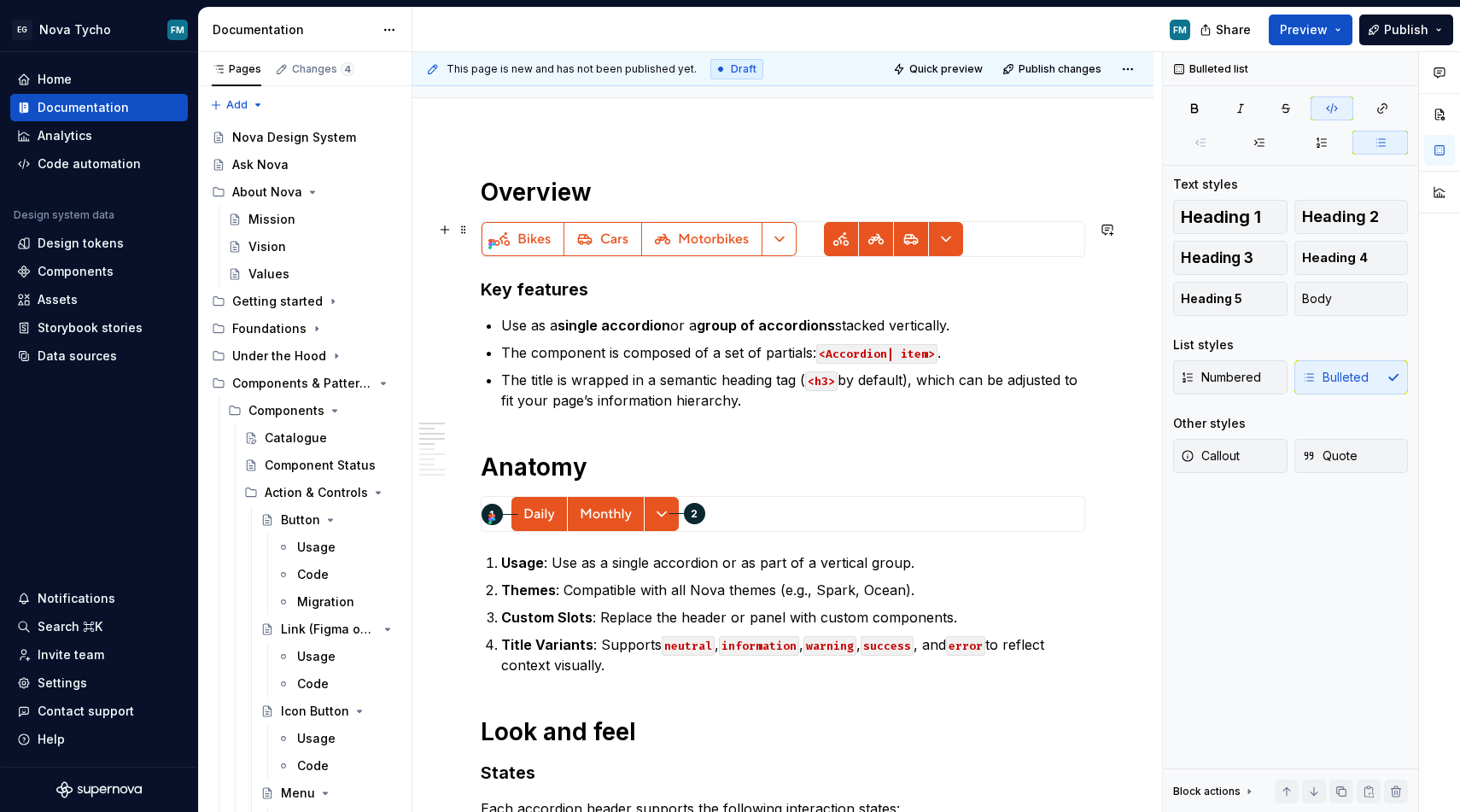 click at bounding box center (759, 239) 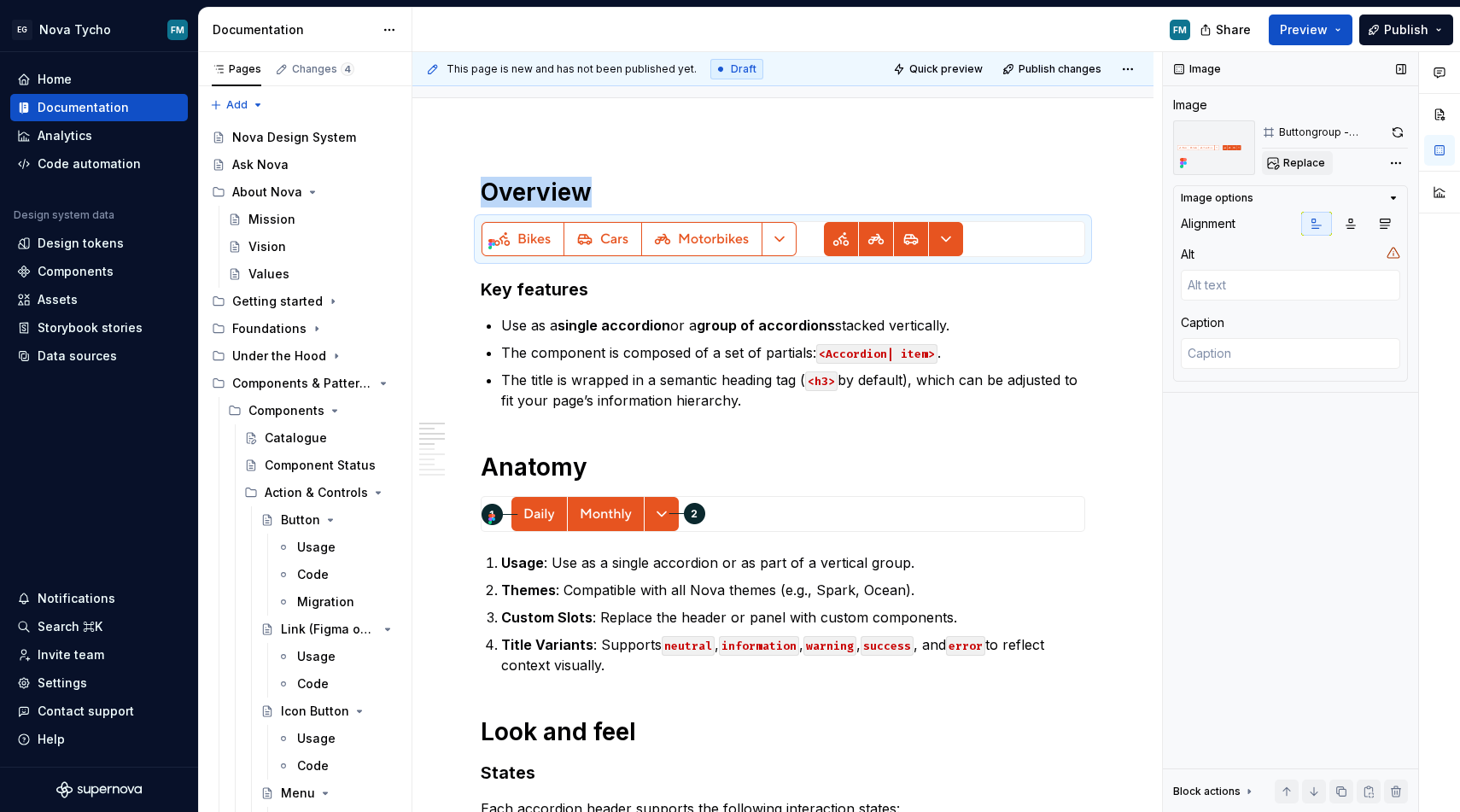 click on "Replace" at bounding box center (1304, 163) 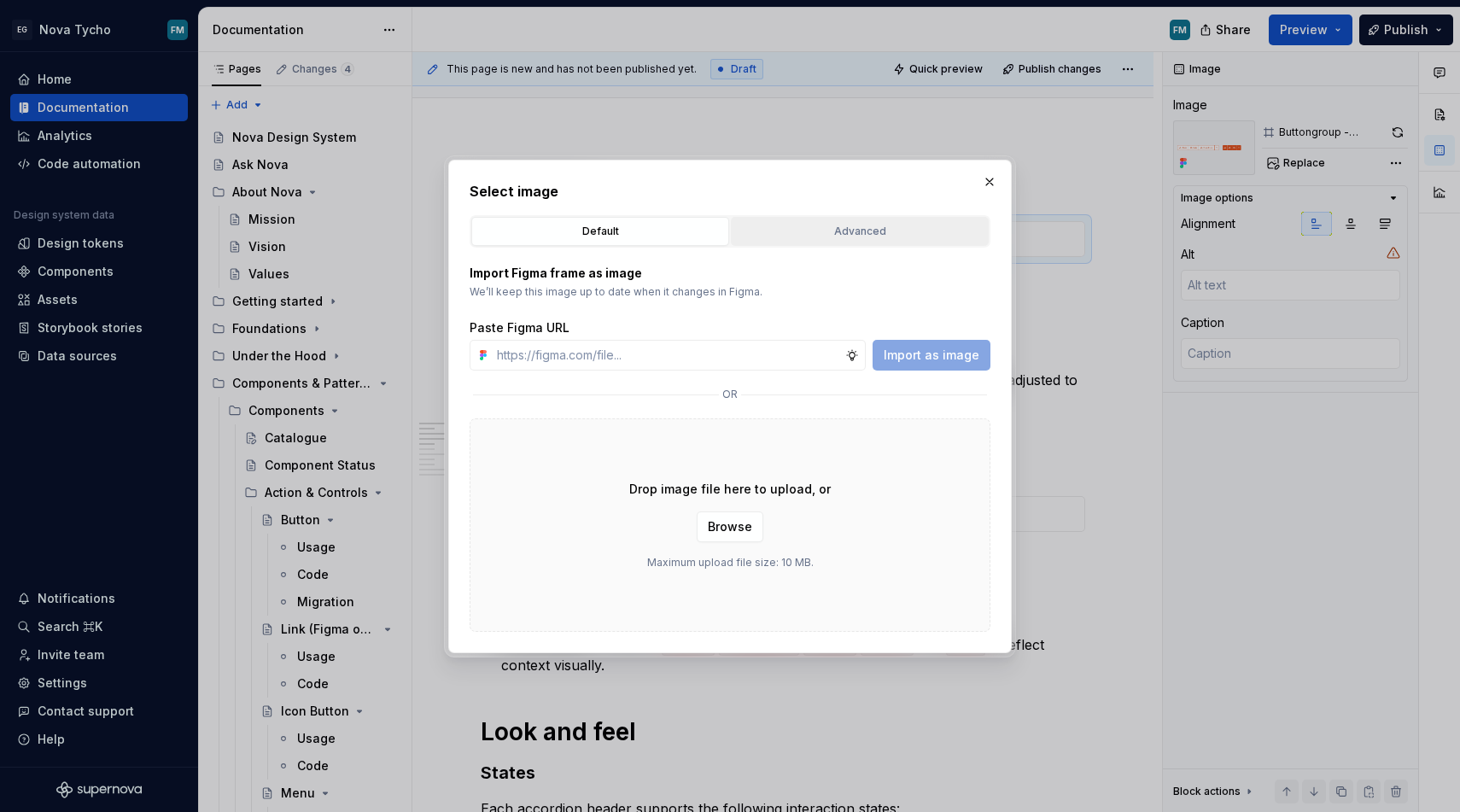 click on "Advanced" at bounding box center (860, 231) 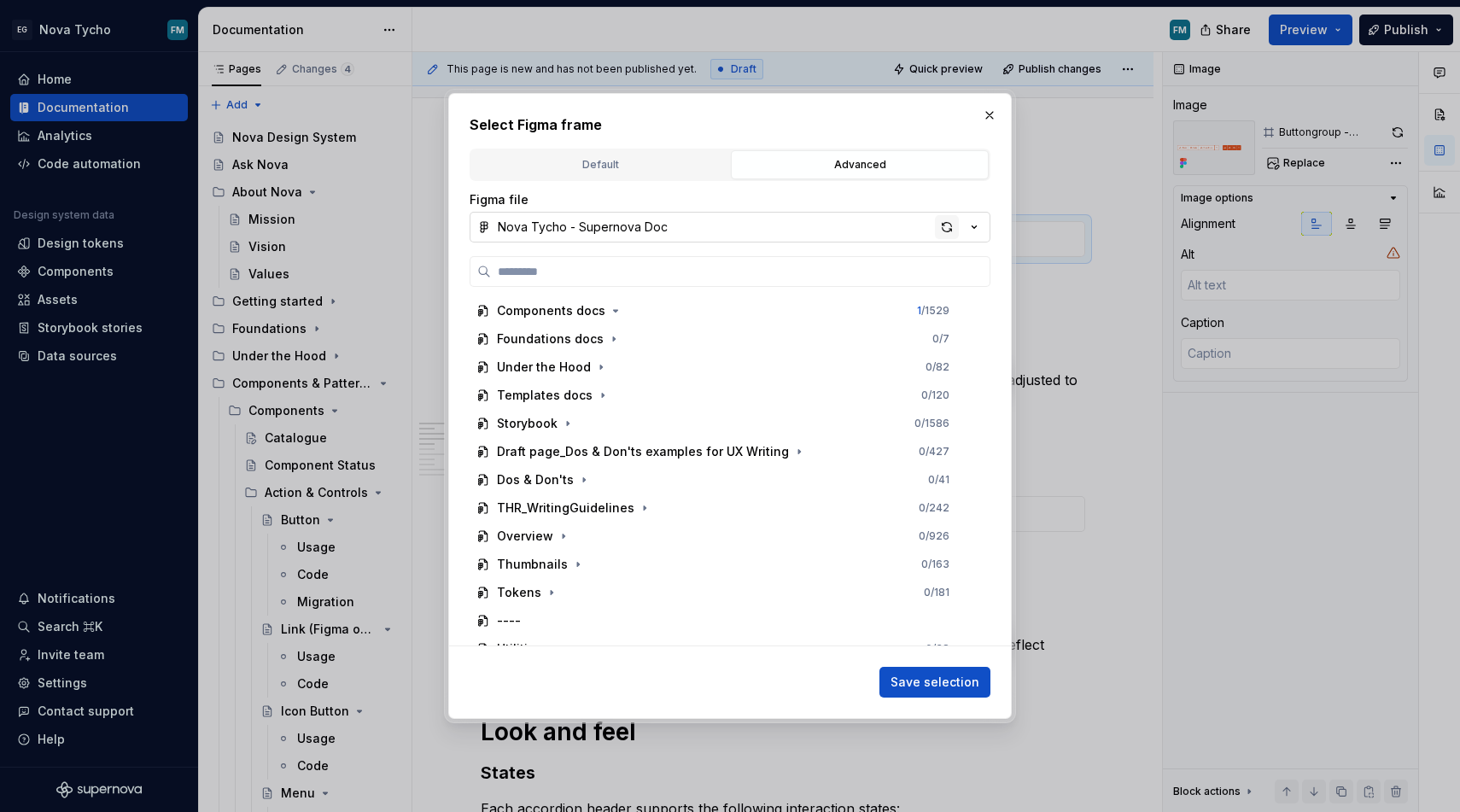 click at bounding box center (947, 227) 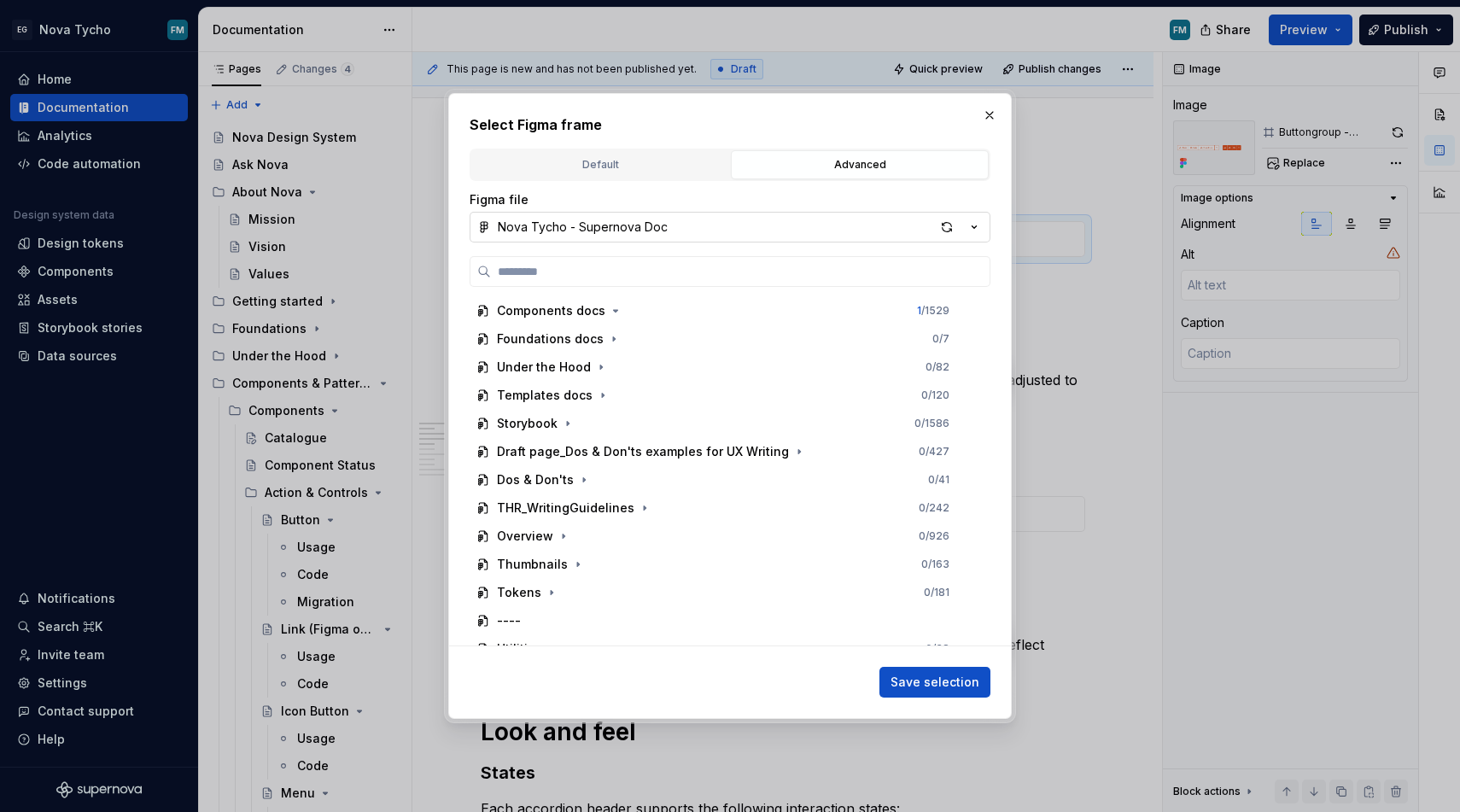 type on "*" 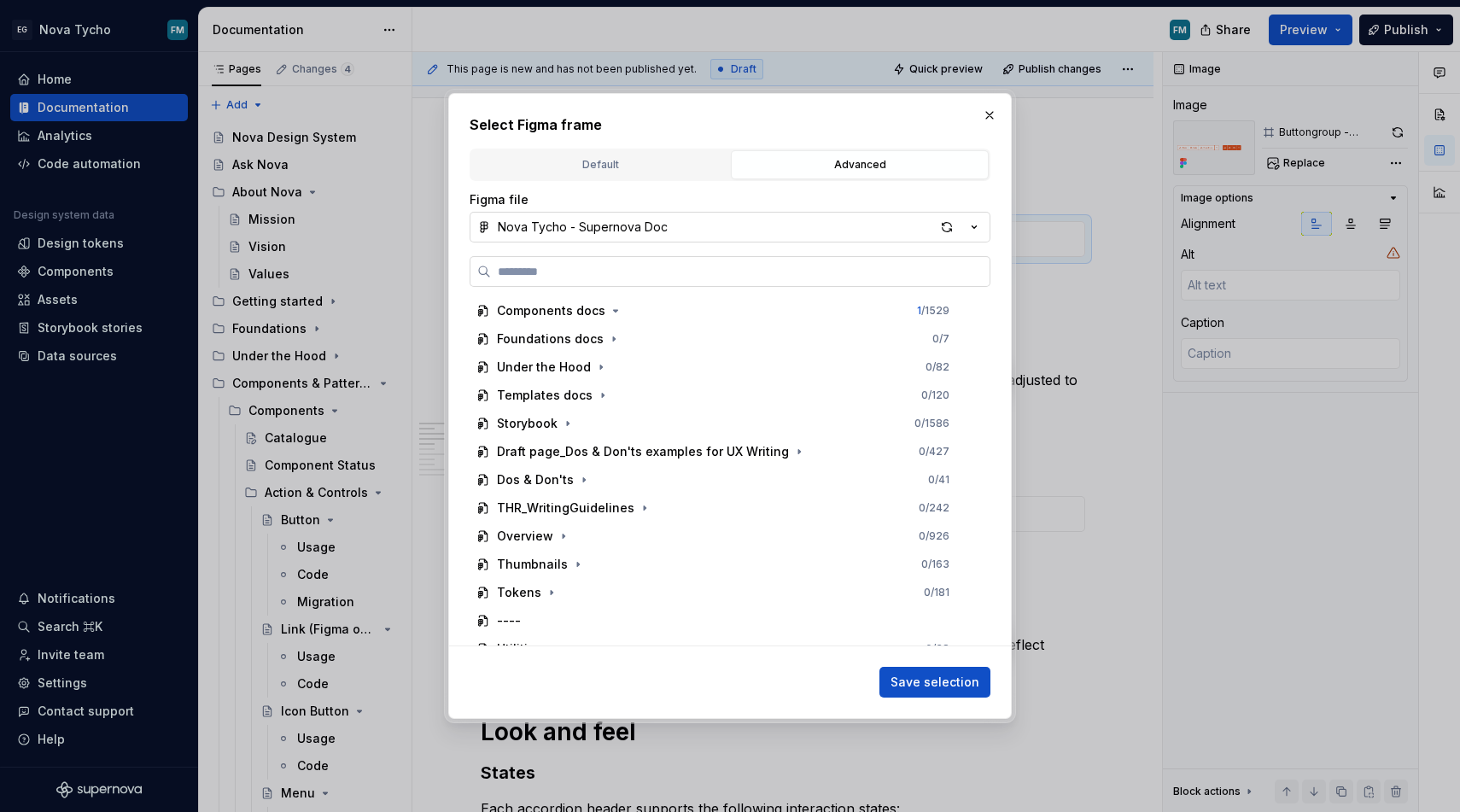 click at bounding box center (740, 272) 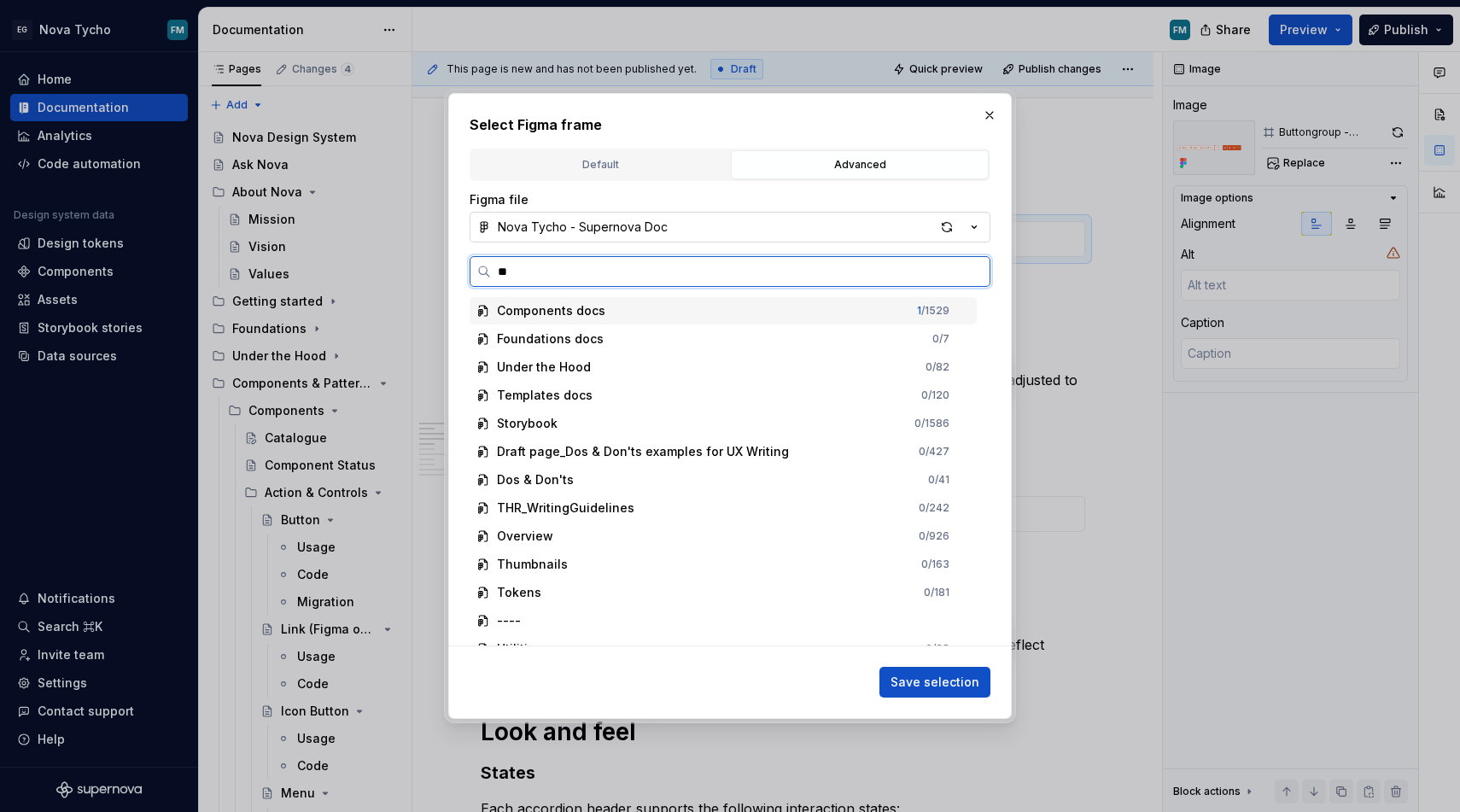 type on "***" 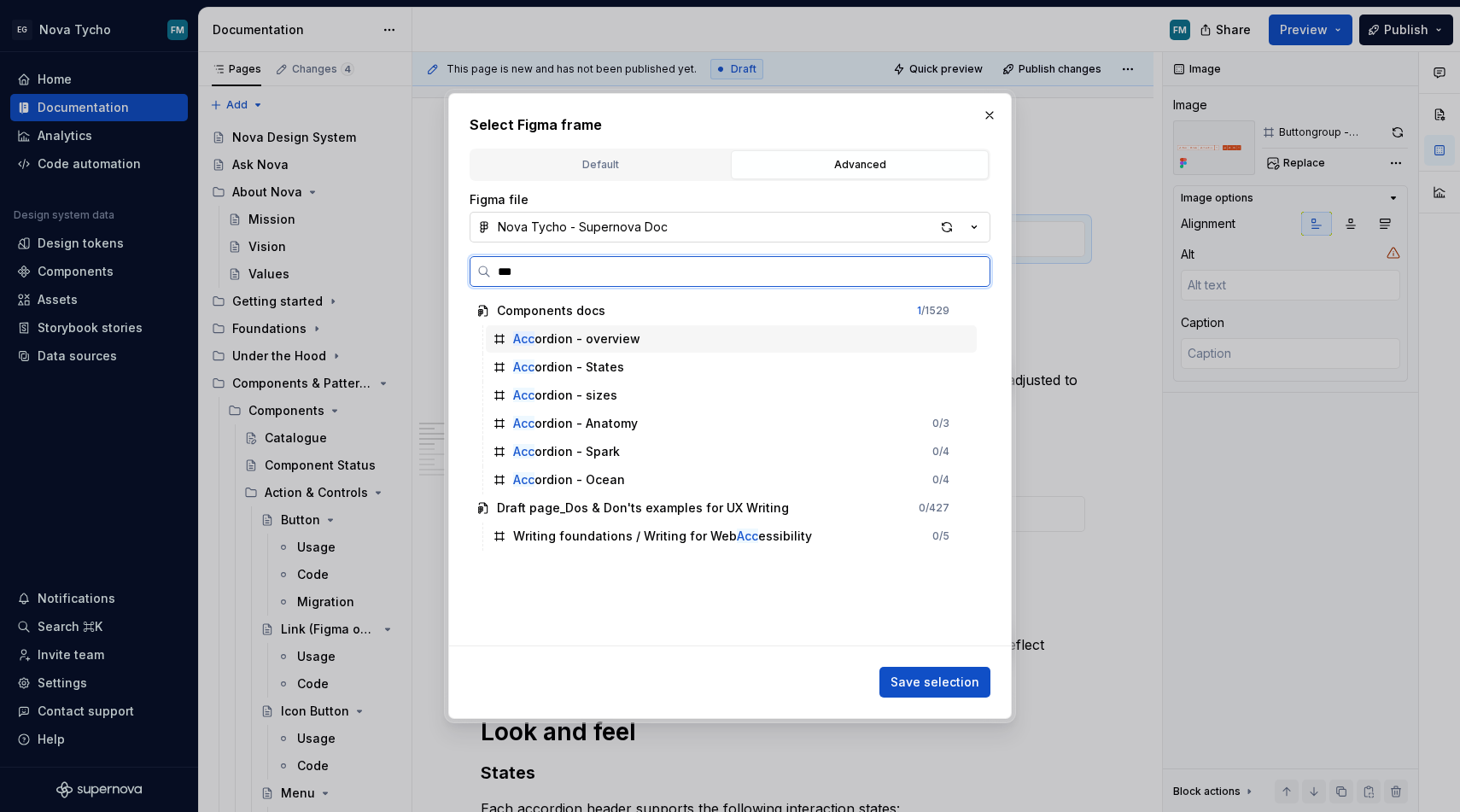 click on "Acc ordion - overview" at bounding box center [576, 339] 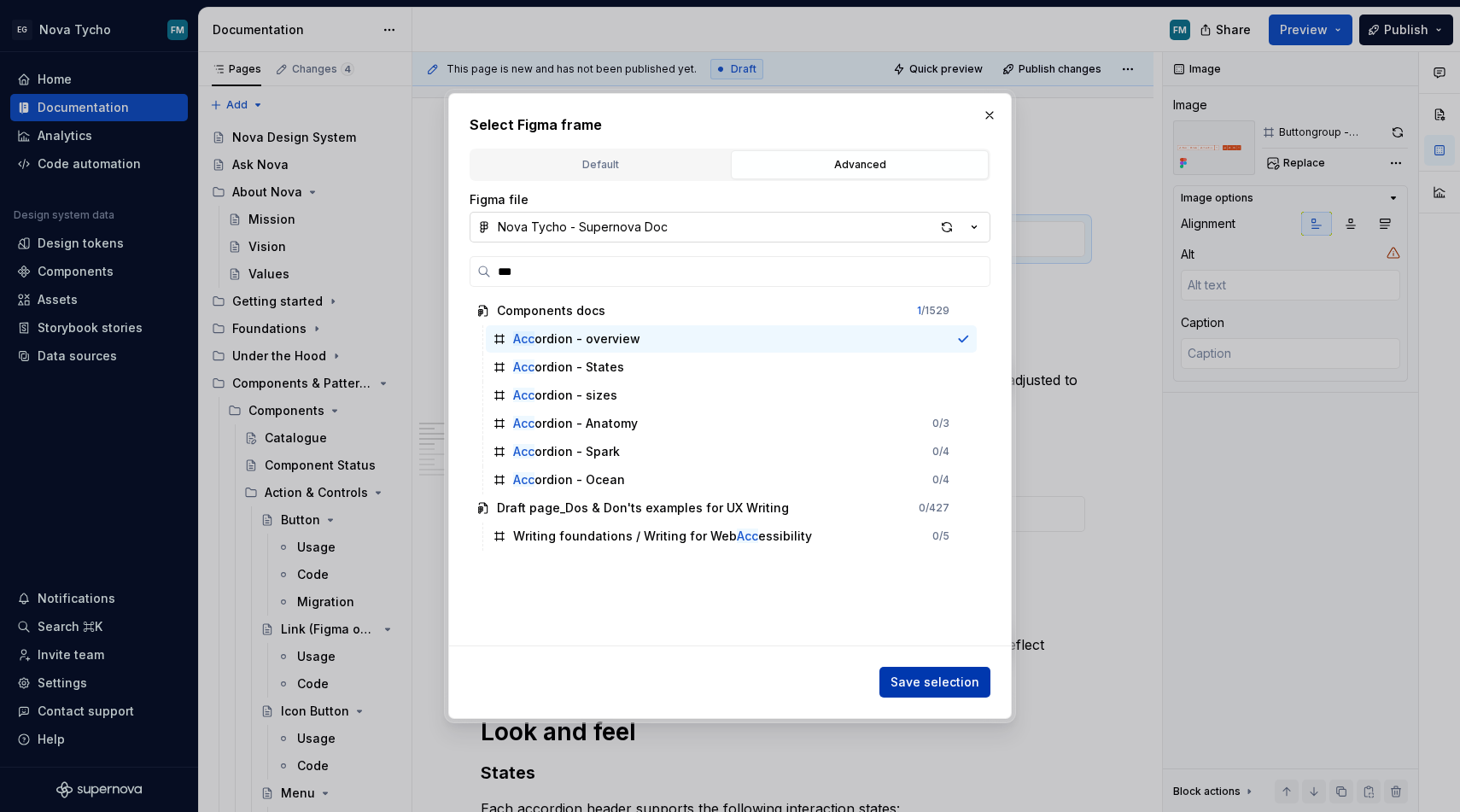 click on "Save selection" at bounding box center [935, 682] 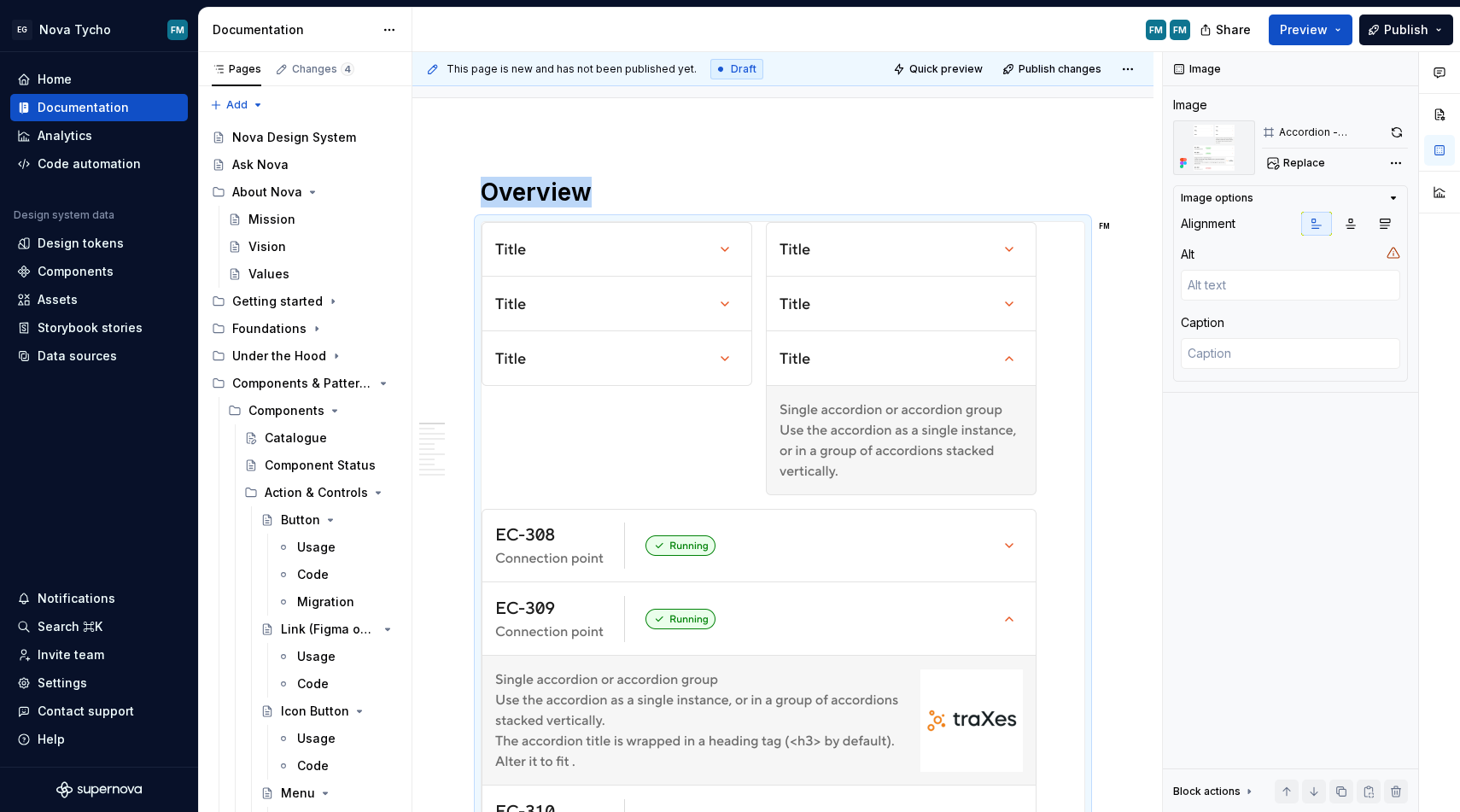 scroll, scrollTop: 197, scrollLeft: 0, axis: vertical 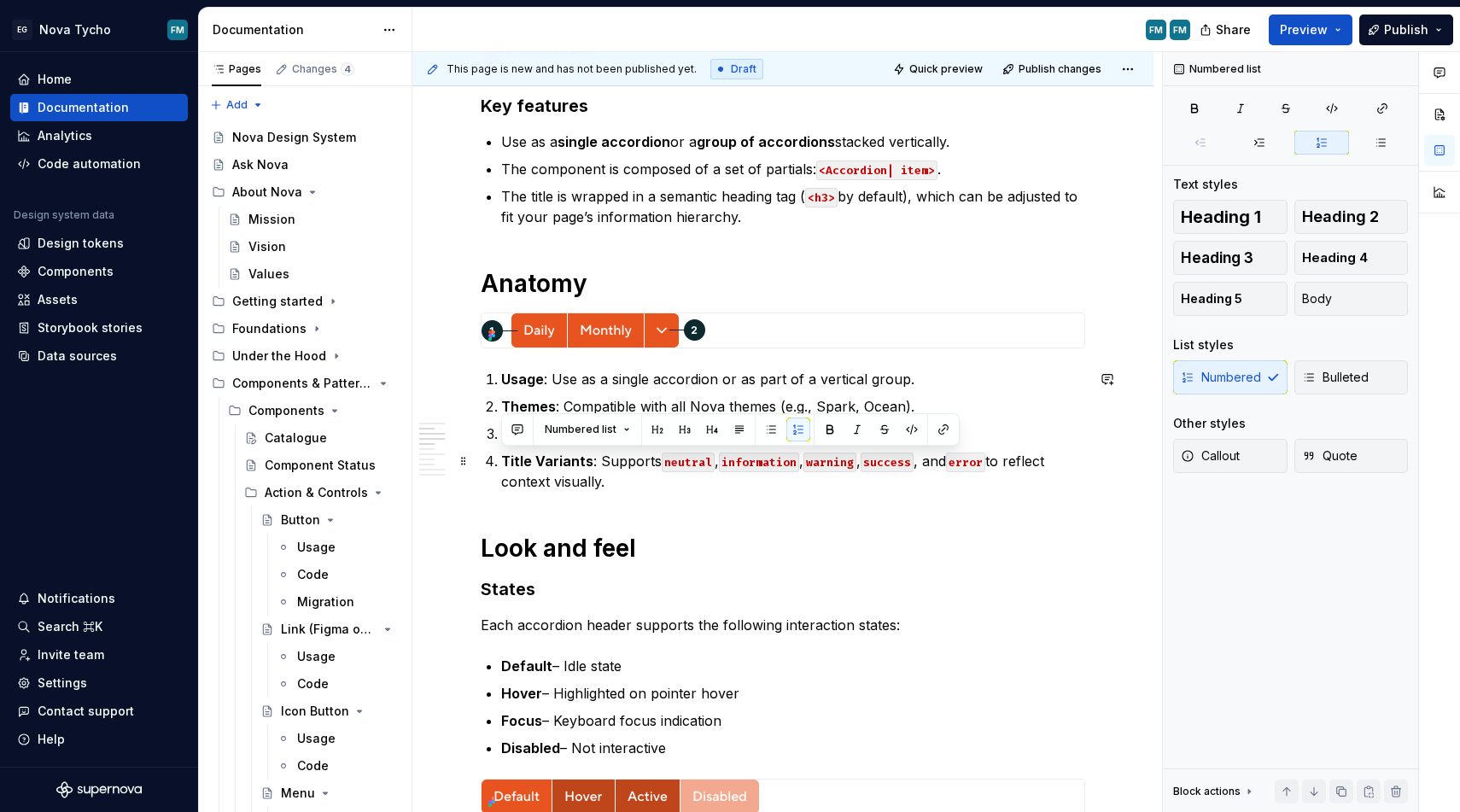 drag, startPoint x: 611, startPoint y: 482, endPoint x: 480, endPoint y: 454, distance: 133.95895 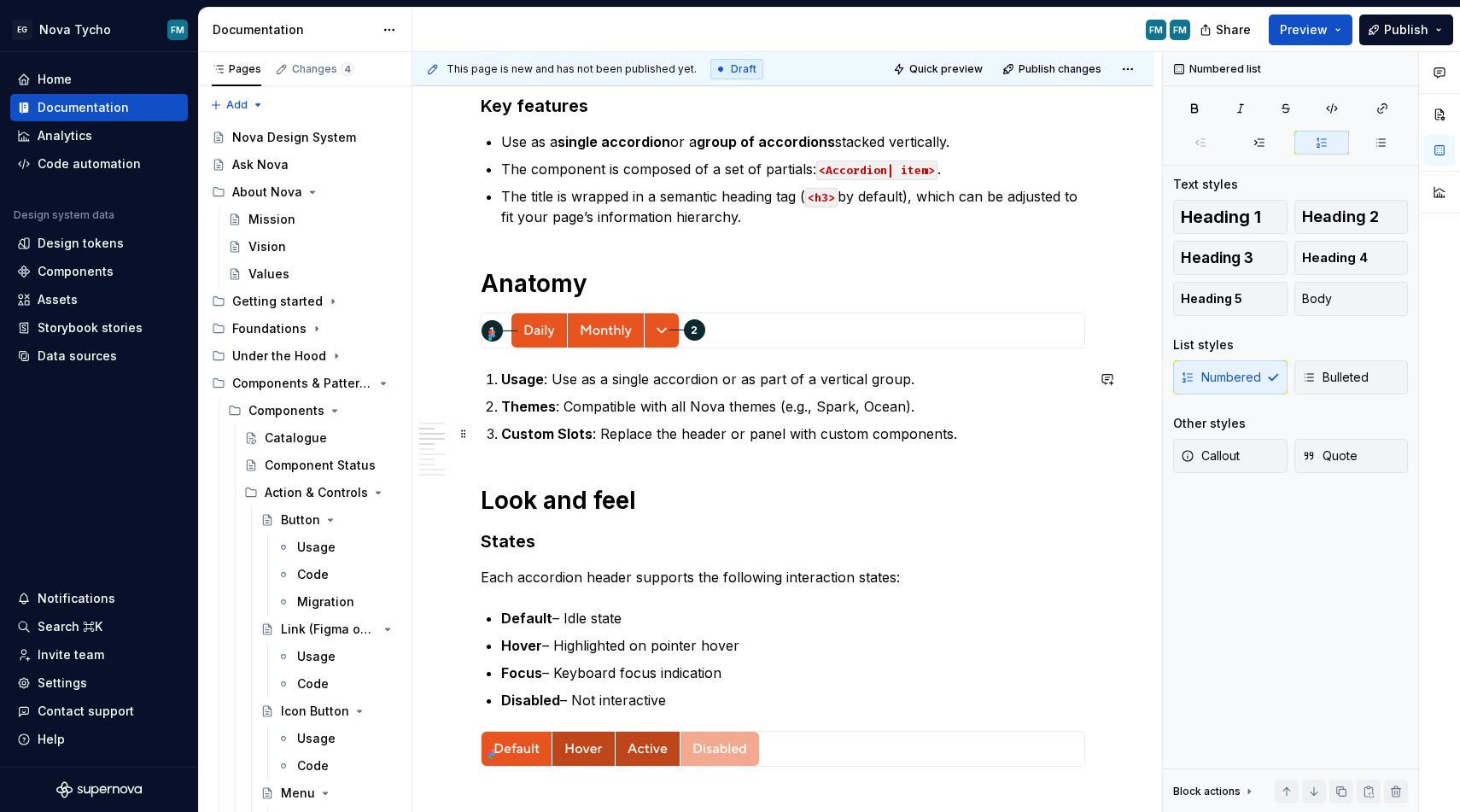 click on "Custom Slots" at bounding box center (546, 434) 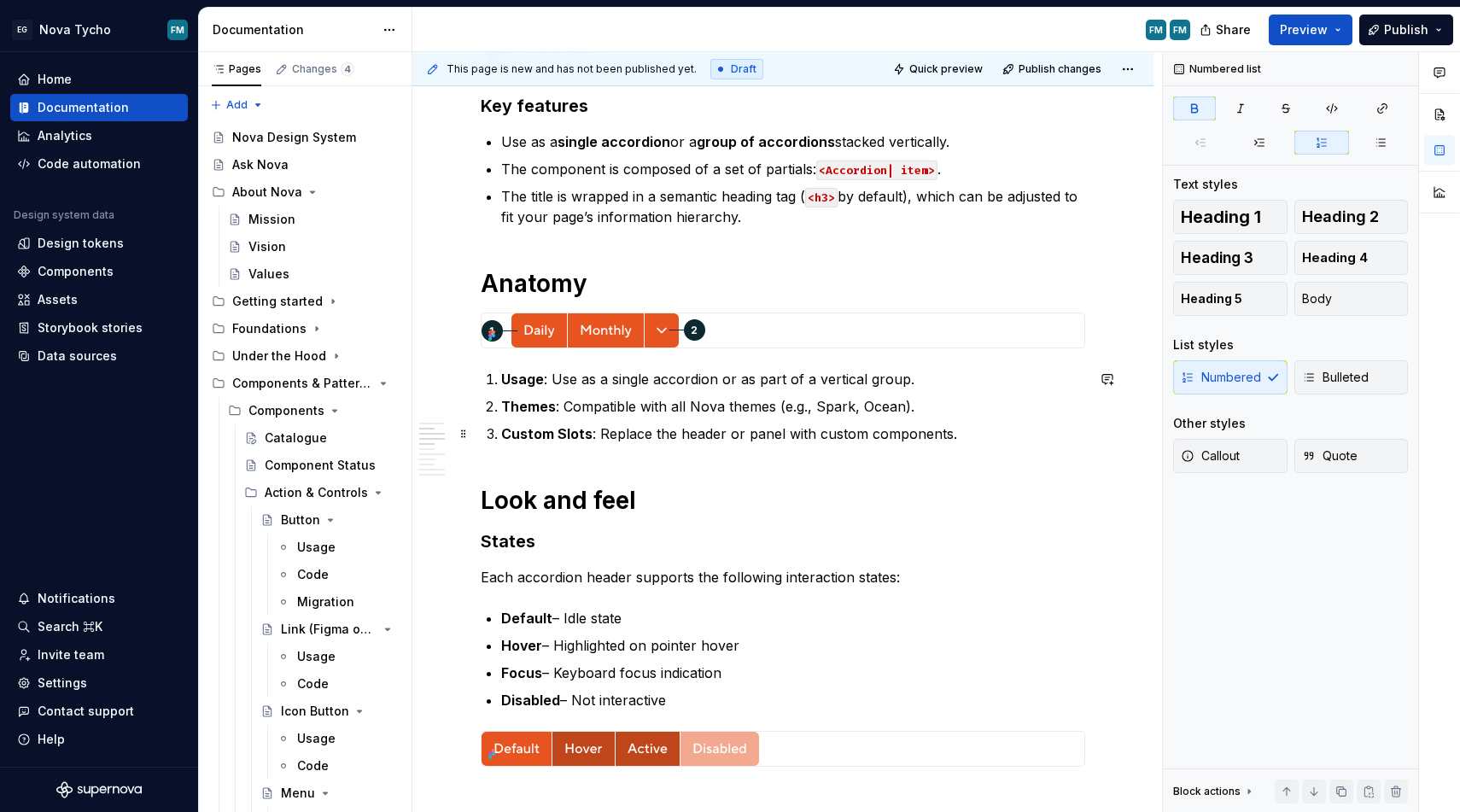 click on "Custom Slots" at bounding box center (546, 434) 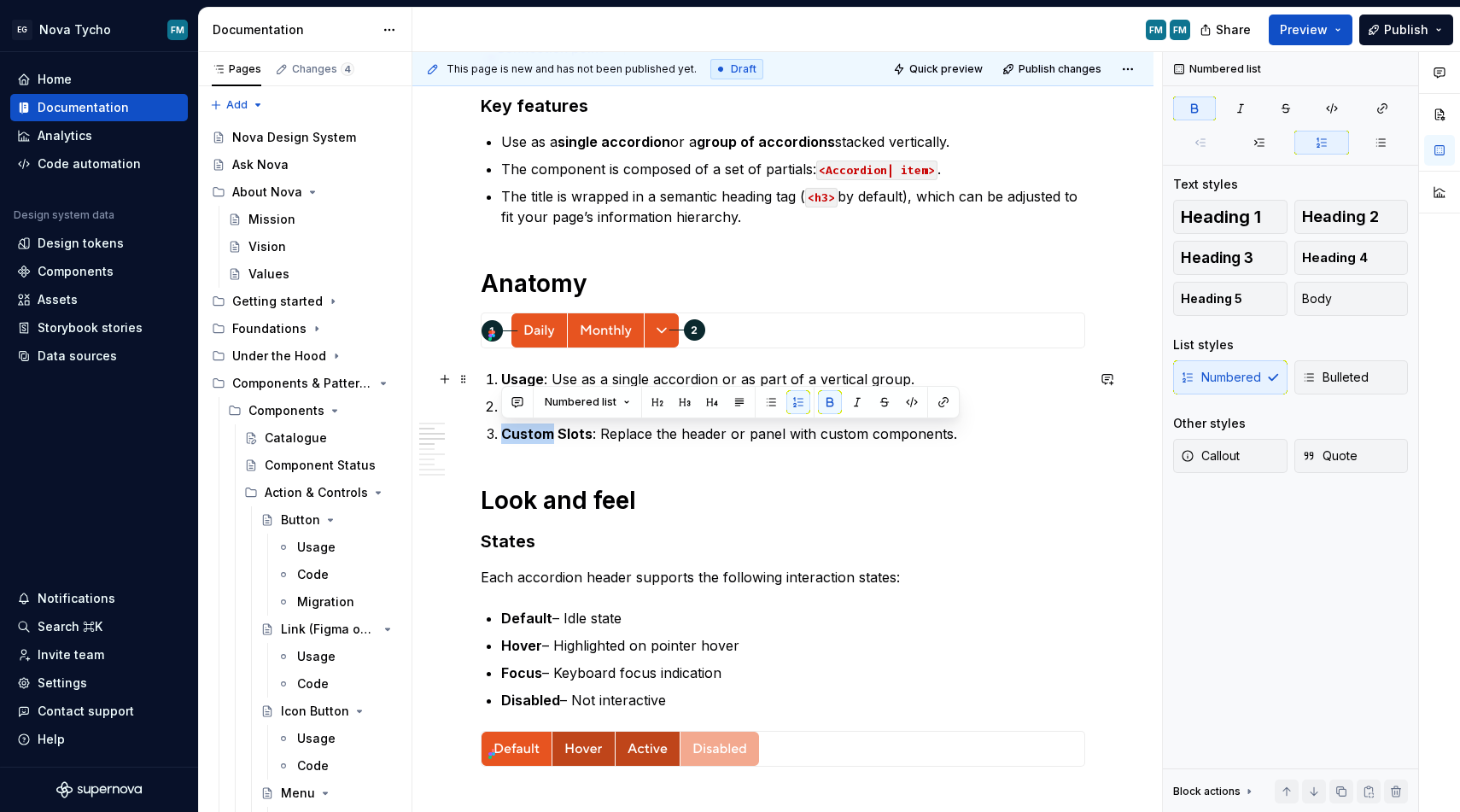 click on "Usage" at bounding box center [523, 379] 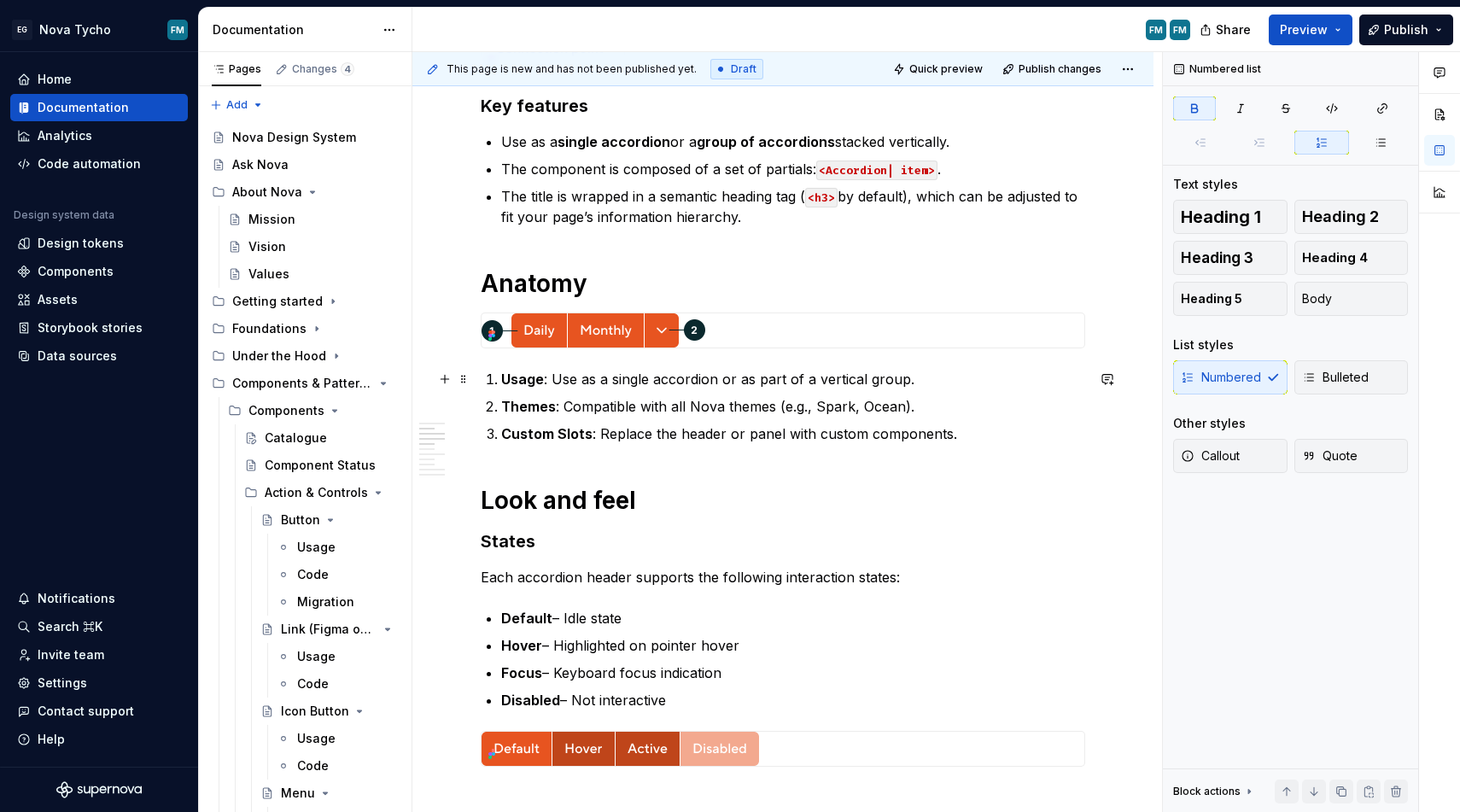 click on "Usage" at bounding box center (523, 379) 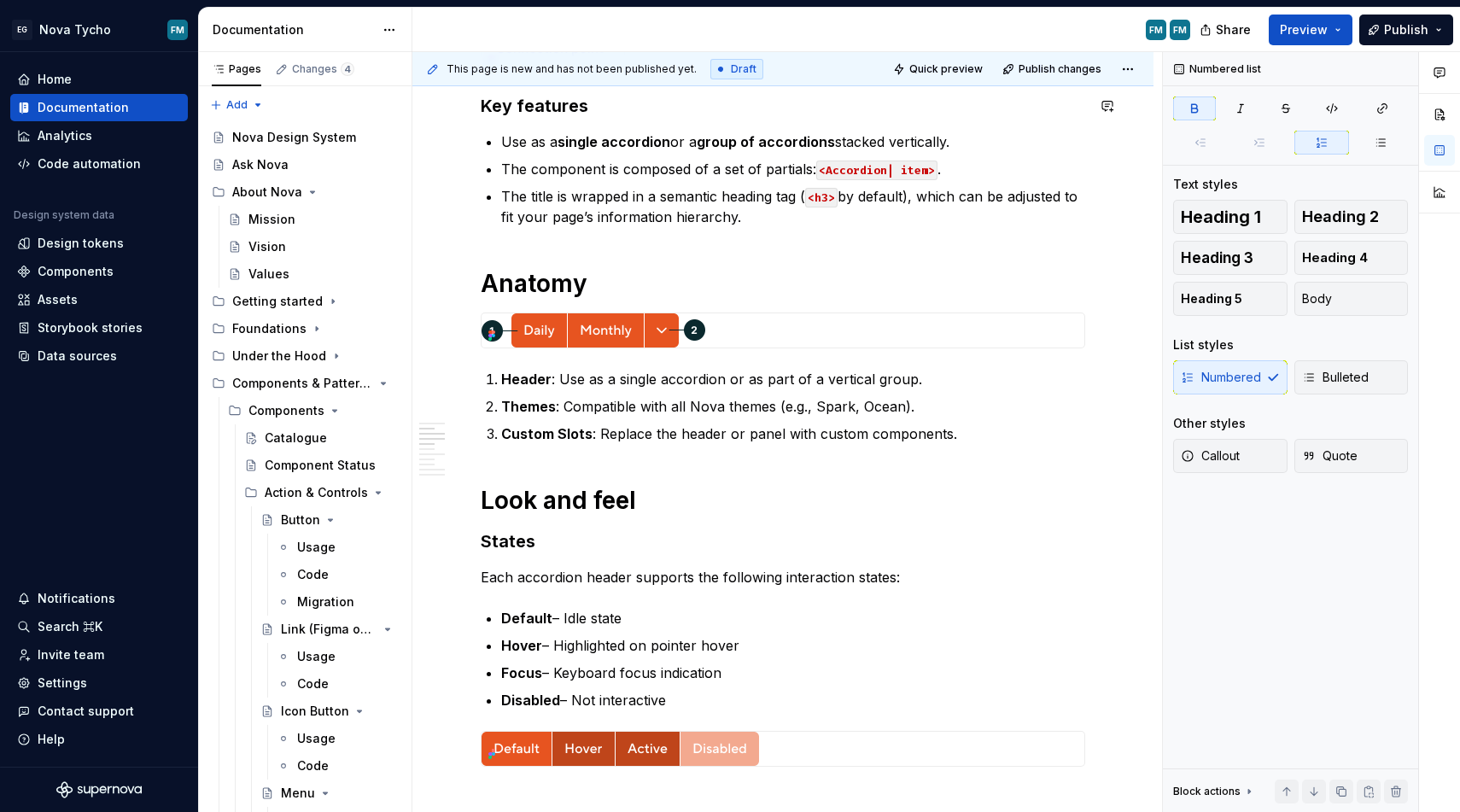 click on "Themes" at bounding box center [529, 406] 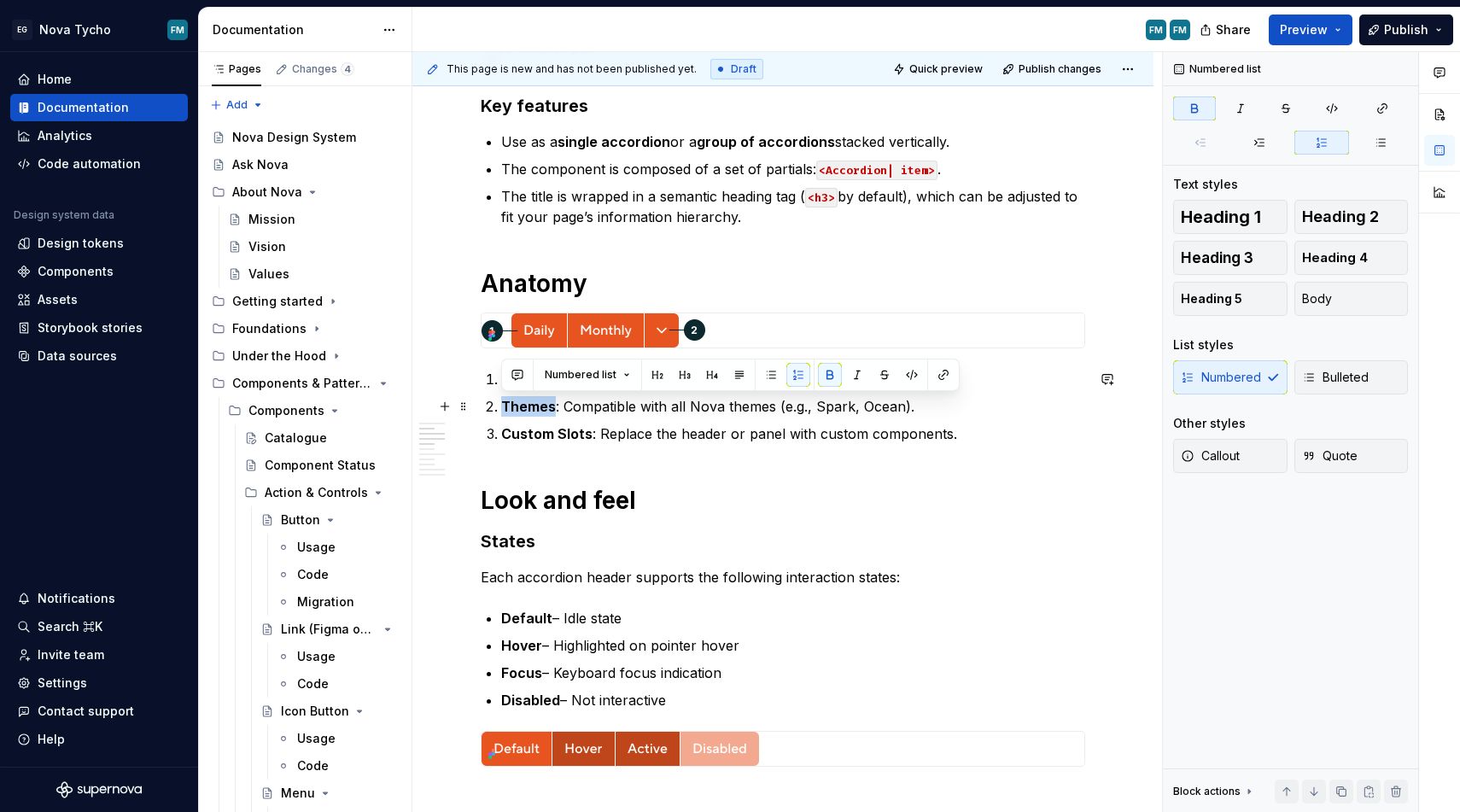 click on "Themes" at bounding box center [529, 406] 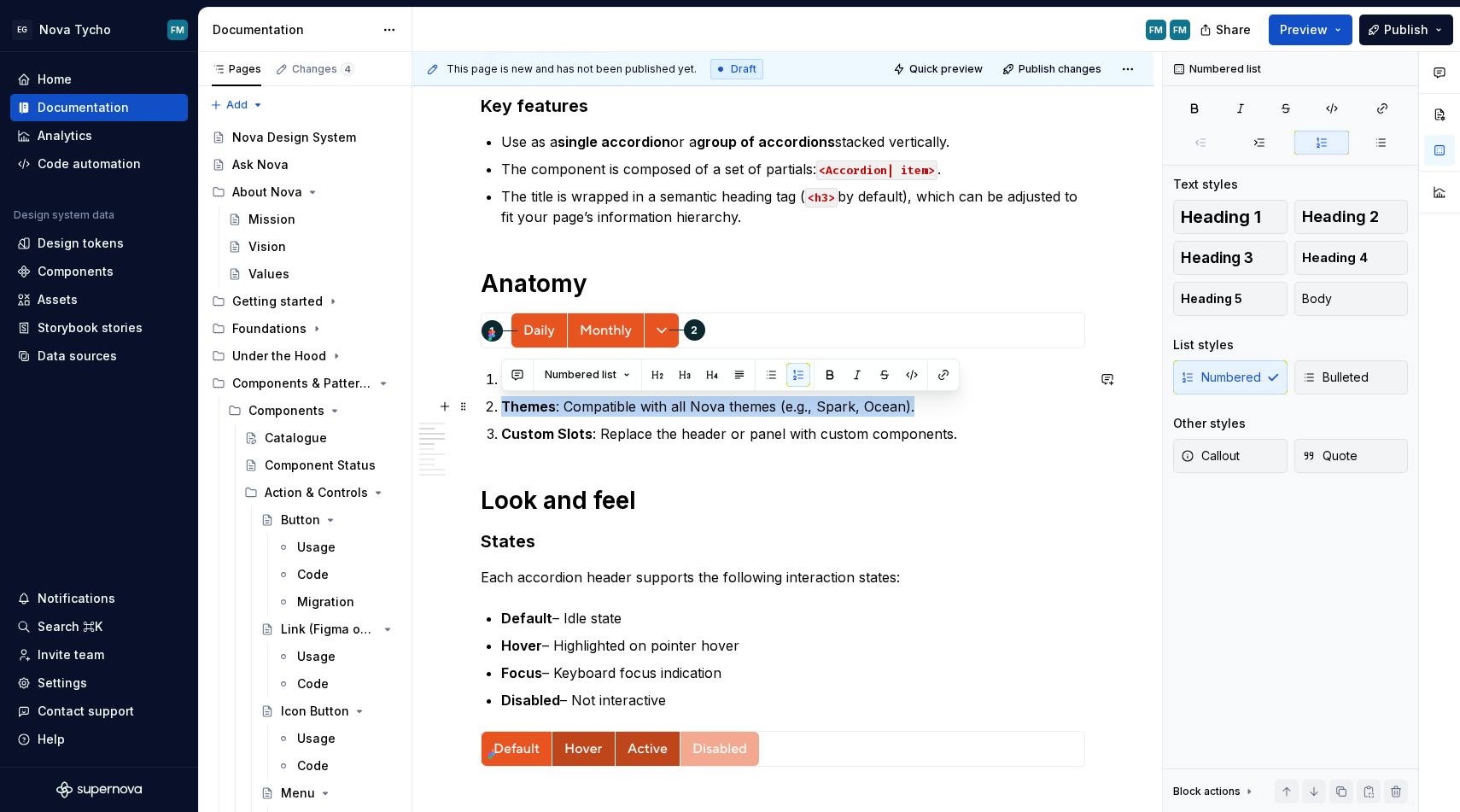click on "Themes" at bounding box center [529, 406] 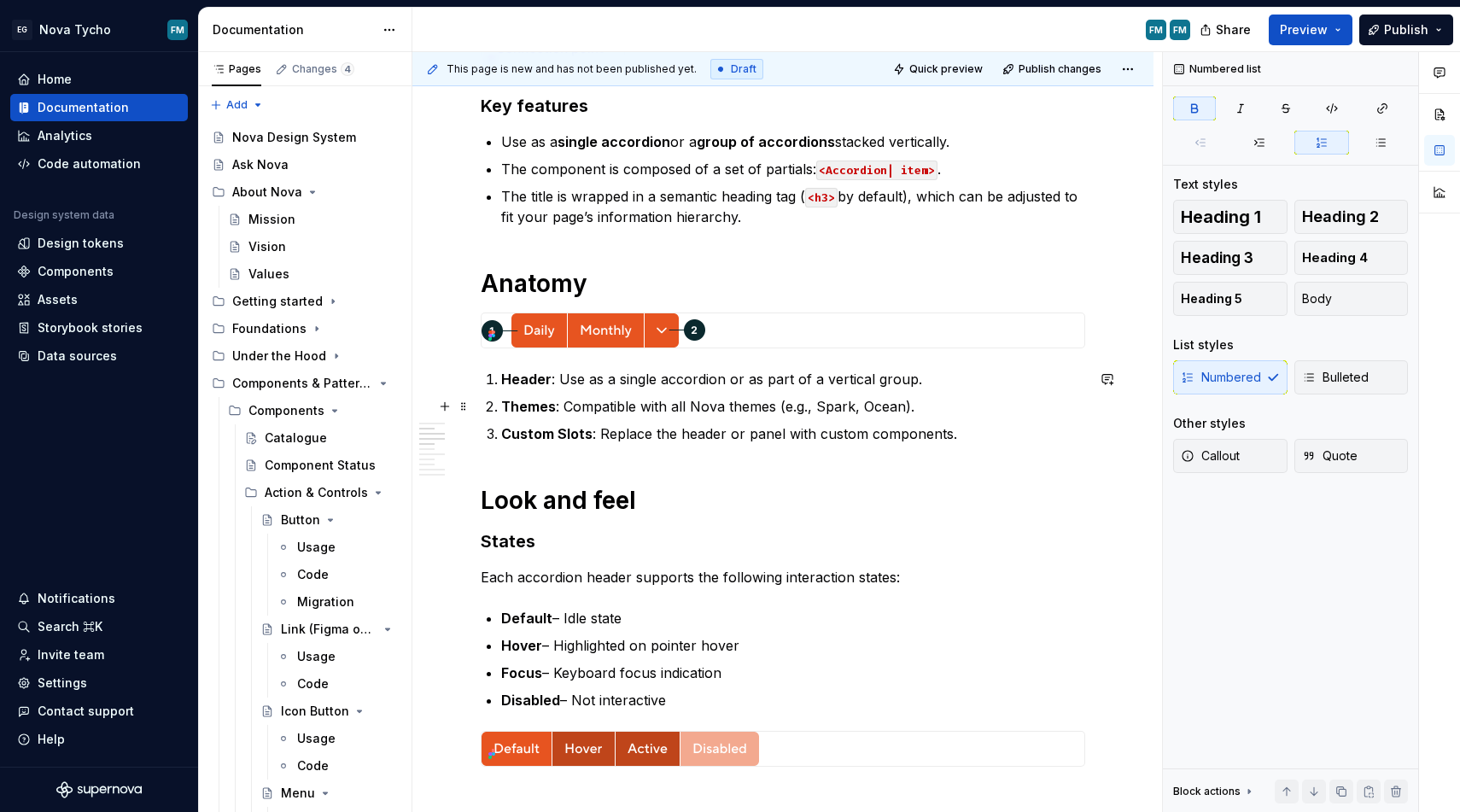 click on "Themes" at bounding box center [529, 406] 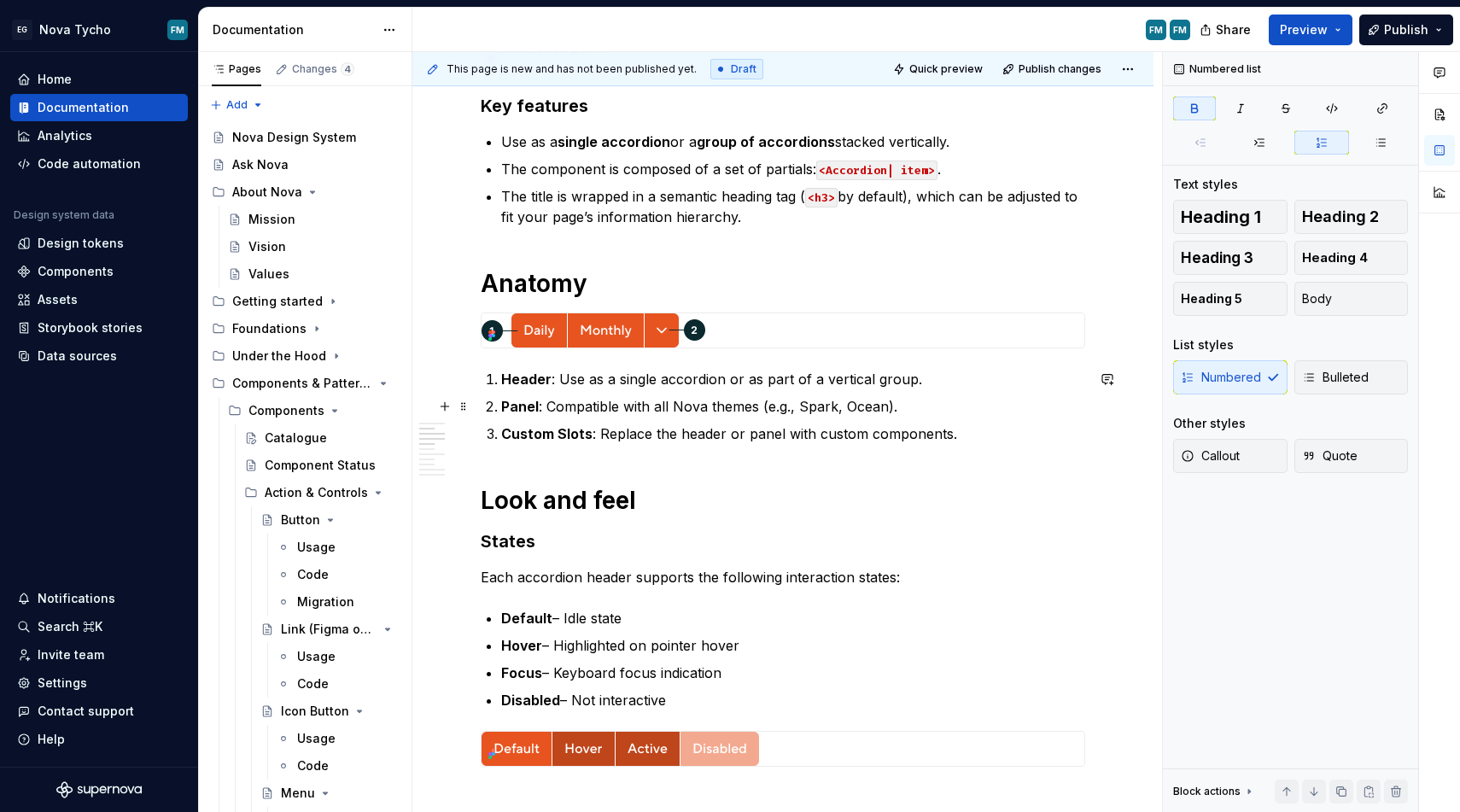 click on "Panel : Compatible with all Nova themes (e.g., Spark, Ocean)." at bounding box center [793, 406] 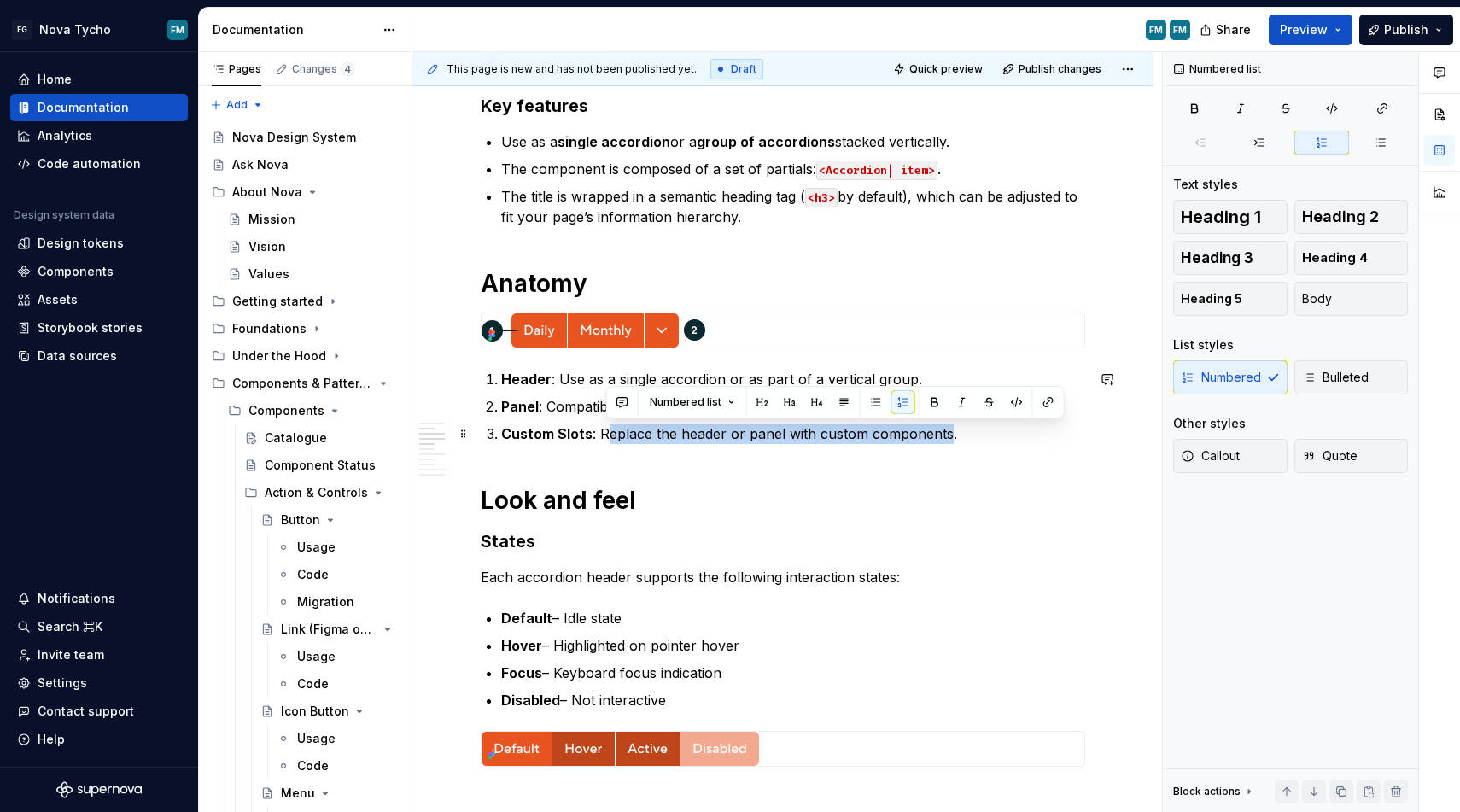 drag, startPoint x: 603, startPoint y: 431, endPoint x: 945, endPoint y: 431, distance: 342 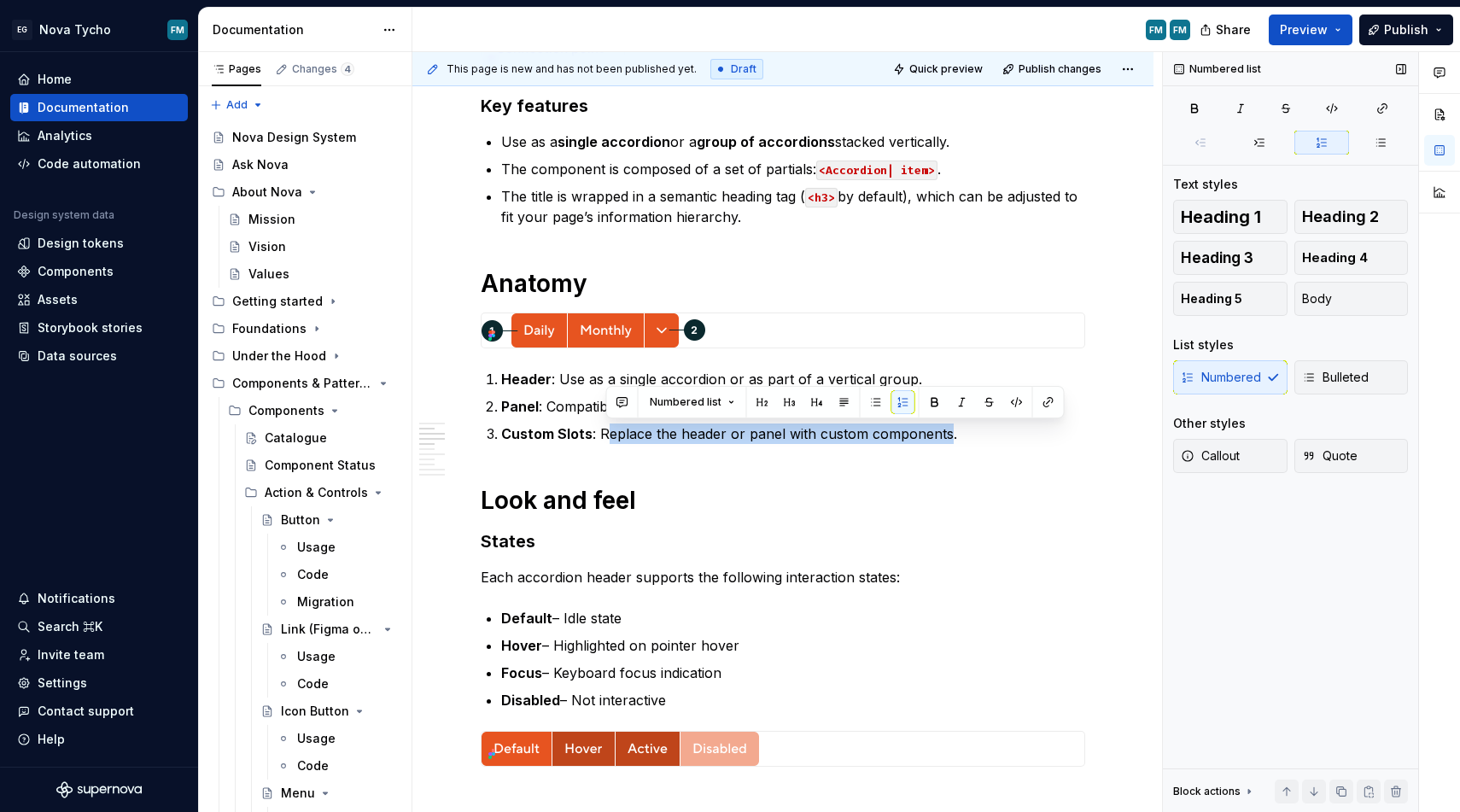 click on "Numbered list Text styles Heading 1 Heading 2 Heading 3 Heading 4 Heading 5 Body List styles Numbered Bulleted Other styles Callout Quote Block actions Move up Move down Duplicate Copy (⌘C) Cut (⌘X) Delete" at bounding box center (1290, 432) 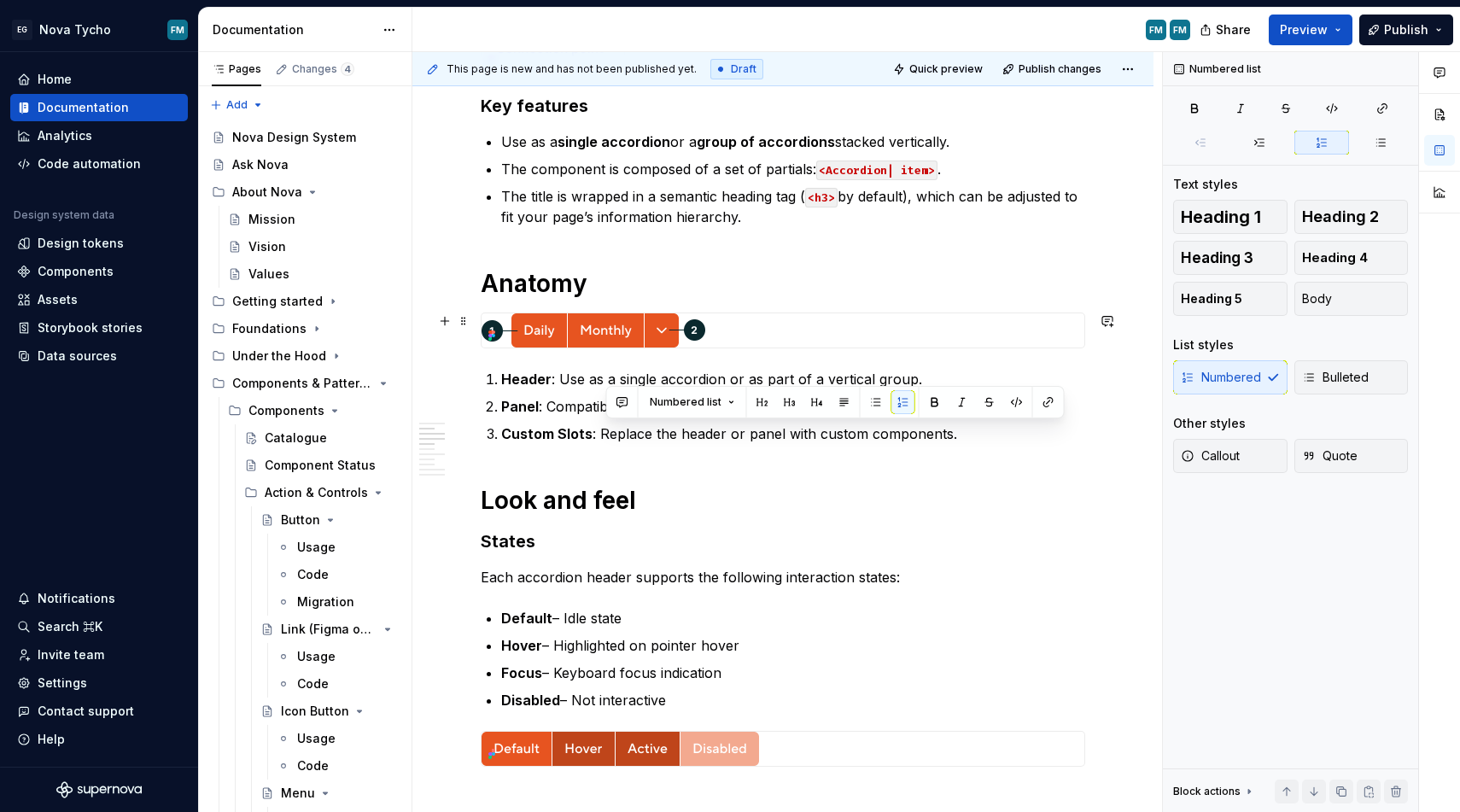 click at bounding box center [759, 330] 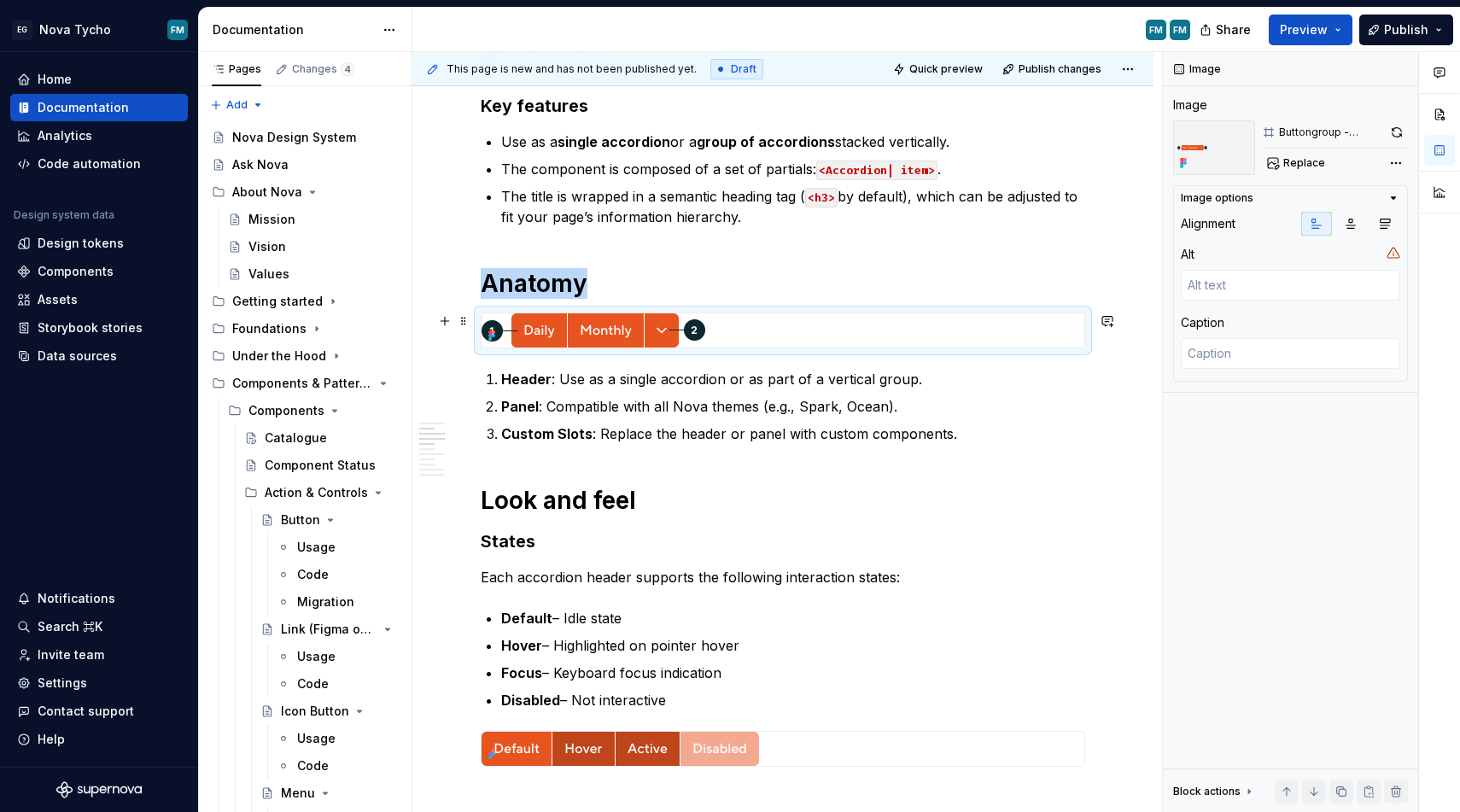 click at bounding box center [759, 330] 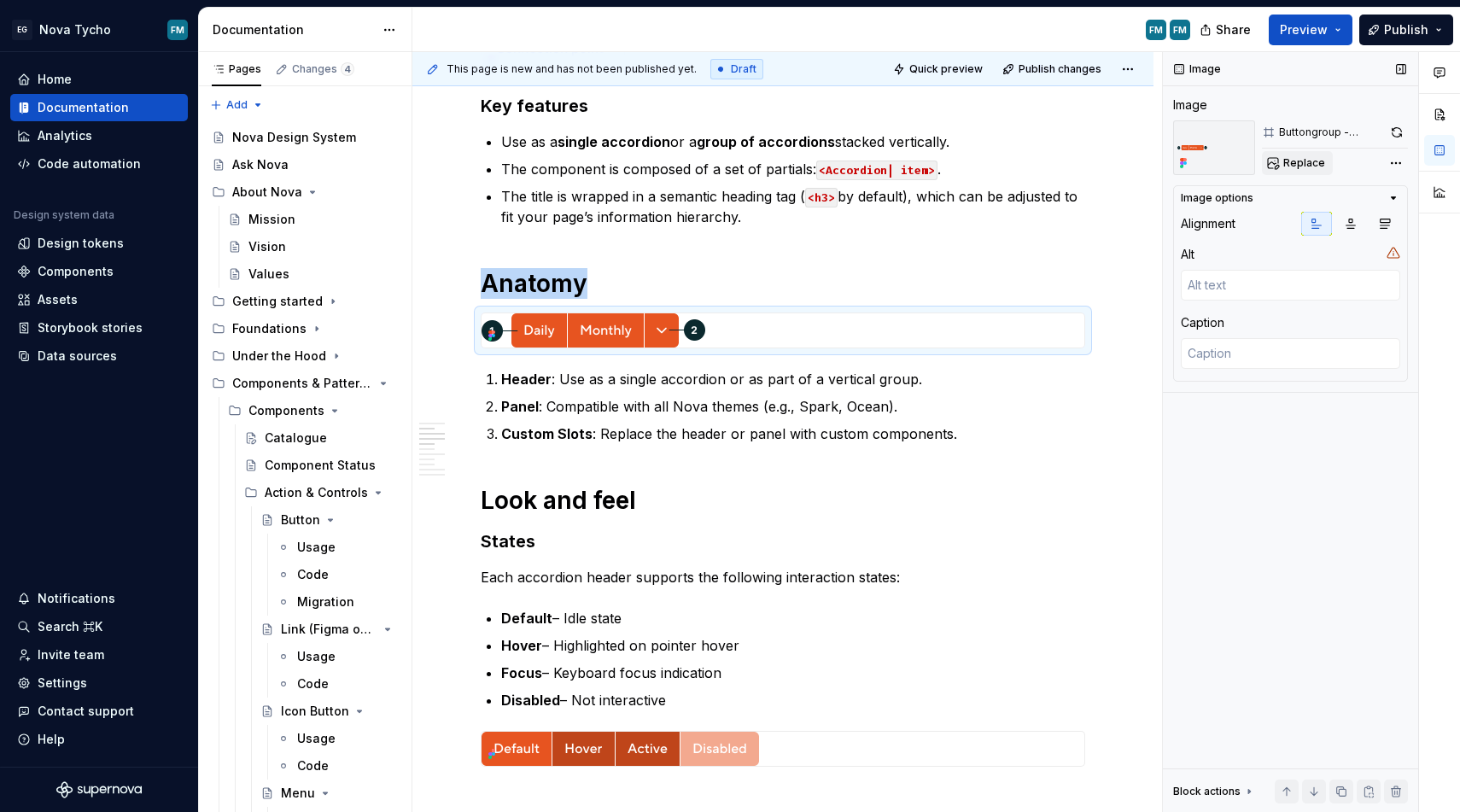 click on "Replace" at bounding box center (1304, 163) 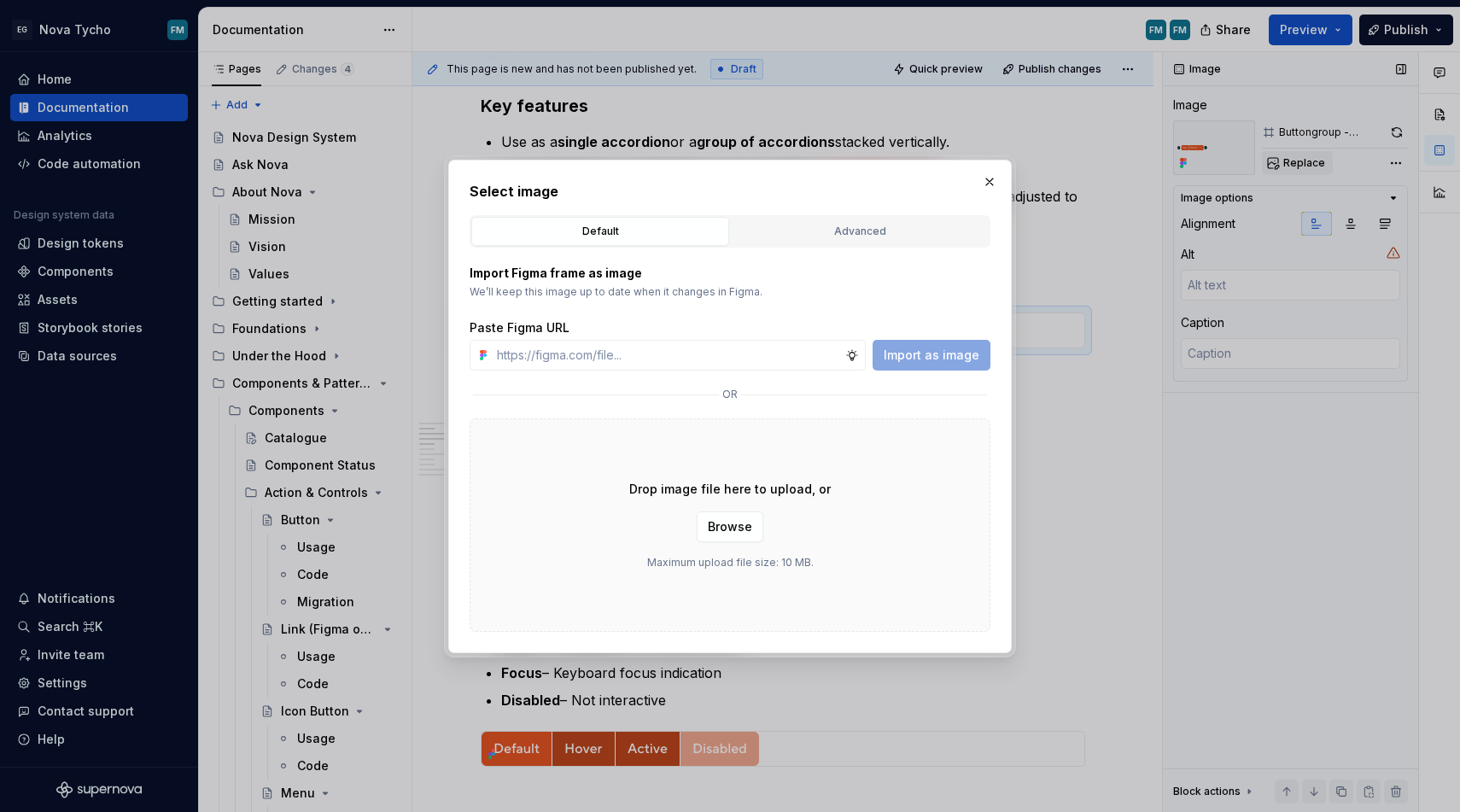 type on "*" 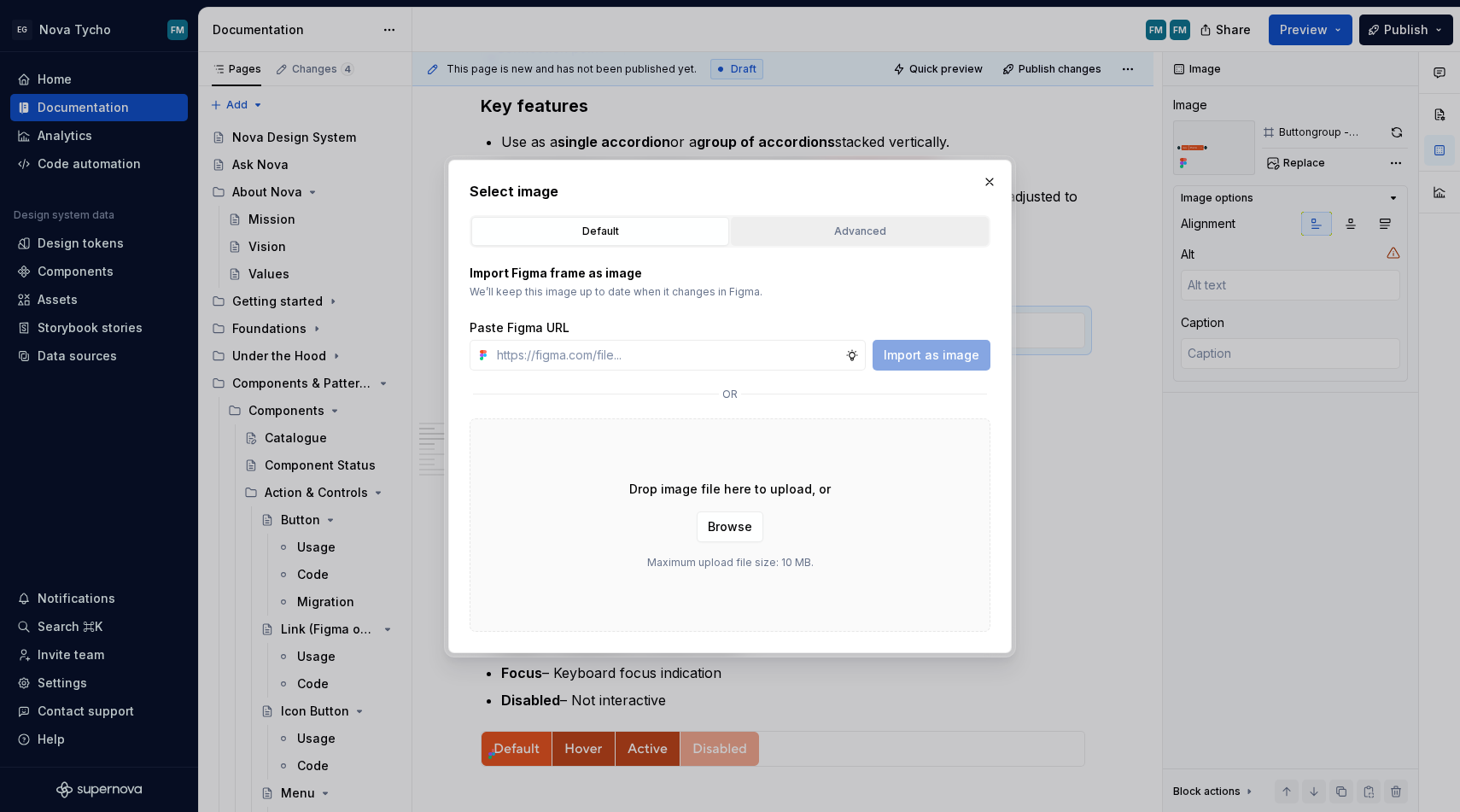 click on "Advanced" at bounding box center [860, 231] 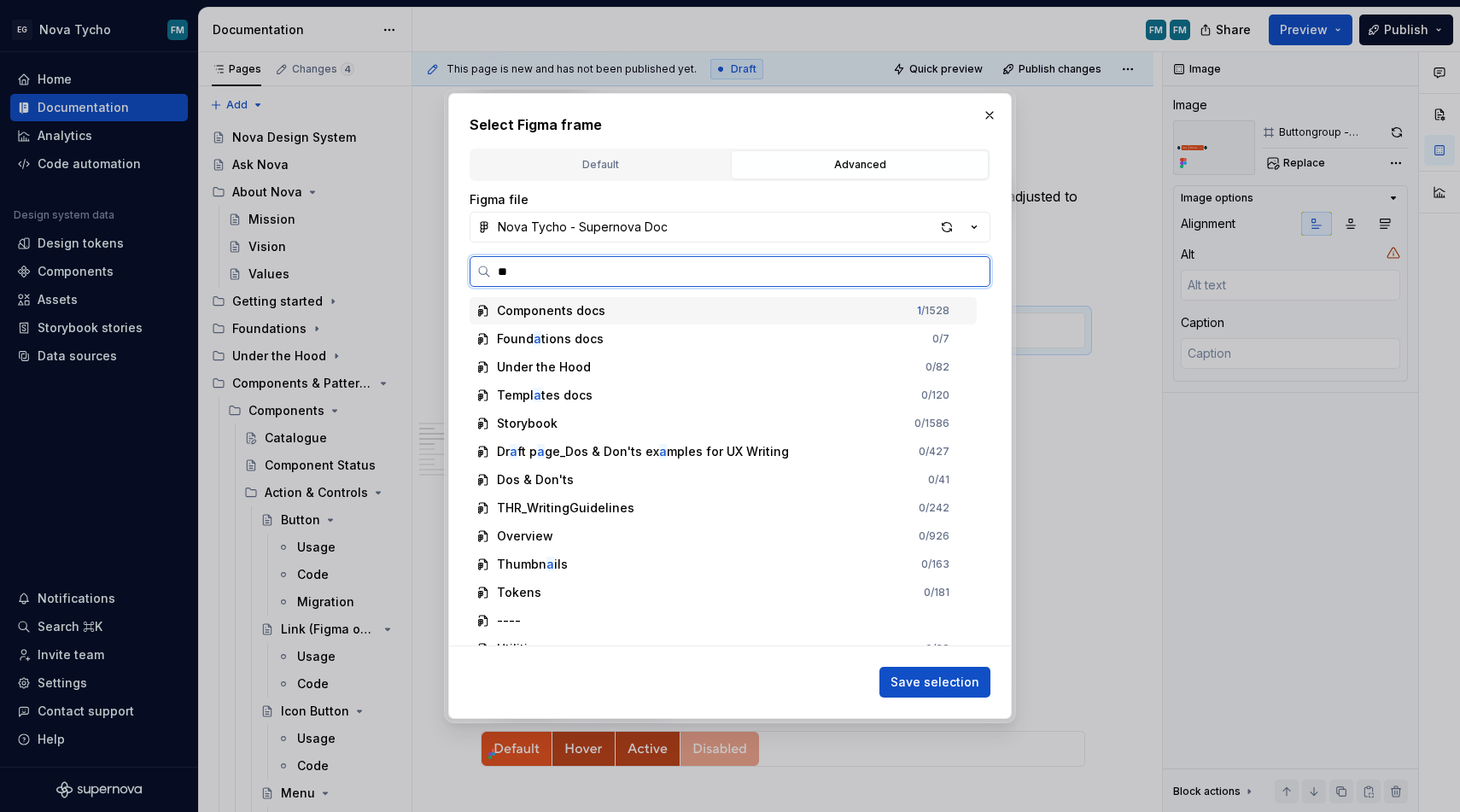 type on "***" 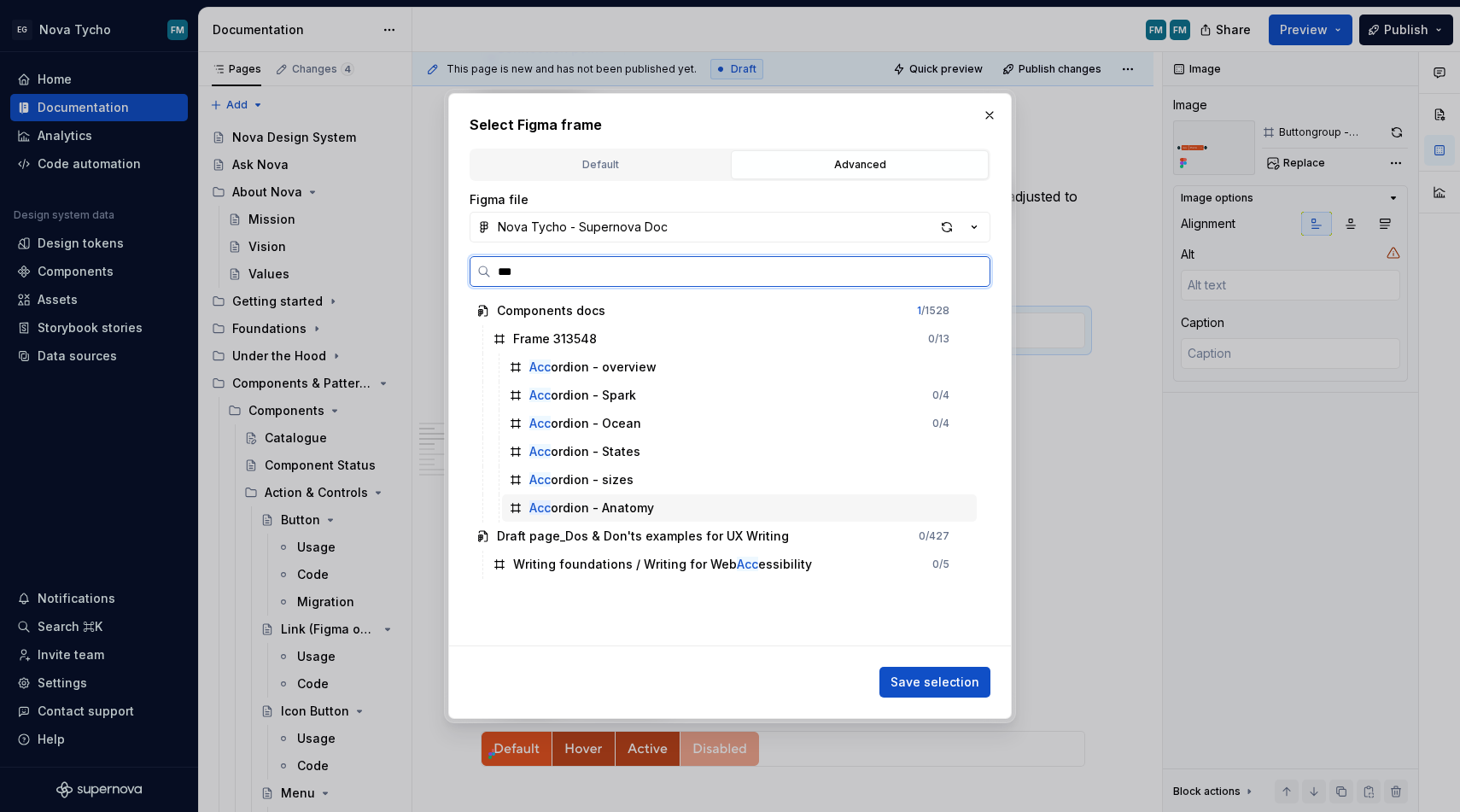 click on "Acc ordion - Anatomy" at bounding box center (592, 508) 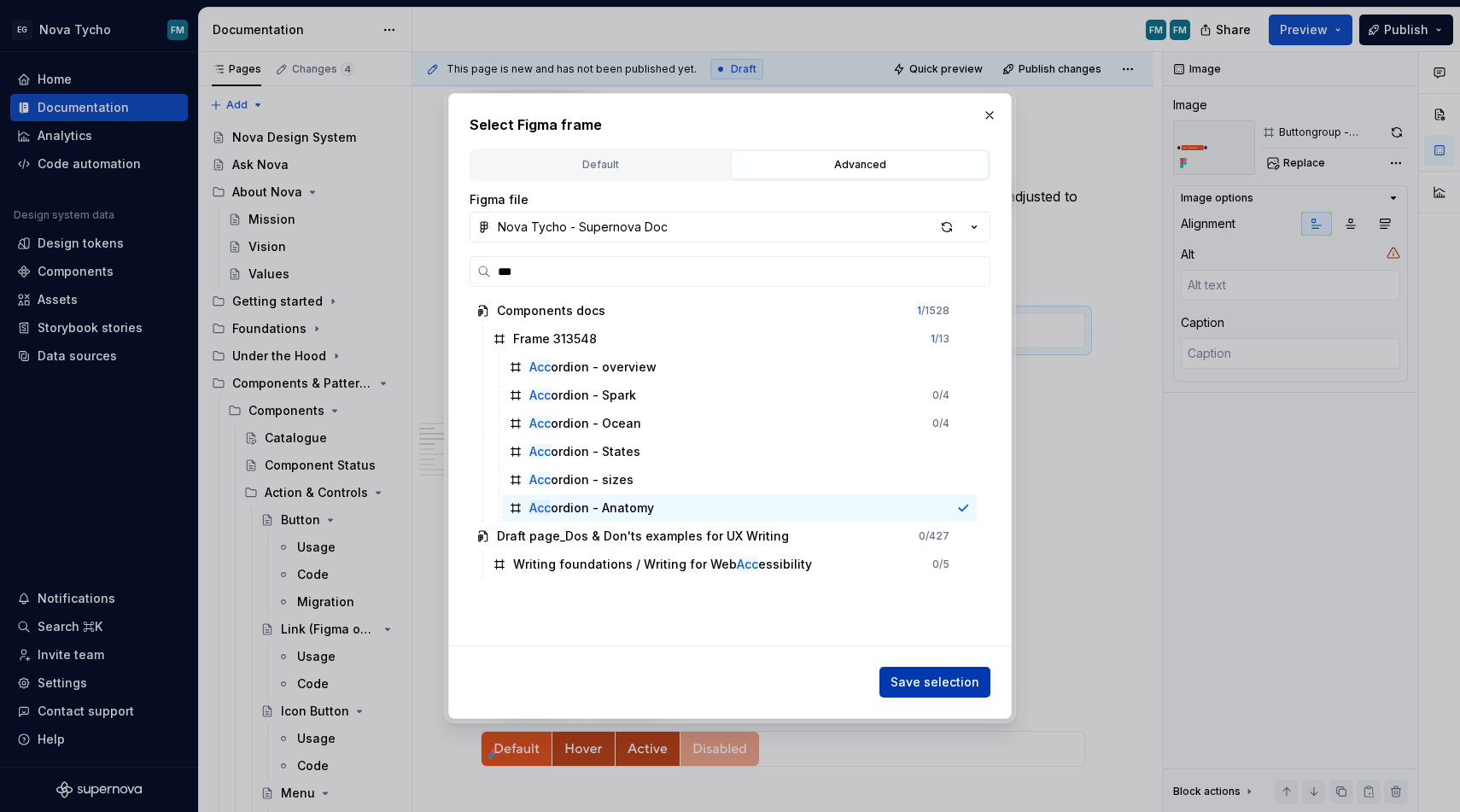 click on "Save selection" at bounding box center [935, 682] 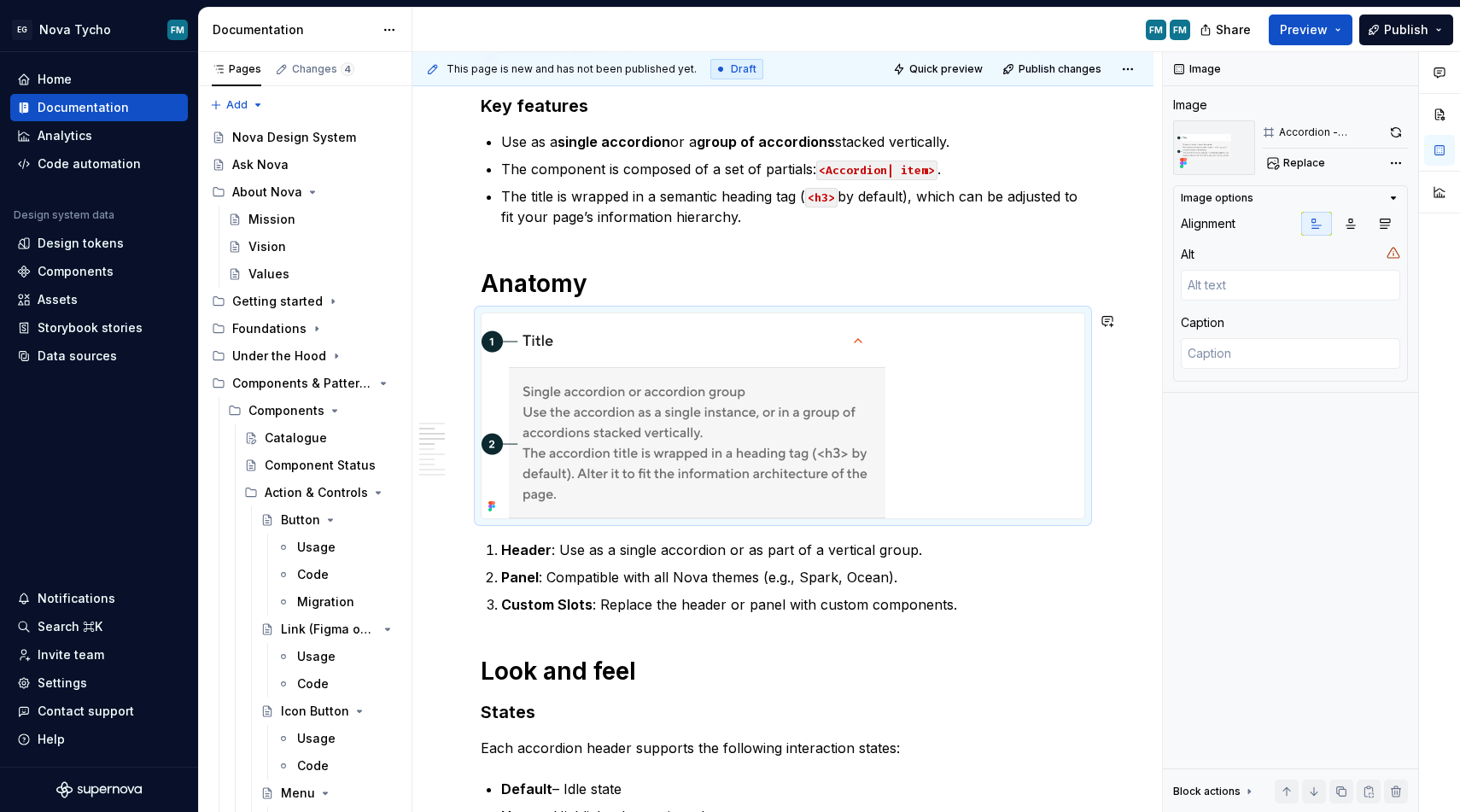 scroll, scrollTop: 1006, scrollLeft: 0, axis: vertical 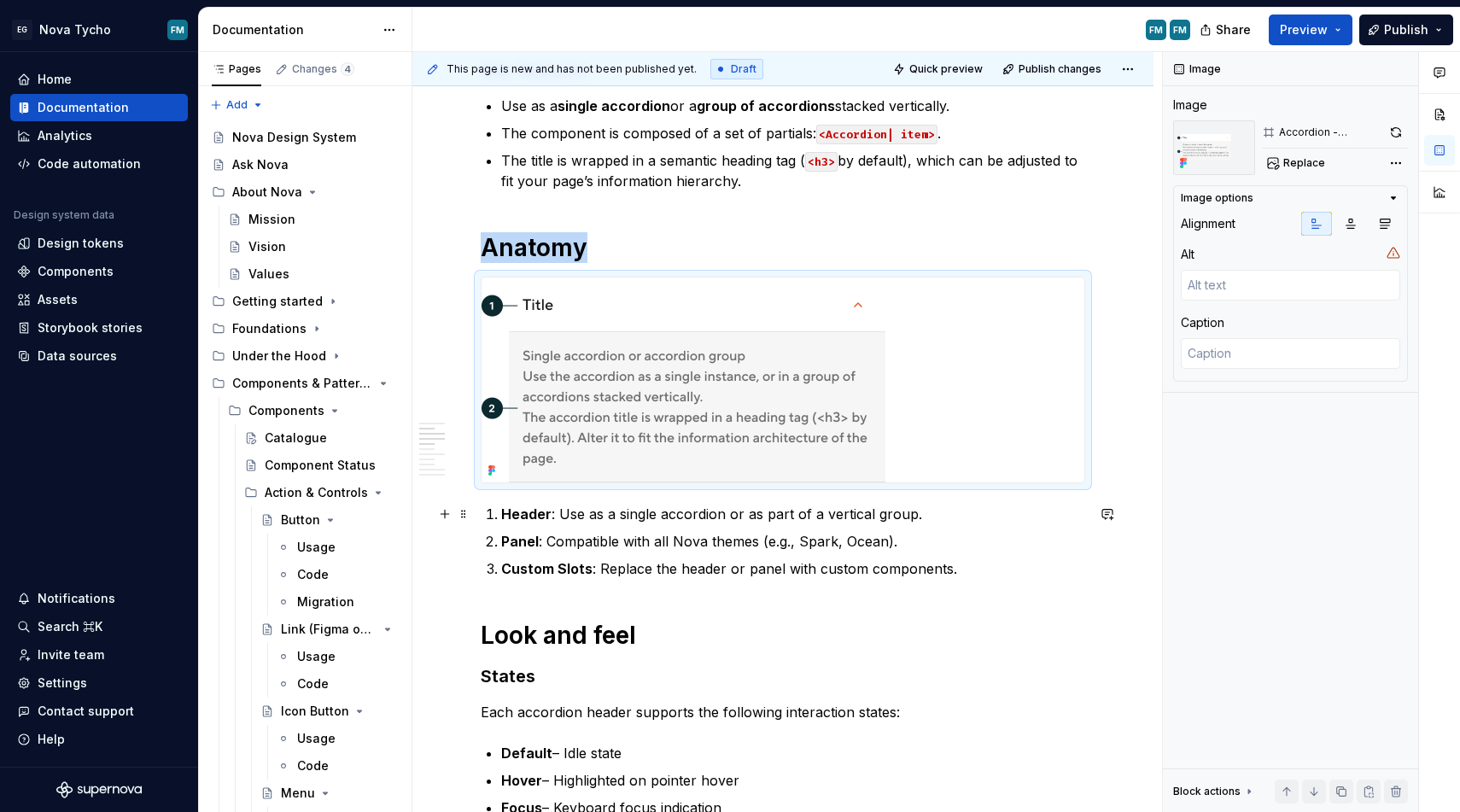 click on "Header : Use as a single accordion or as part of a vertical group." at bounding box center [793, 514] 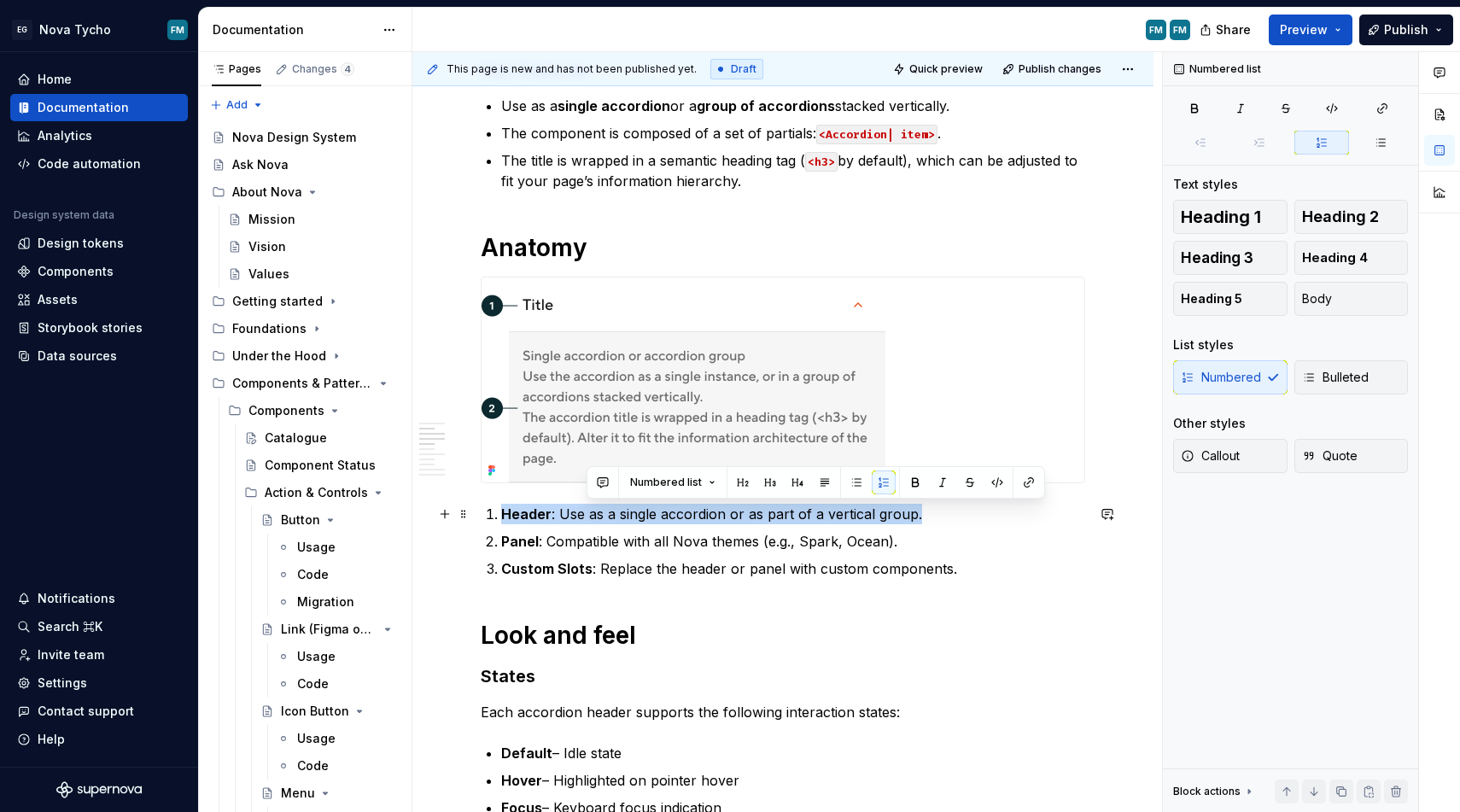click on "Header : Use as a single accordion or as part of a vertical group." at bounding box center [793, 514] 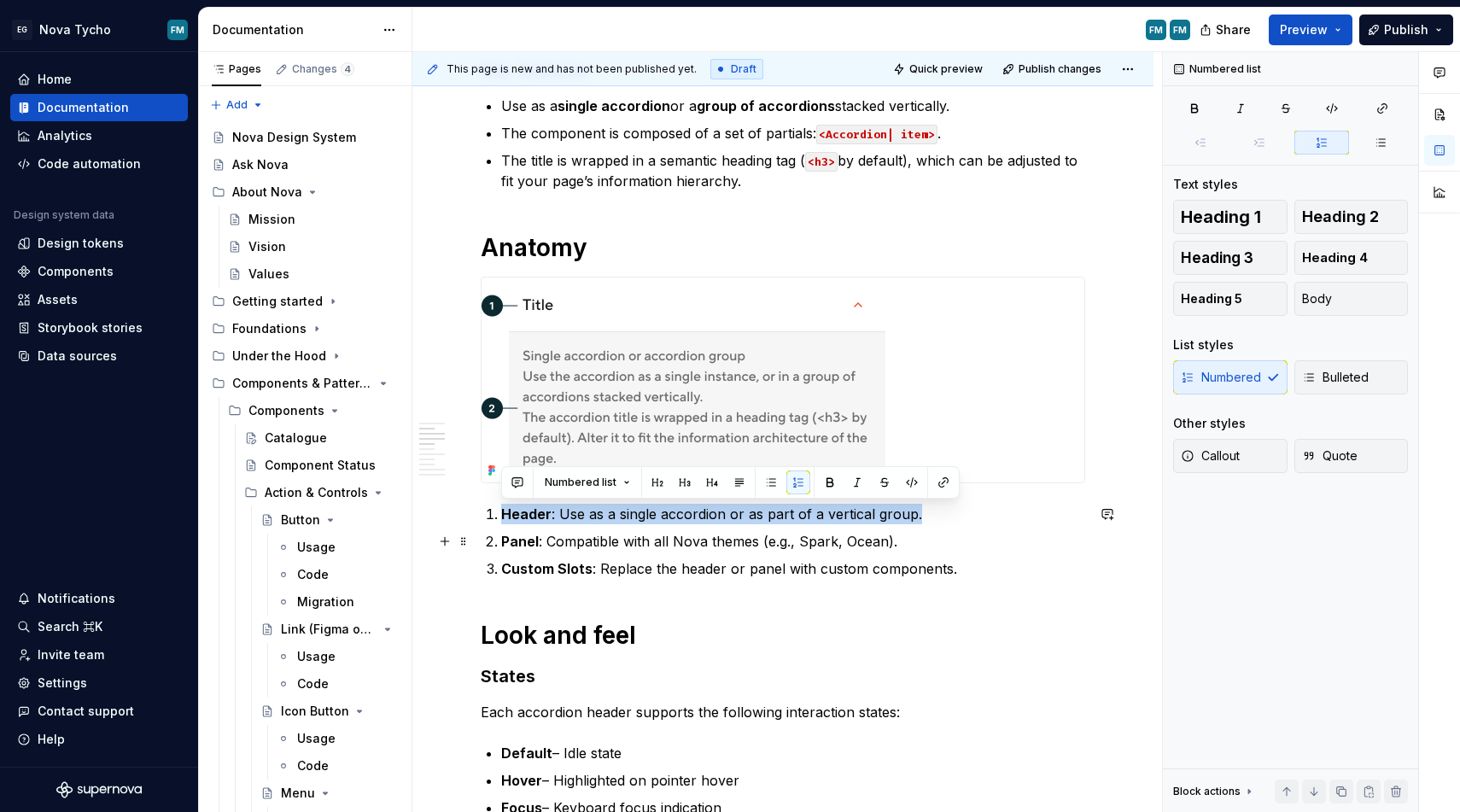click on "Panel : Compatible with all Nova themes (e.g., Spark, Ocean)." at bounding box center (793, 541) 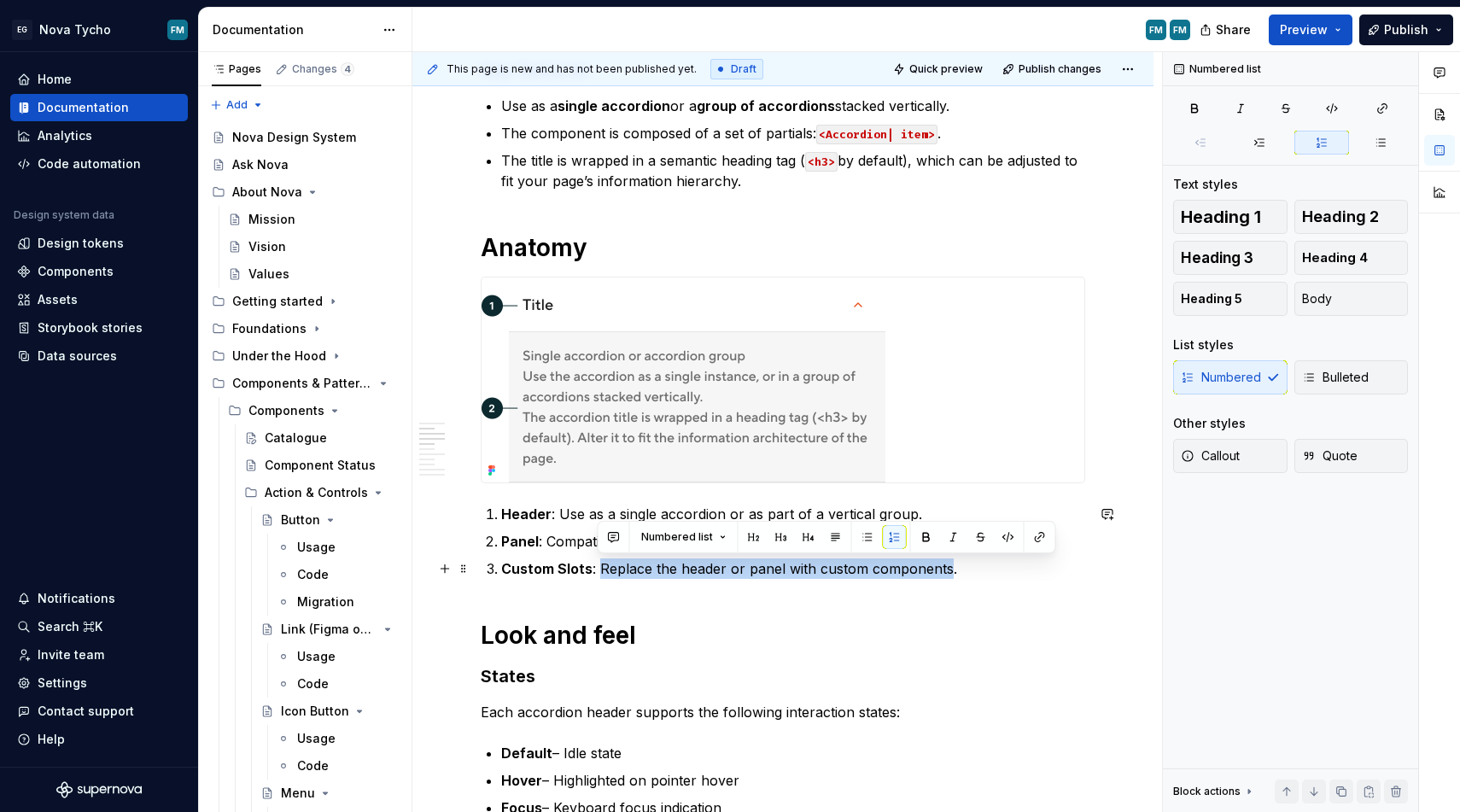 drag, startPoint x: 599, startPoint y: 572, endPoint x: 944, endPoint y: 564, distance: 345.09274 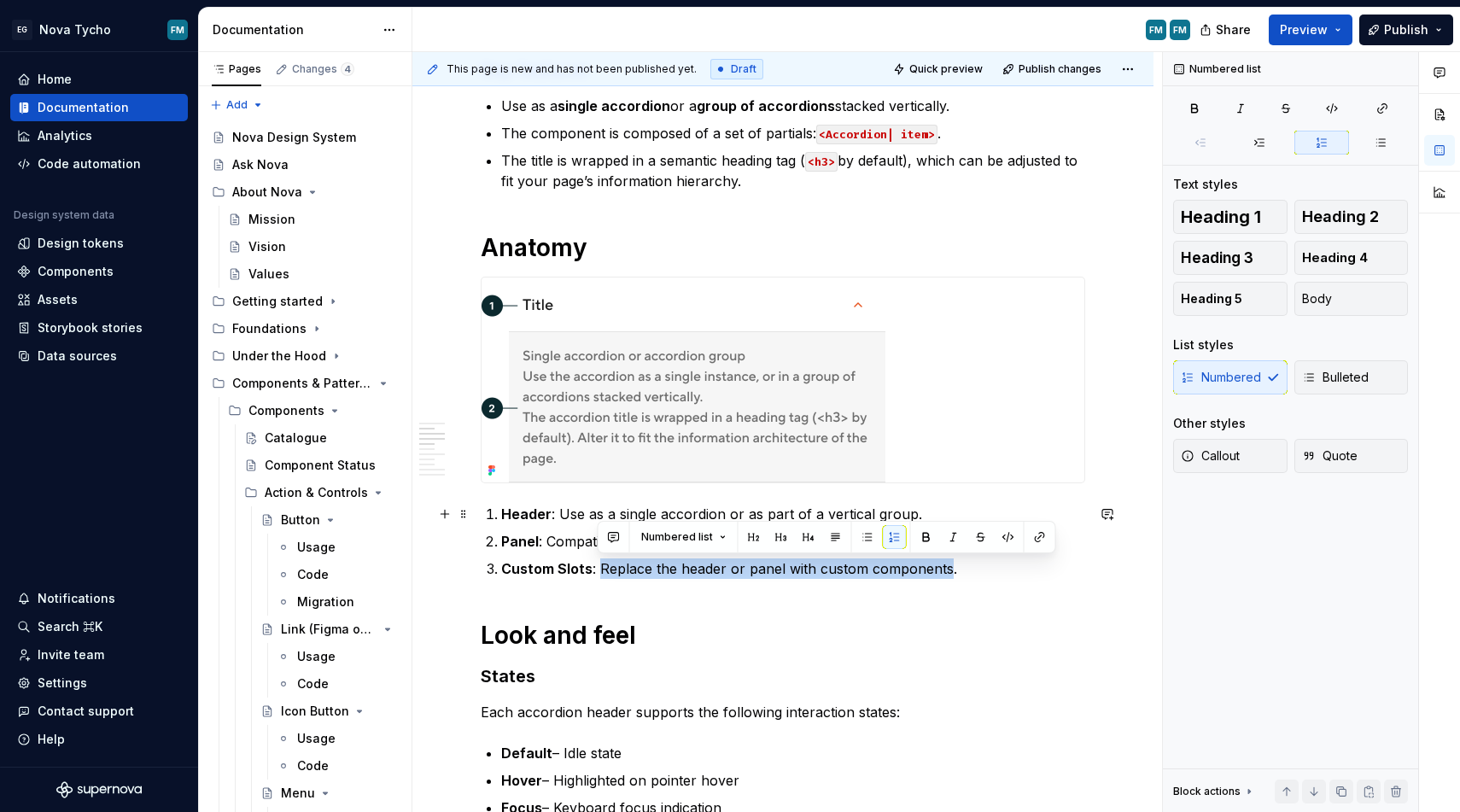 click on "Header : Use as a single accordion or as part of a vertical group." at bounding box center [793, 514] 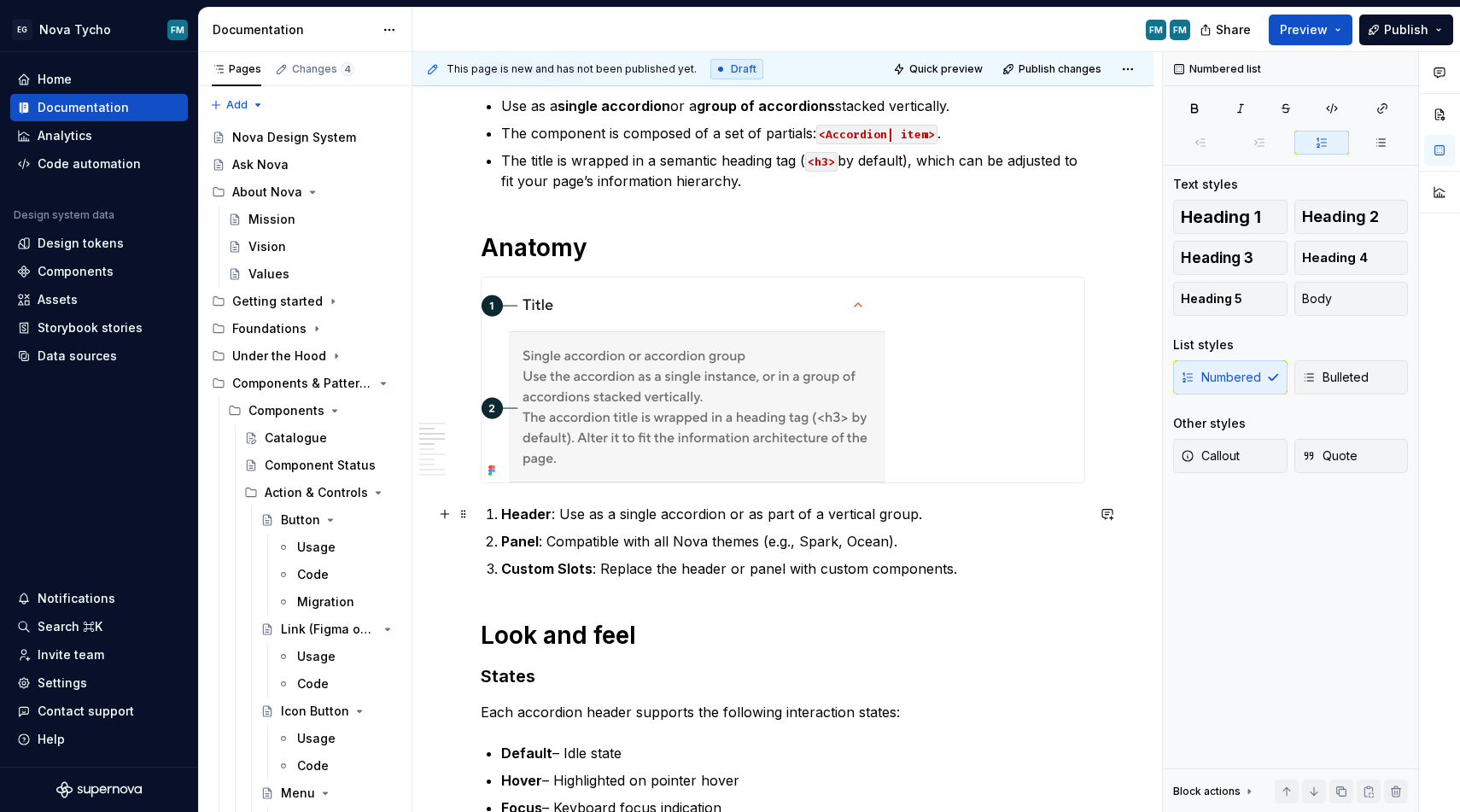 click on "Header : Use as a single accordion or as part of a vertical group." at bounding box center (793, 514) 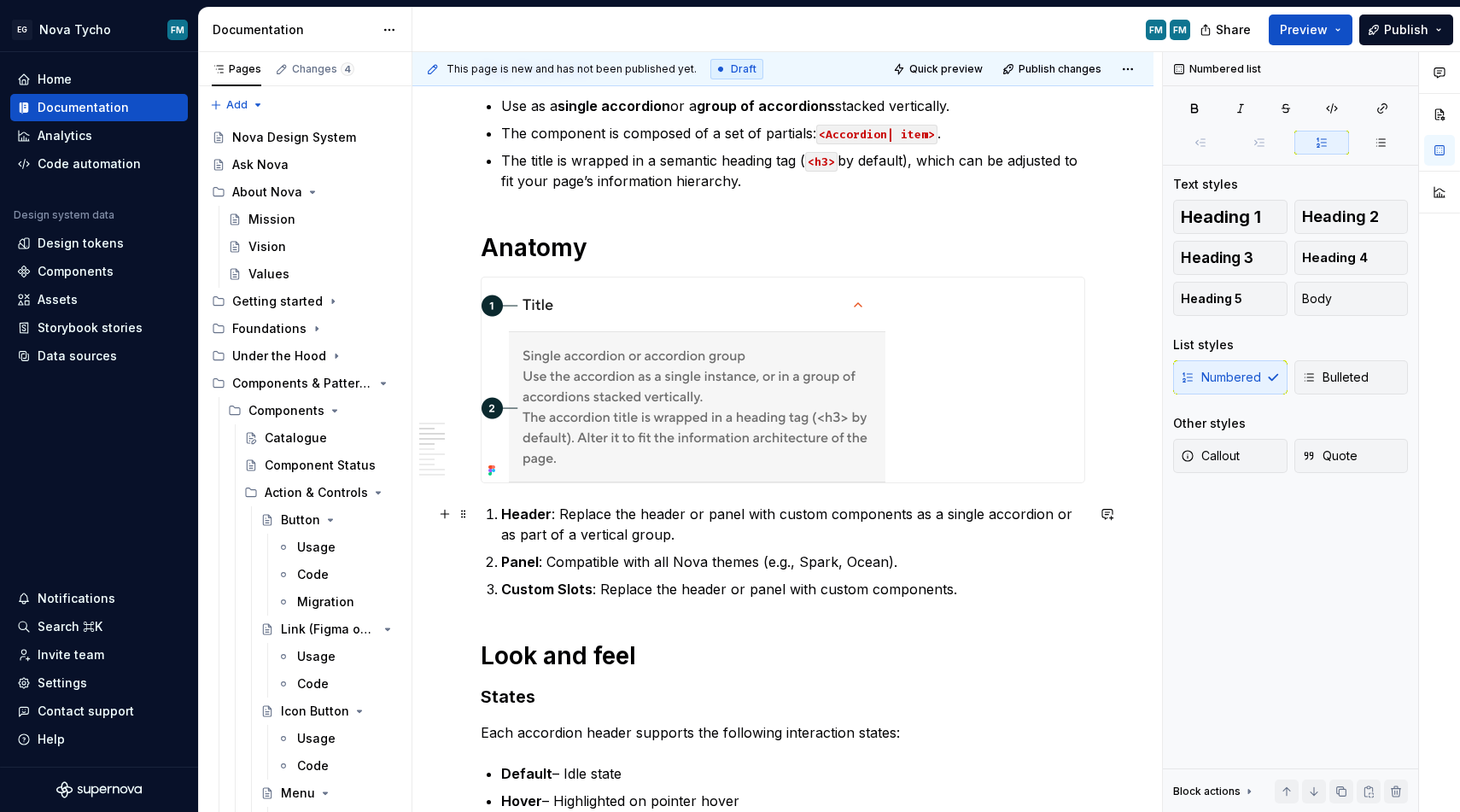 click on "Header : Replace the header or panel with custom components as a single accordion or as part of a vertical group." at bounding box center (793, 524) 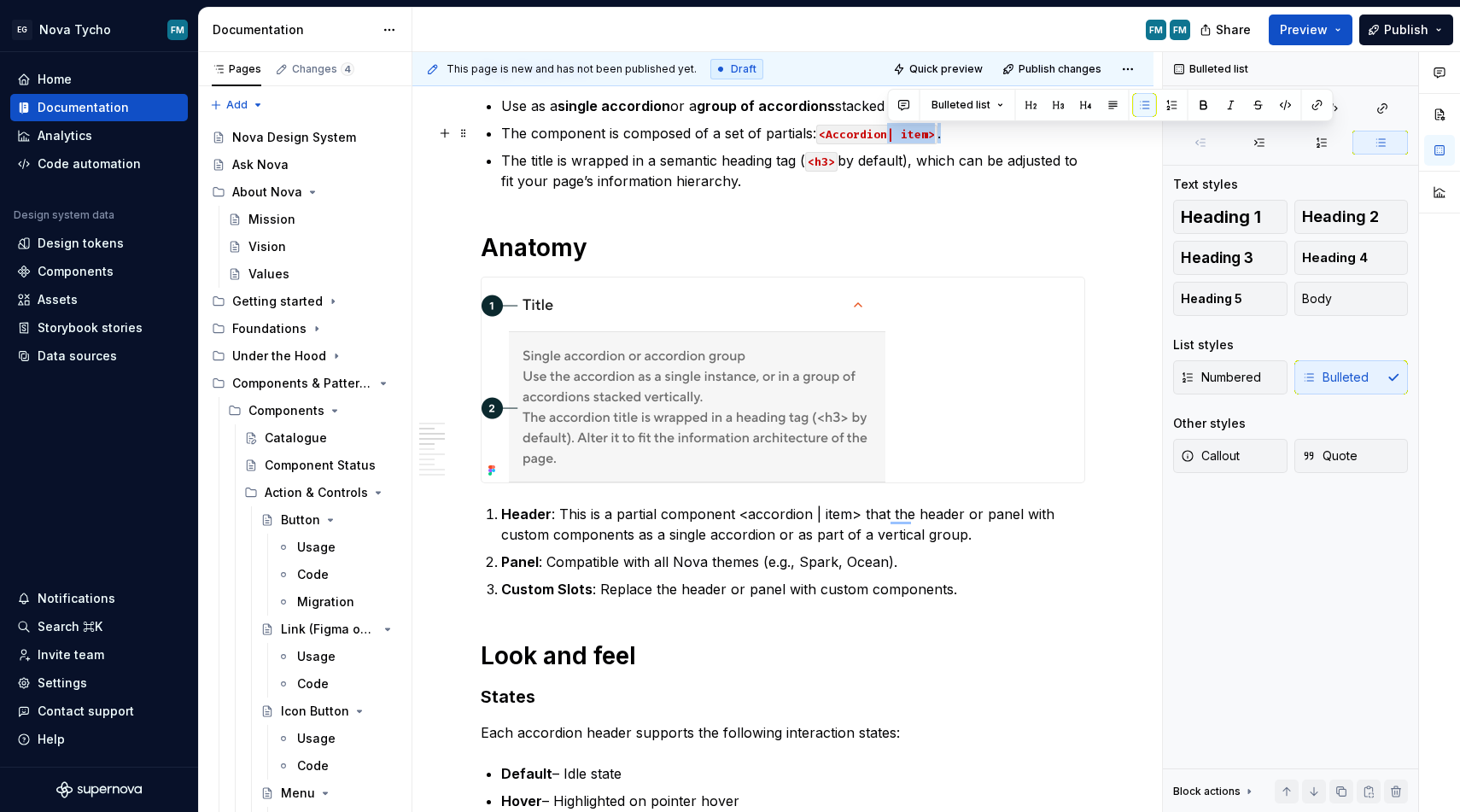scroll, scrollTop: 1008, scrollLeft: 0, axis: vertical 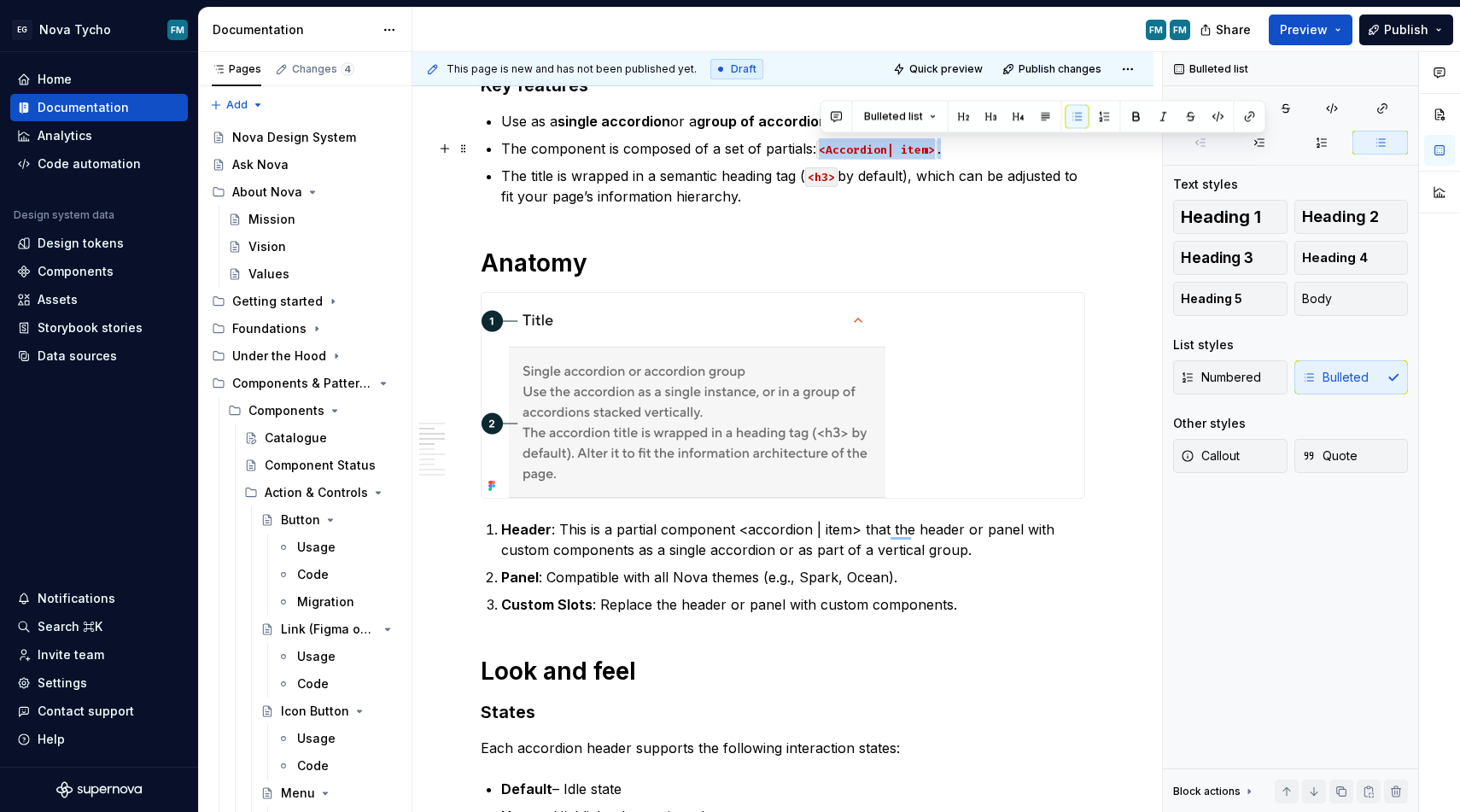 drag, startPoint x: 949, startPoint y: 136, endPoint x: 820, endPoint y: 142, distance: 129.1395 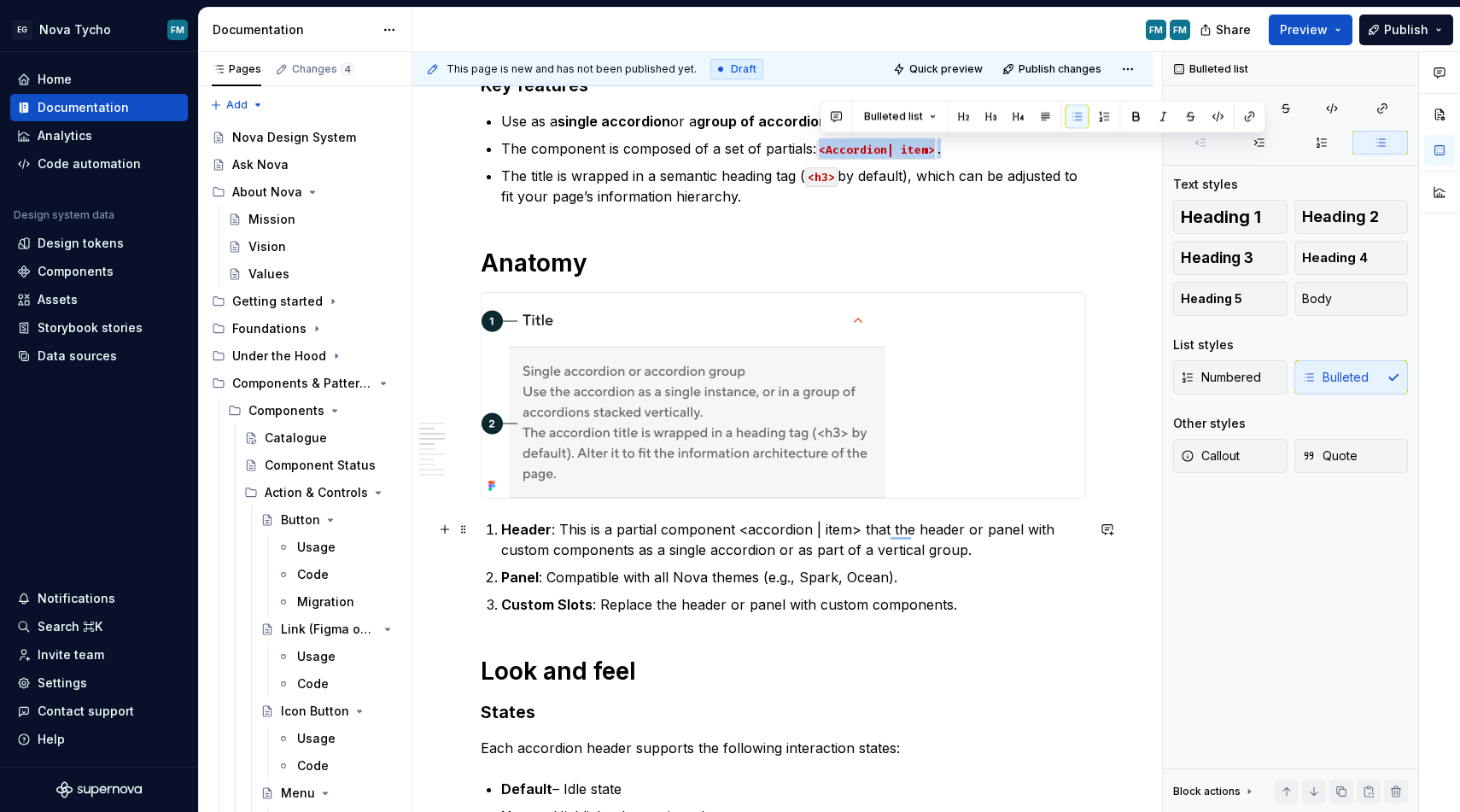 click on "Header : This is a partial component <accordion | item> that the header or panel with custom components as a single accordion or as part of a vertical group." at bounding box center (793, 540) 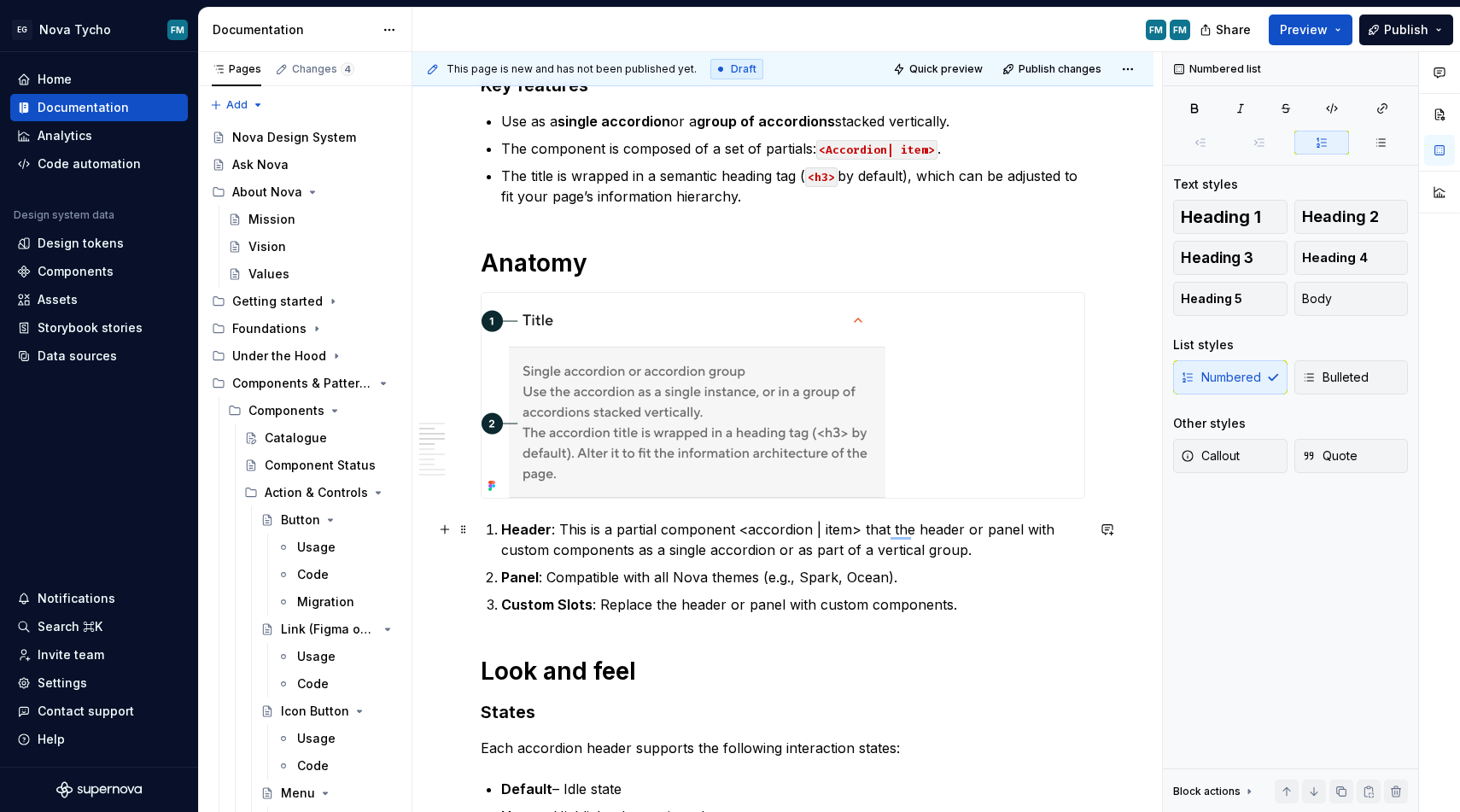 click on "Header : This is a partial component <accordion | item> that the header or panel with custom components as a single accordion or as part of a vertical group." at bounding box center [793, 540] 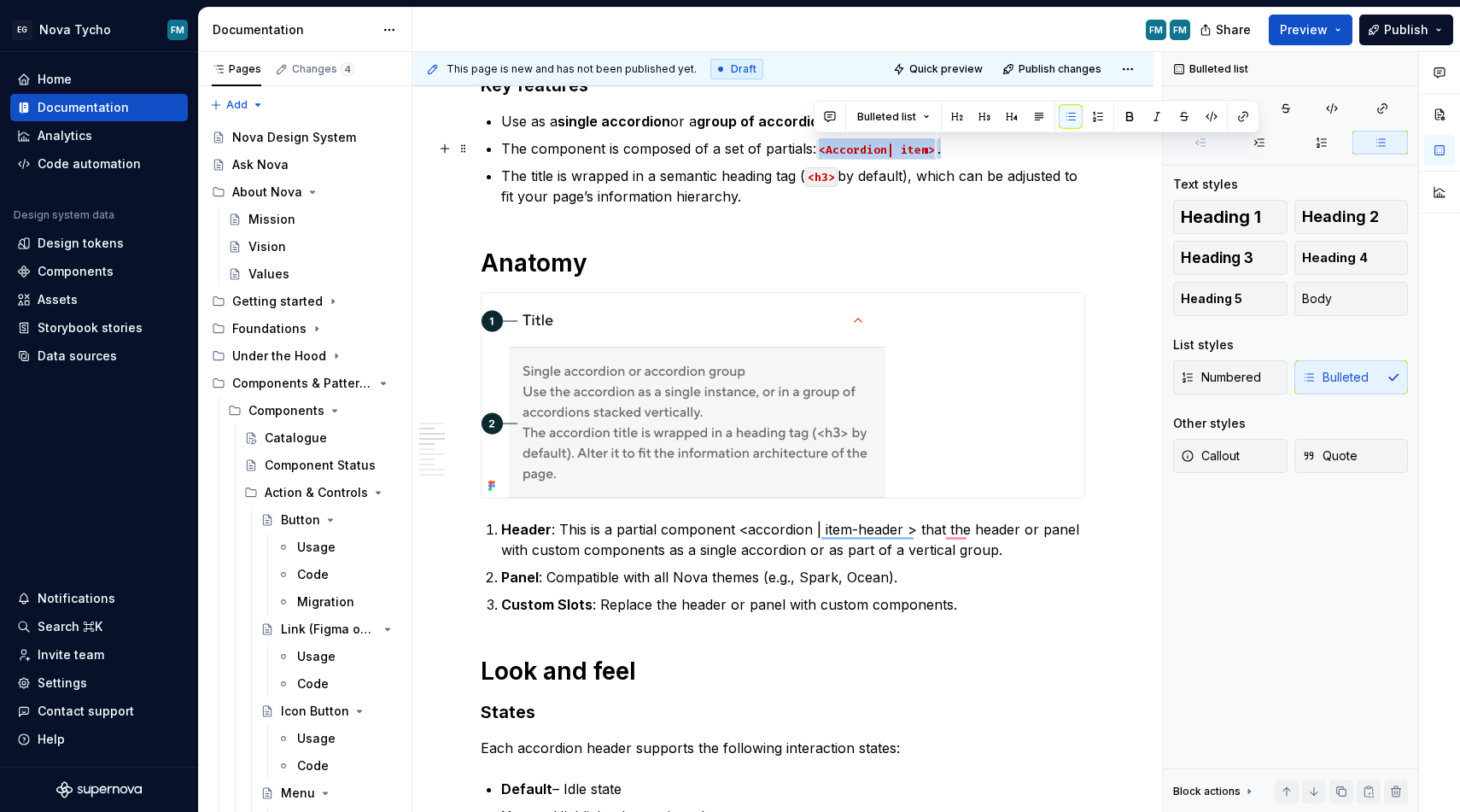 drag, startPoint x: 946, startPoint y: 155, endPoint x: 813, endPoint y: 143, distance: 133.54026 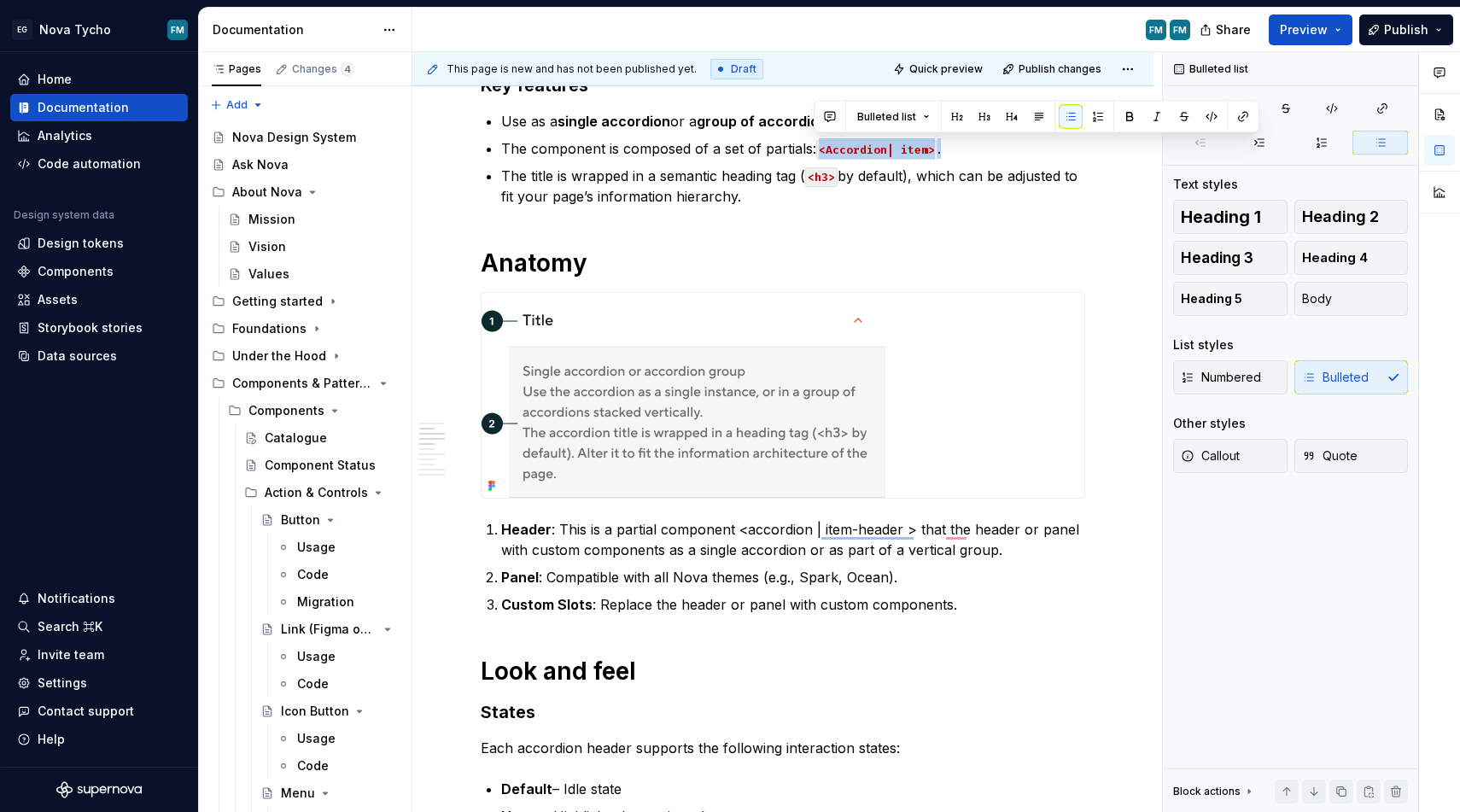 copy on "<Accordion| item> ." 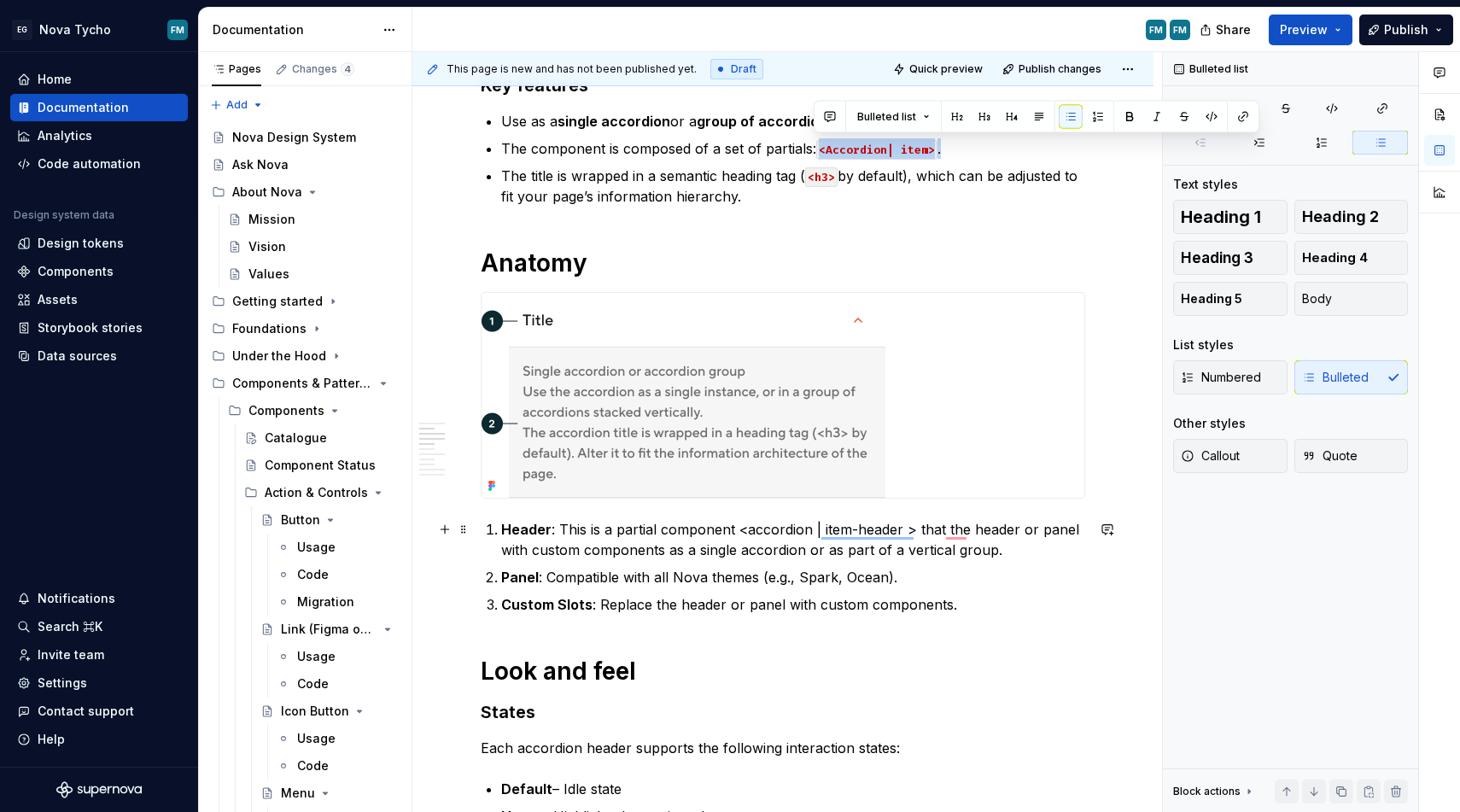 click on "Header : This is a partial component <accordion | item-header > that the header or panel with custom components as a single accordion or as part of a vertical group." at bounding box center (793, 540) 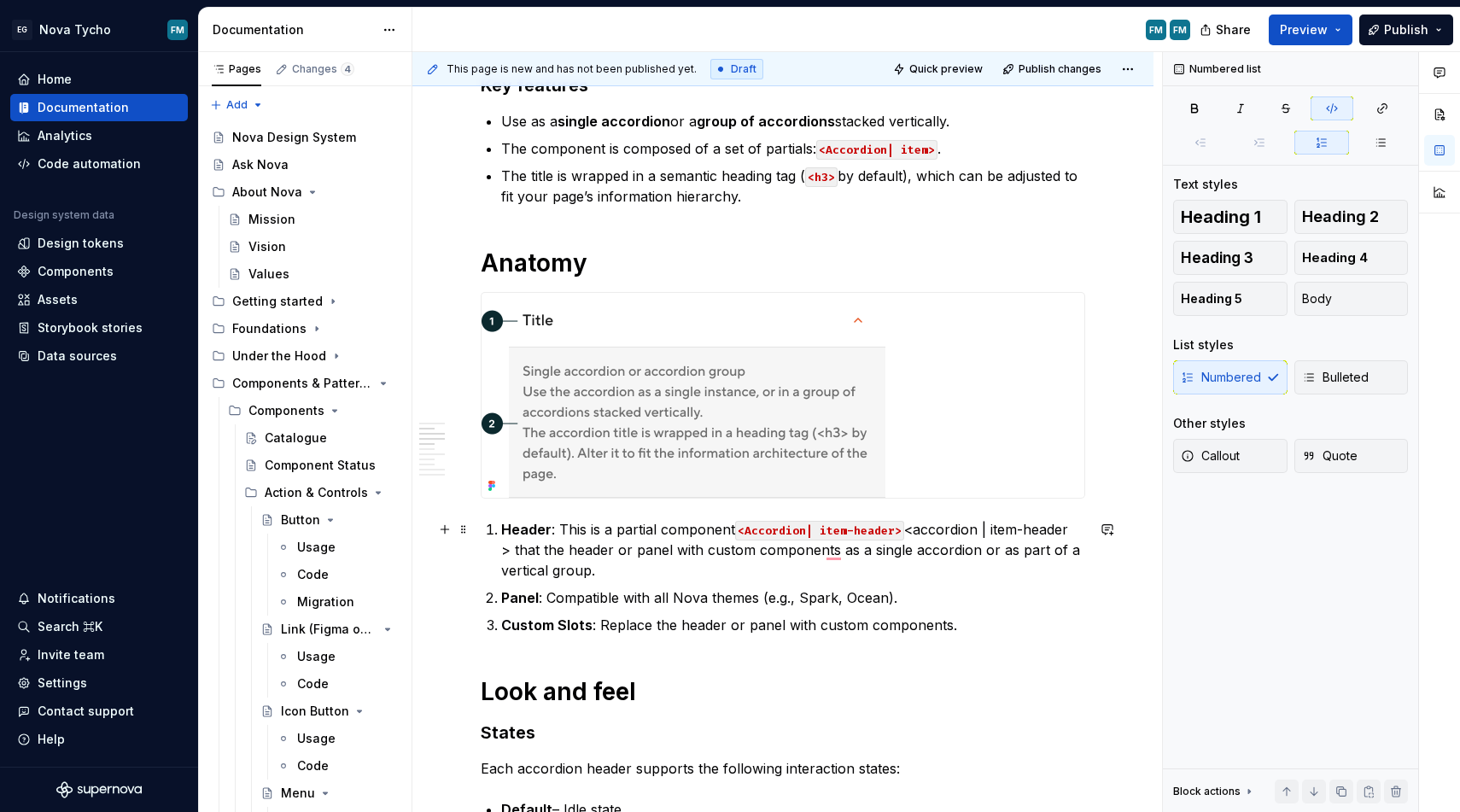 click on "Header : This is a partial component   <Accordion| item-header>  <accordion | item-header > that the header or panel with custom components as a single accordion or as part of a vertical group." at bounding box center (793, 550) 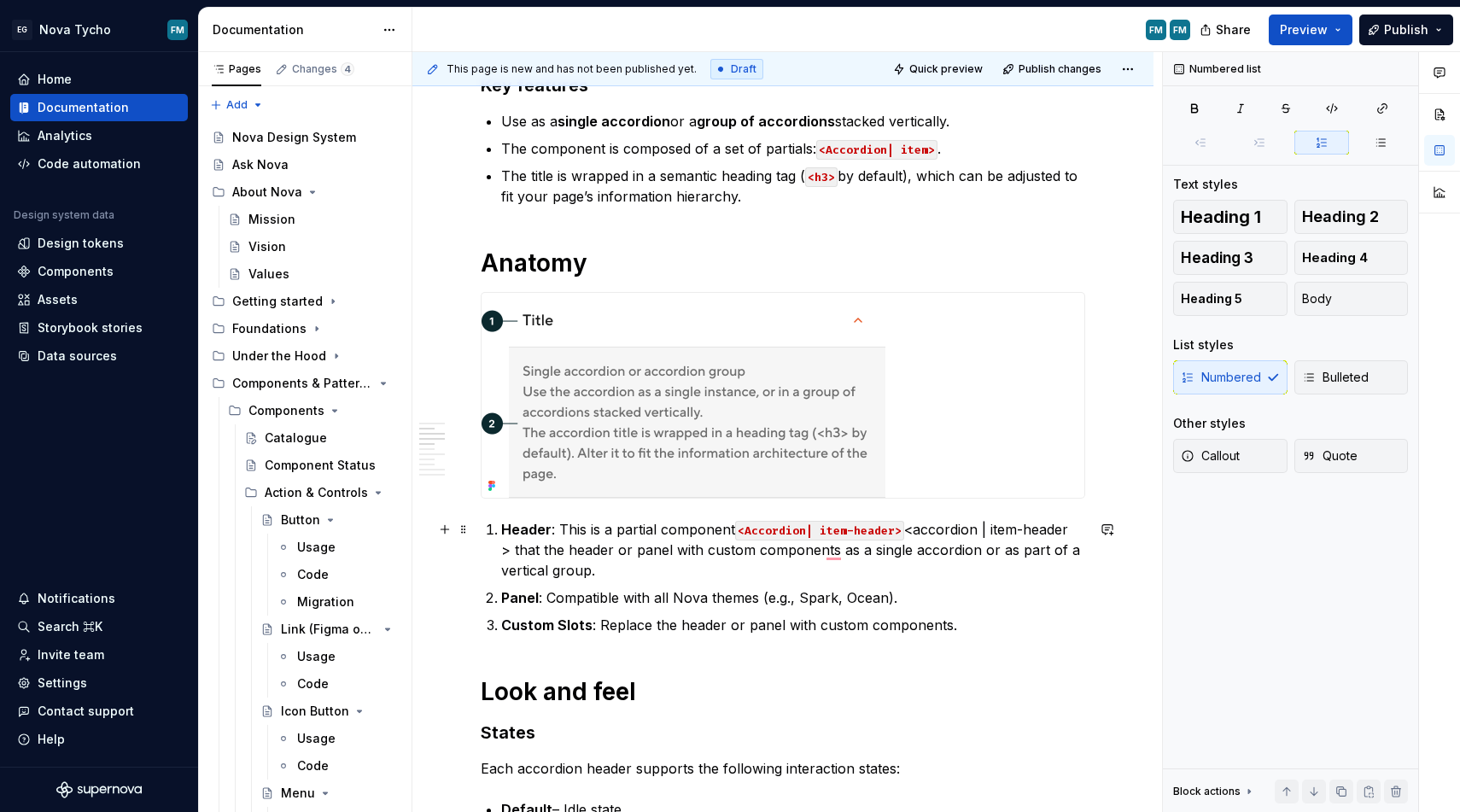 click on "Header : This is a partial component   <Accordion| item-header>  <accordion | item-header > that the header or panel with custom components as a single accordion or as part of a vertical group." at bounding box center [793, 550] 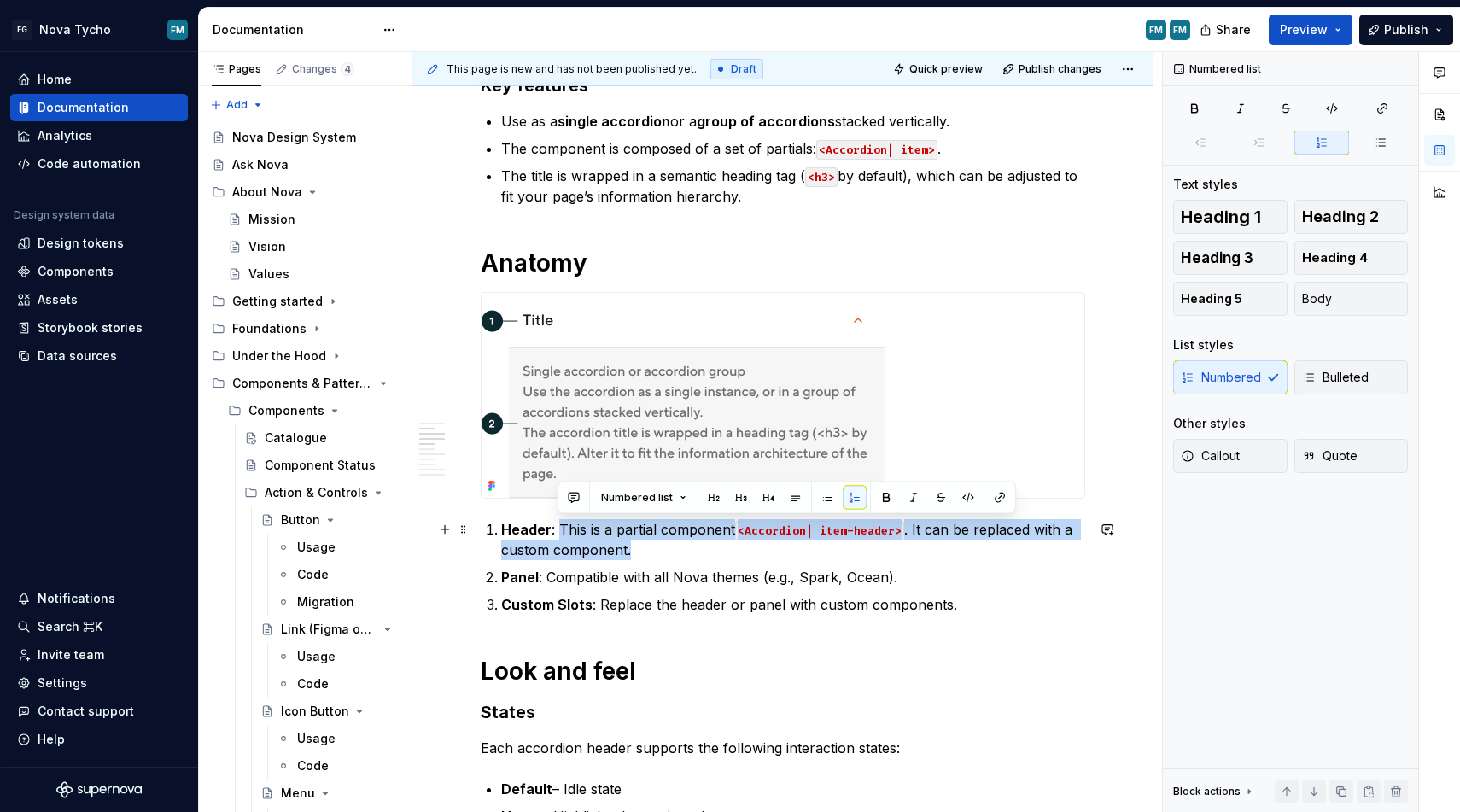 drag, startPoint x: 557, startPoint y: 528, endPoint x: 645, endPoint y: 545, distance: 89.627 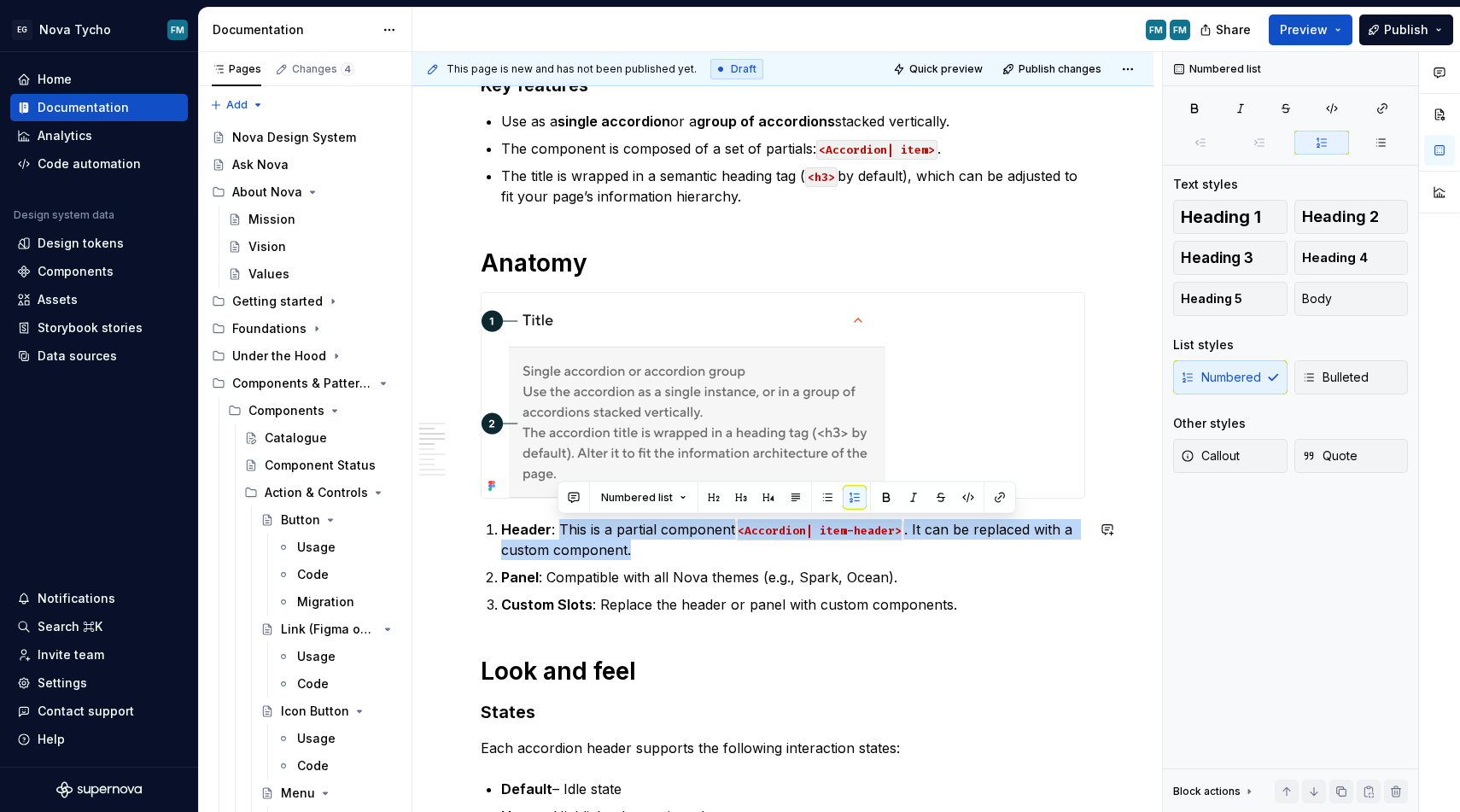 copy on "This is a partial component   <Accordion| item-header> . It can be replaced with a custom component." 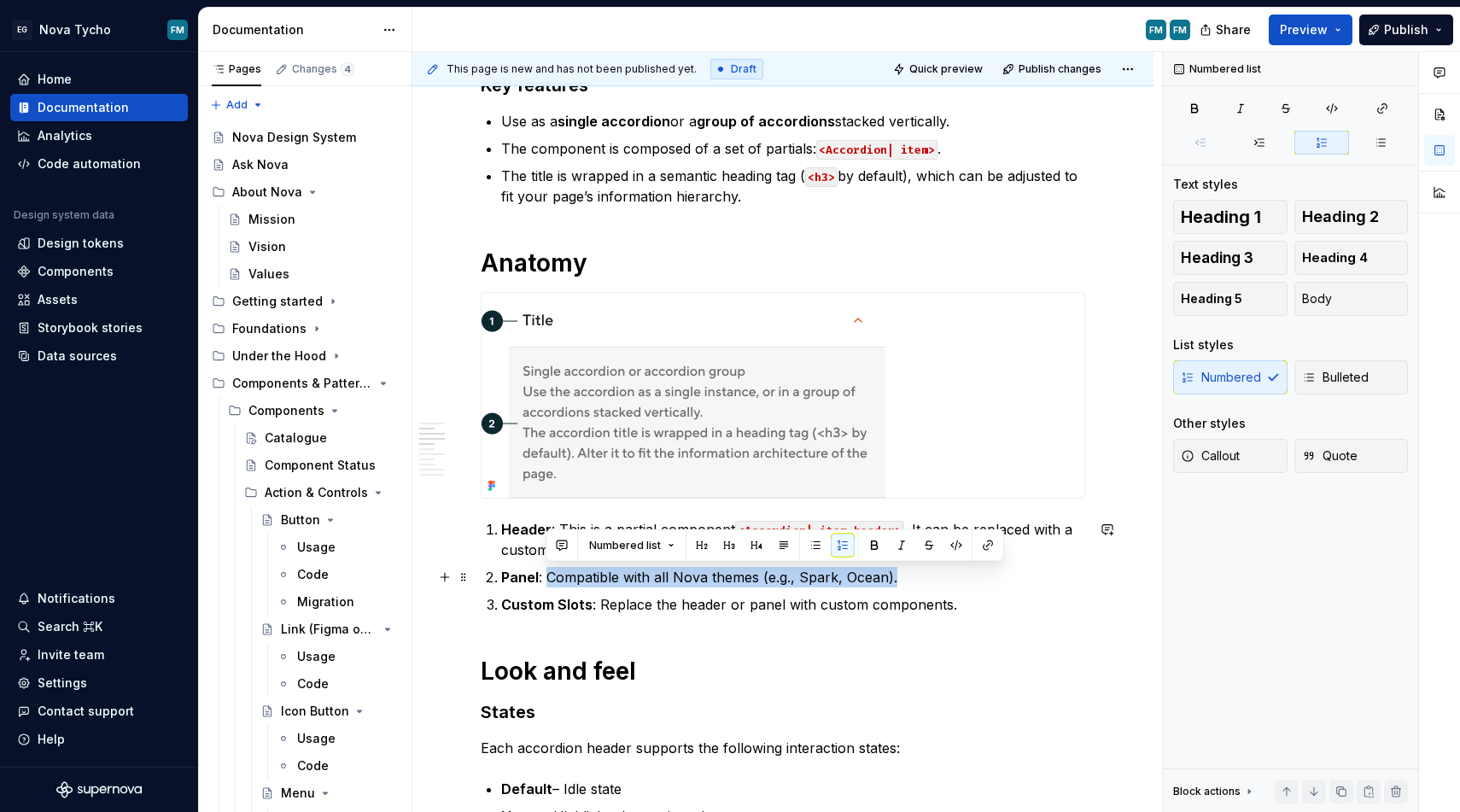 drag, startPoint x: 900, startPoint y: 580, endPoint x: 546, endPoint y: 571, distance: 354.11439 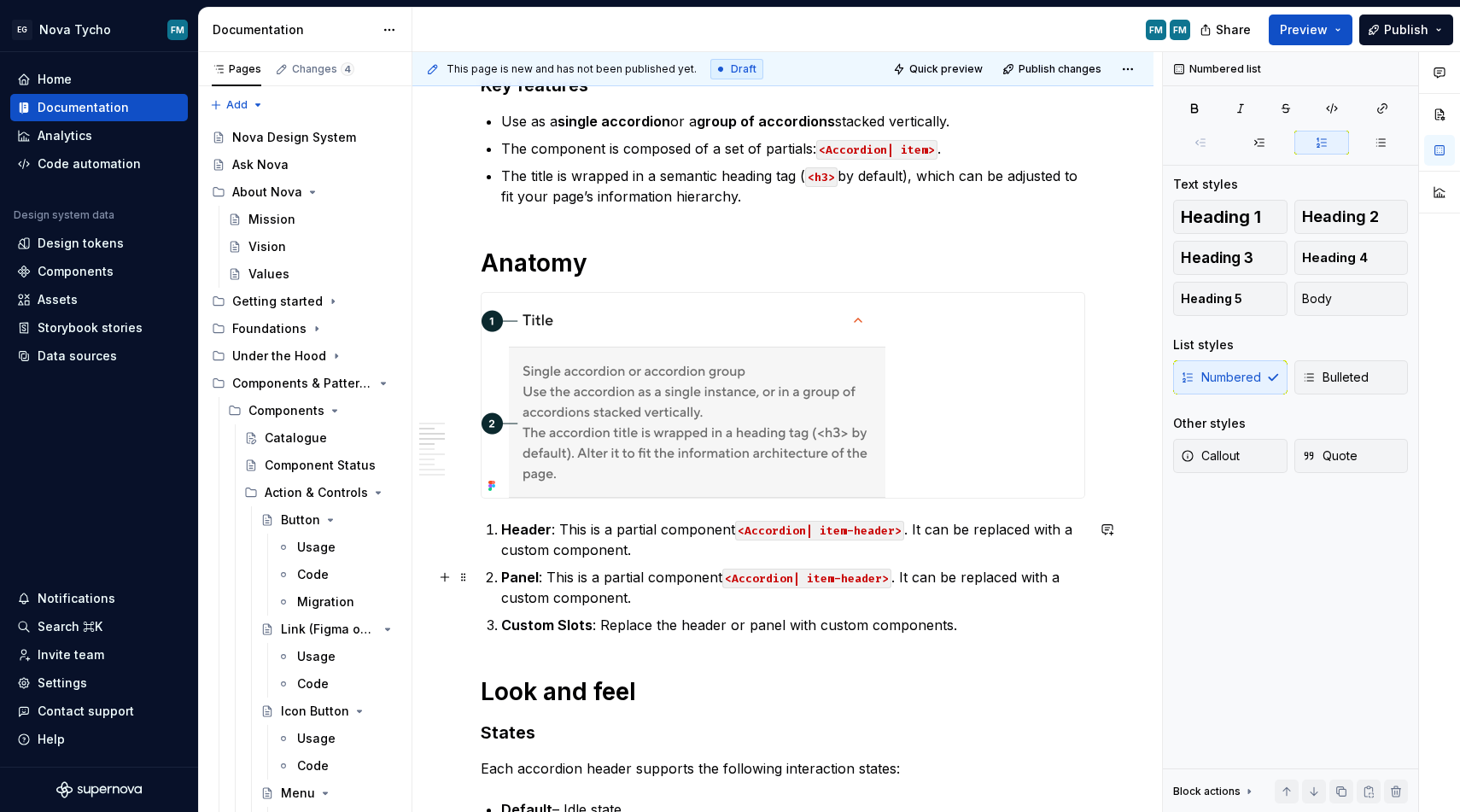 click on "<Accordion| item-header>" at bounding box center (807, 578) 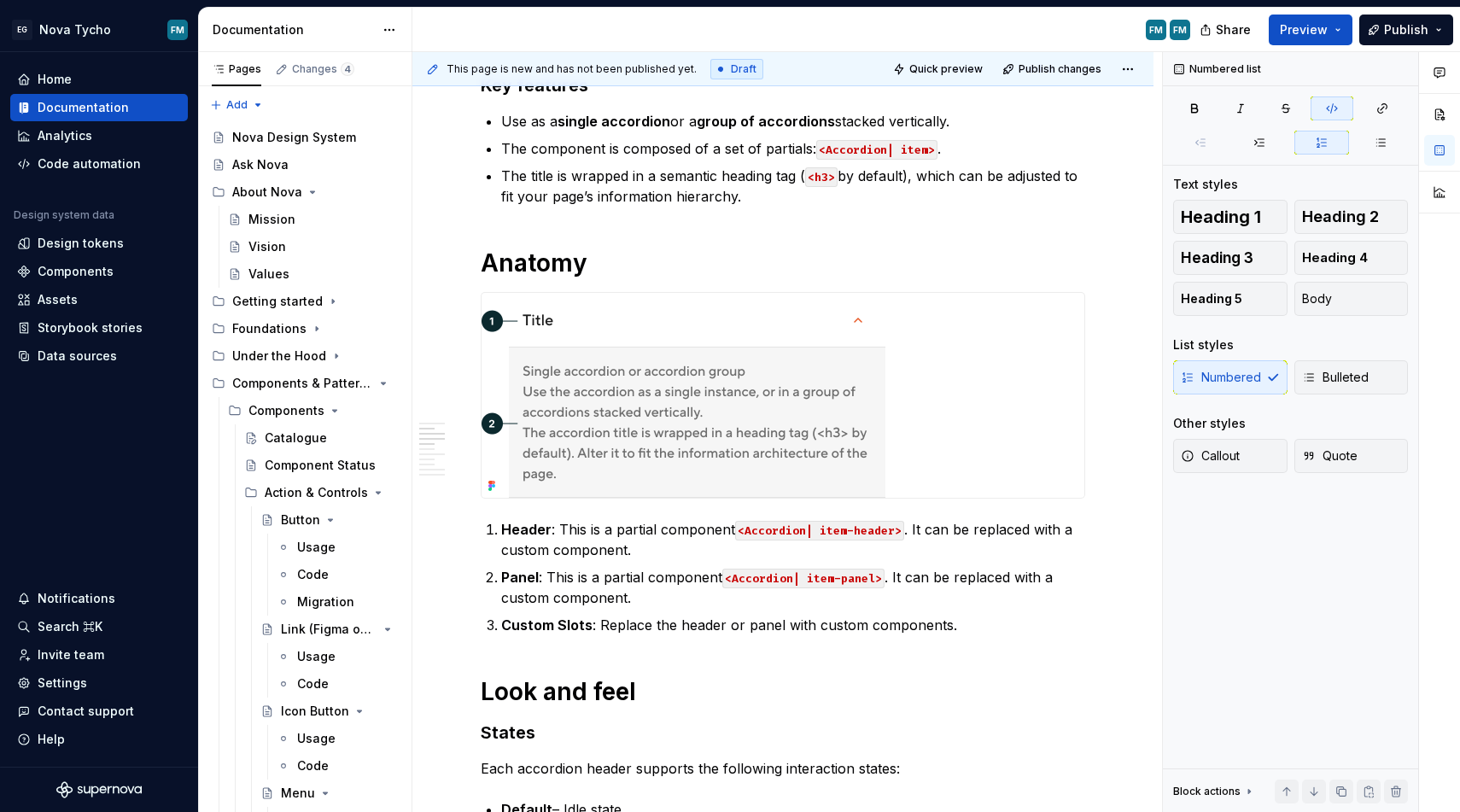 scroll, scrollTop: 970, scrollLeft: 0, axis: vertical 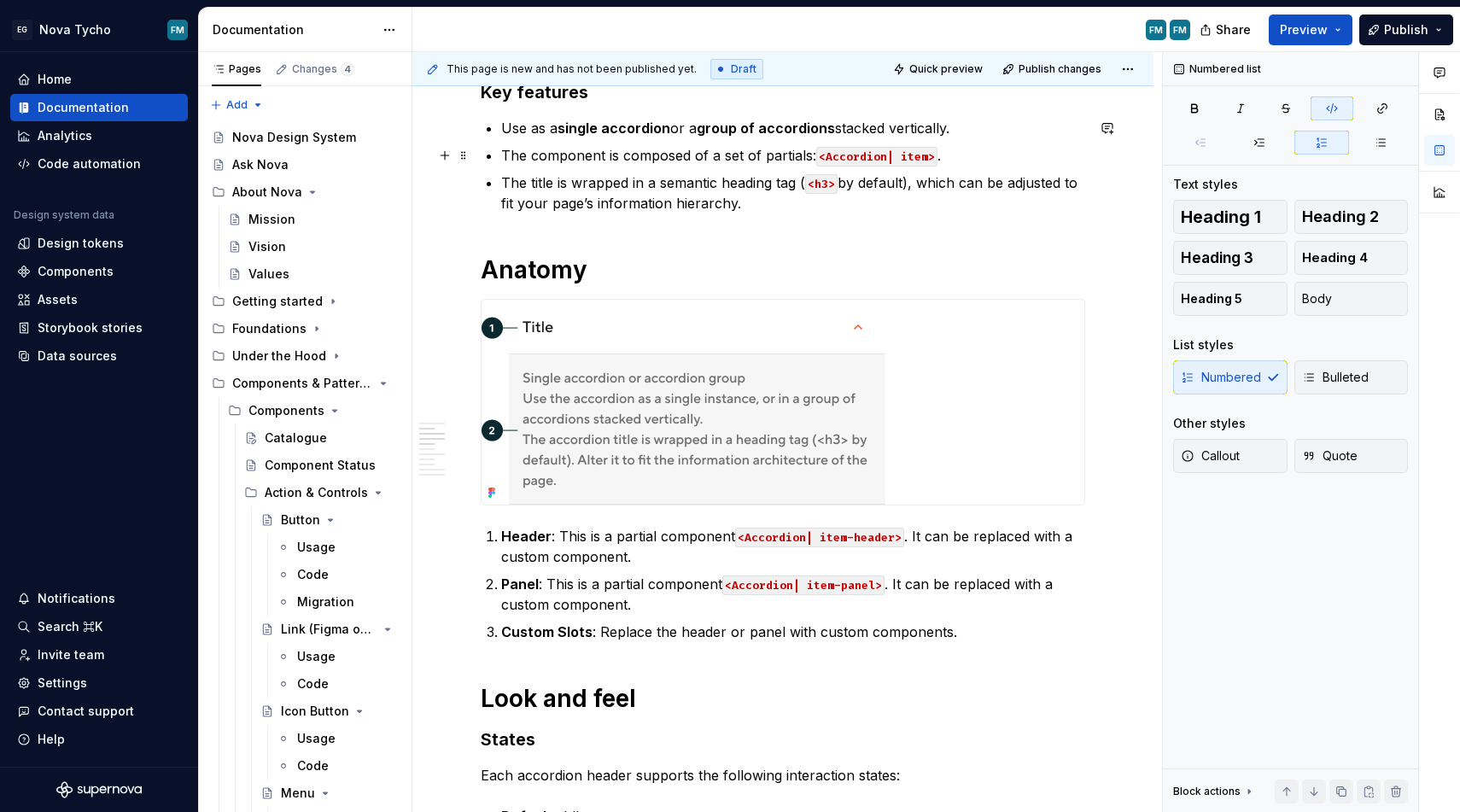 click on "Header : This is a partial component   <Accordion| item-header> . It can be replaced with a custom component." at bounding box center (793, 546) 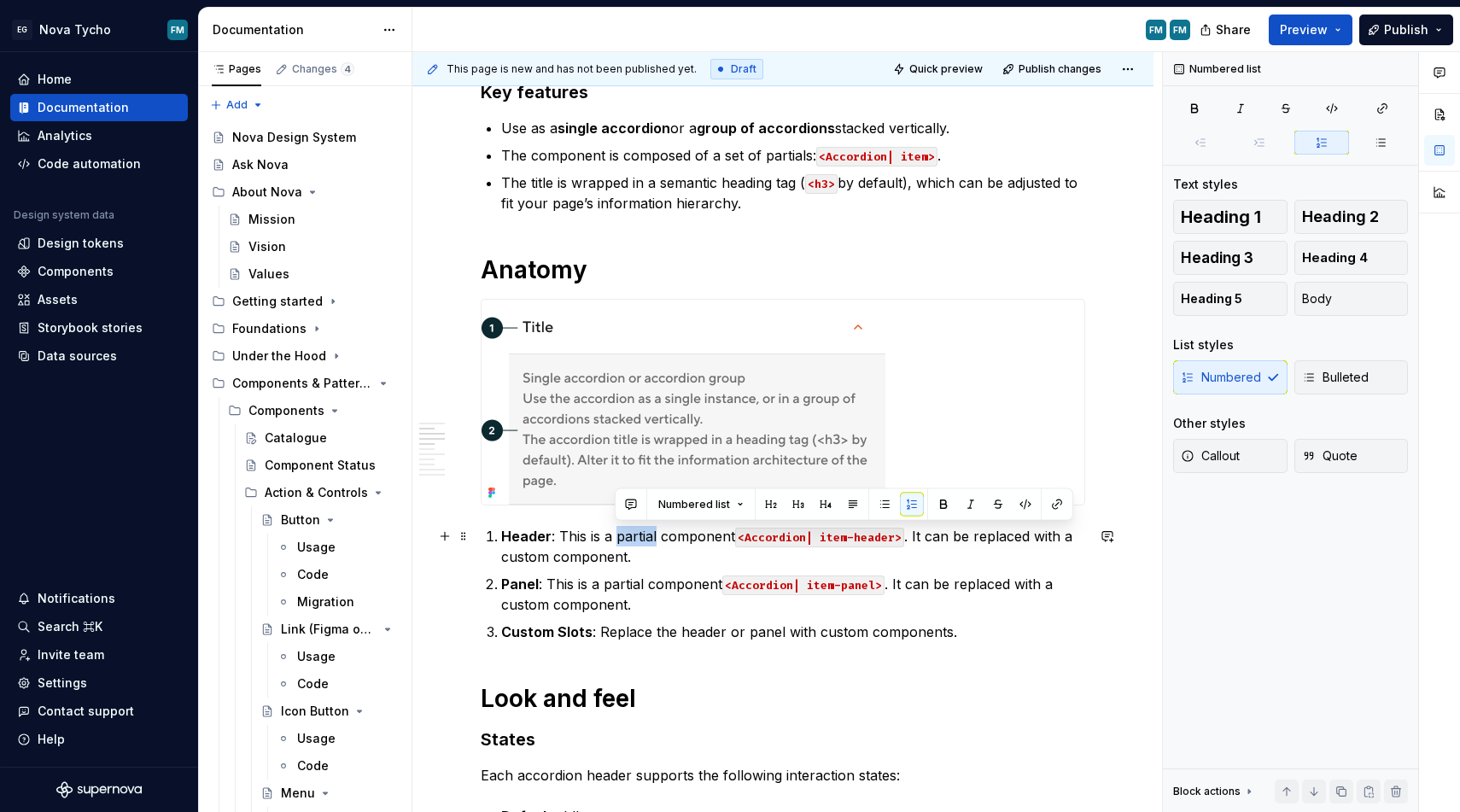 click on "Header : This is a partial component   <Accordion| item-header> . It can be replaced with a custom component." at bounding box center [793, 546] 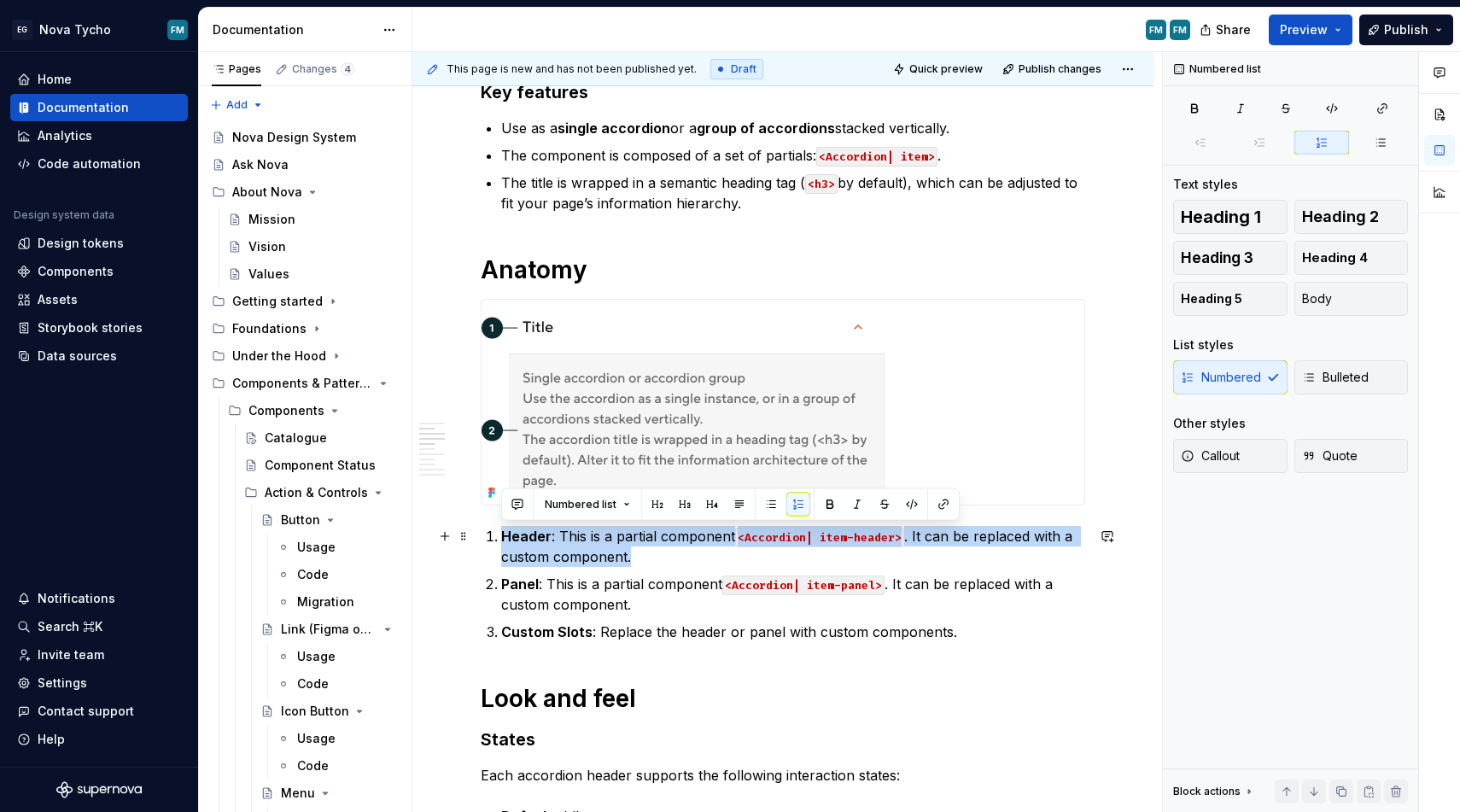 click on "Header : This is a partial component   <Accordion| item-header> . It can be replaced with a custom component." at bounding box center [793, 546] 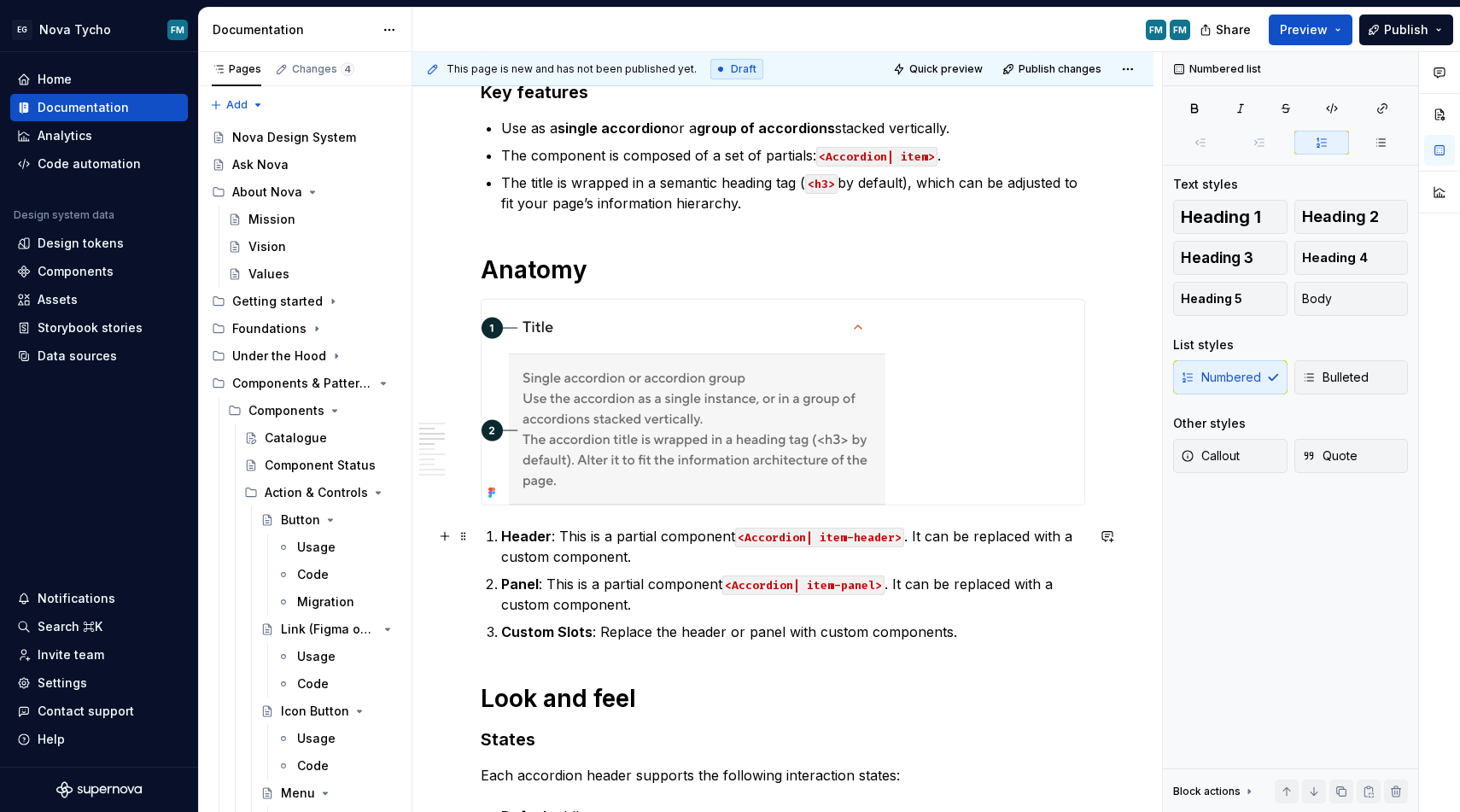 click on "Header : This is a partial component   <Accordion| item-header> . It can be replaced with a custom component." at bounding box center (793, 546) 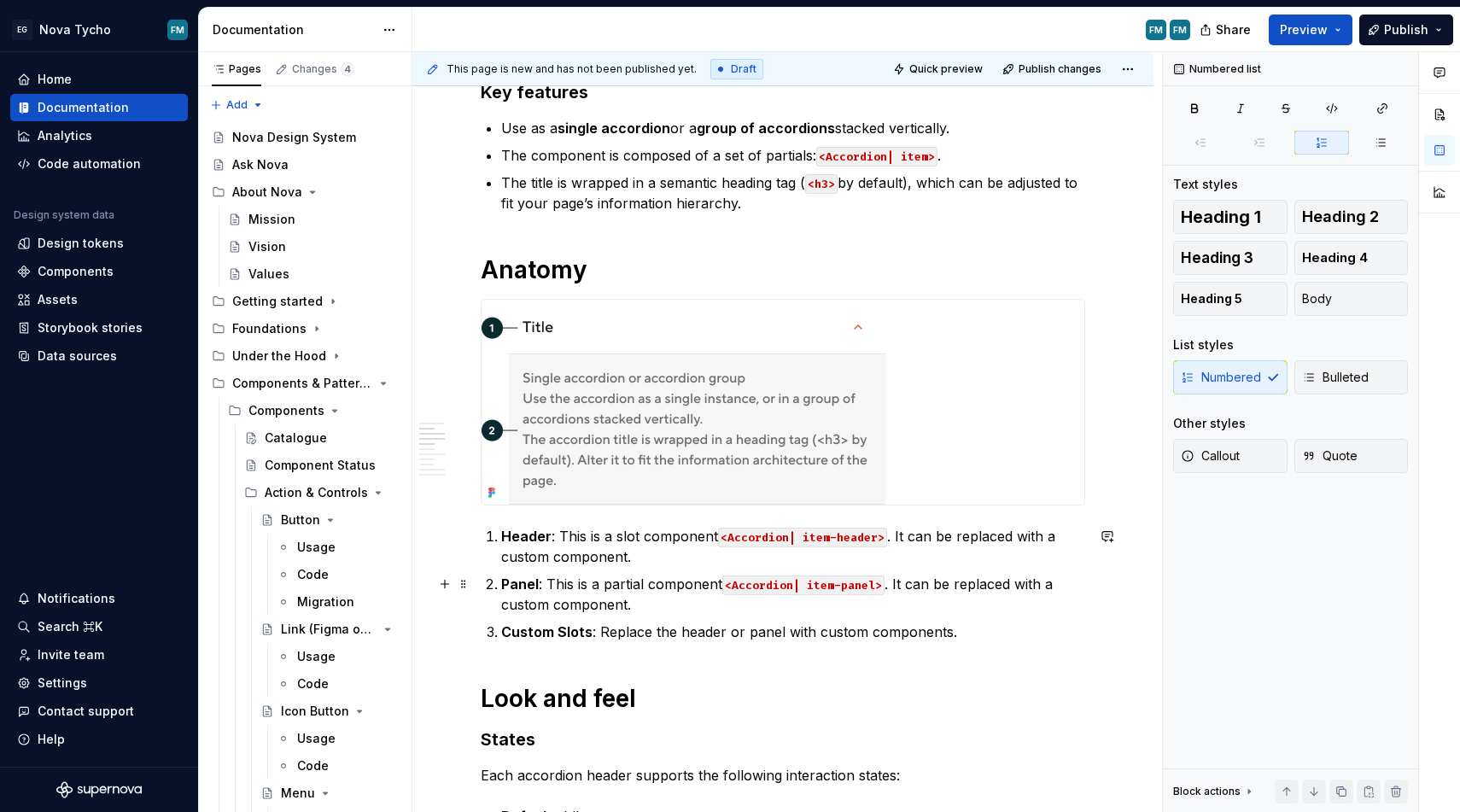 click on "Panel : This is a partial component   <Accordion| item-panel> . It can be replaced with a custom component." at bounding box center [793, 594] 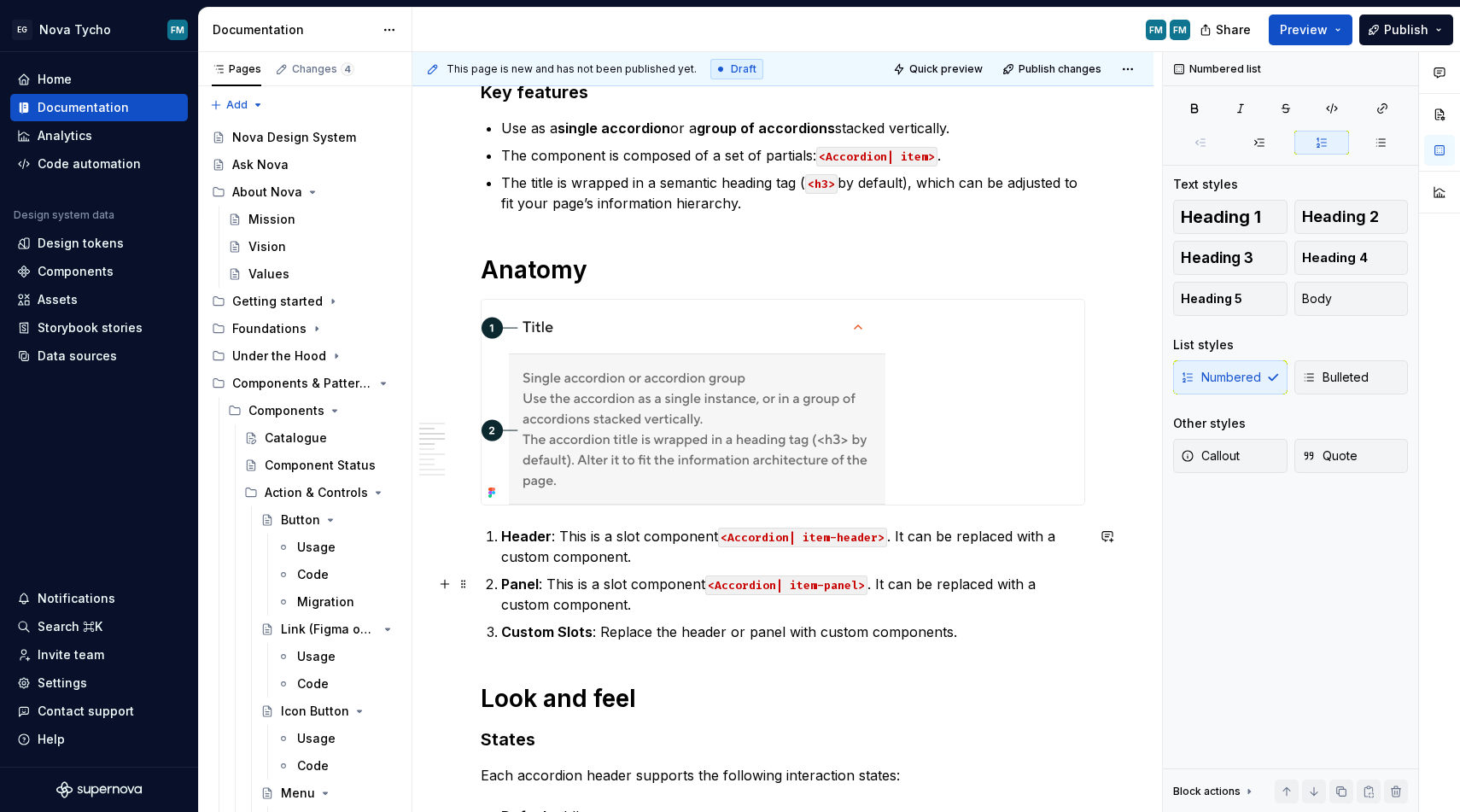 click on "<Accordion| item-panel>" at bounding box center (786, 585) 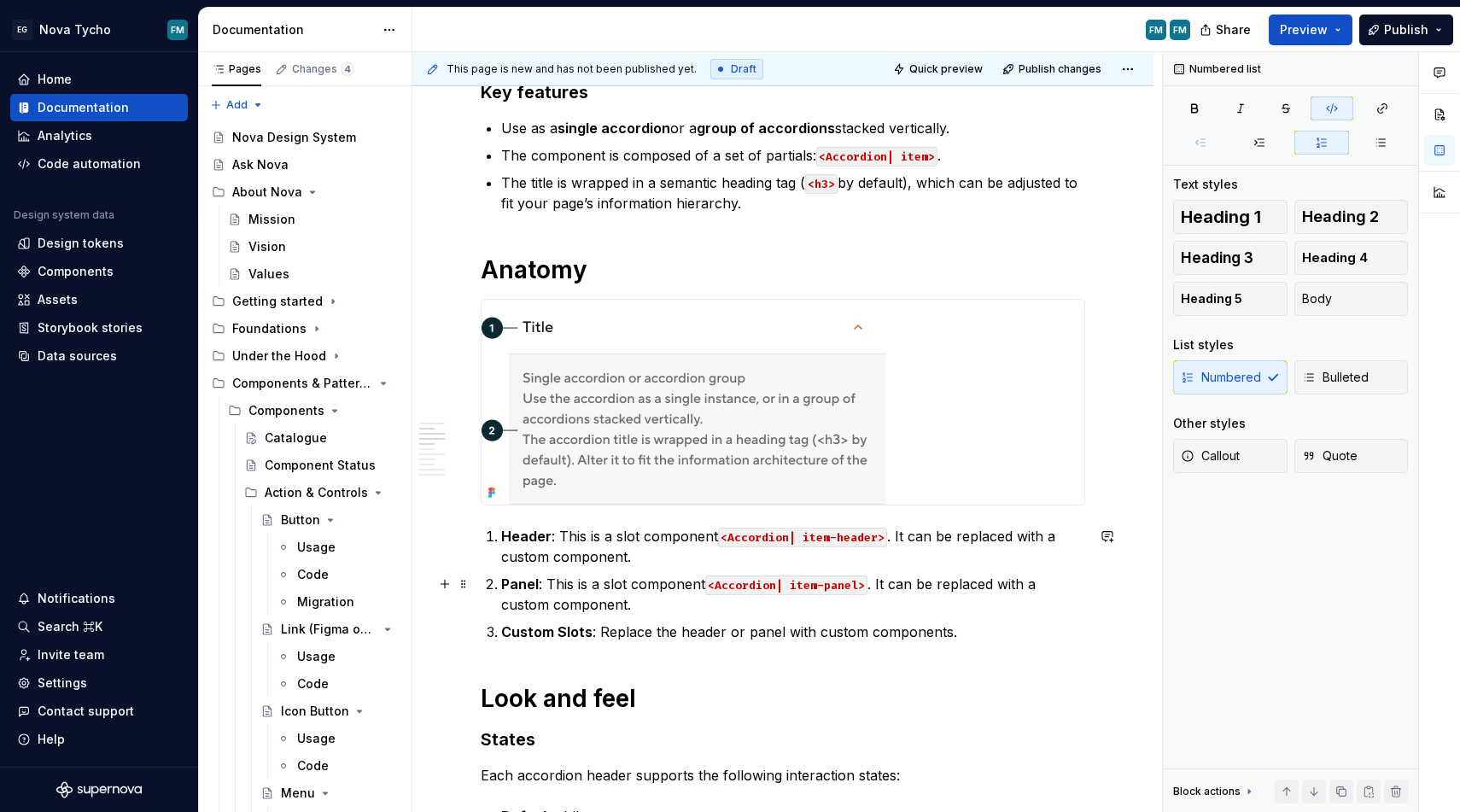 click on "<Accordion| item-panel>" at bounding box center [786, 585] 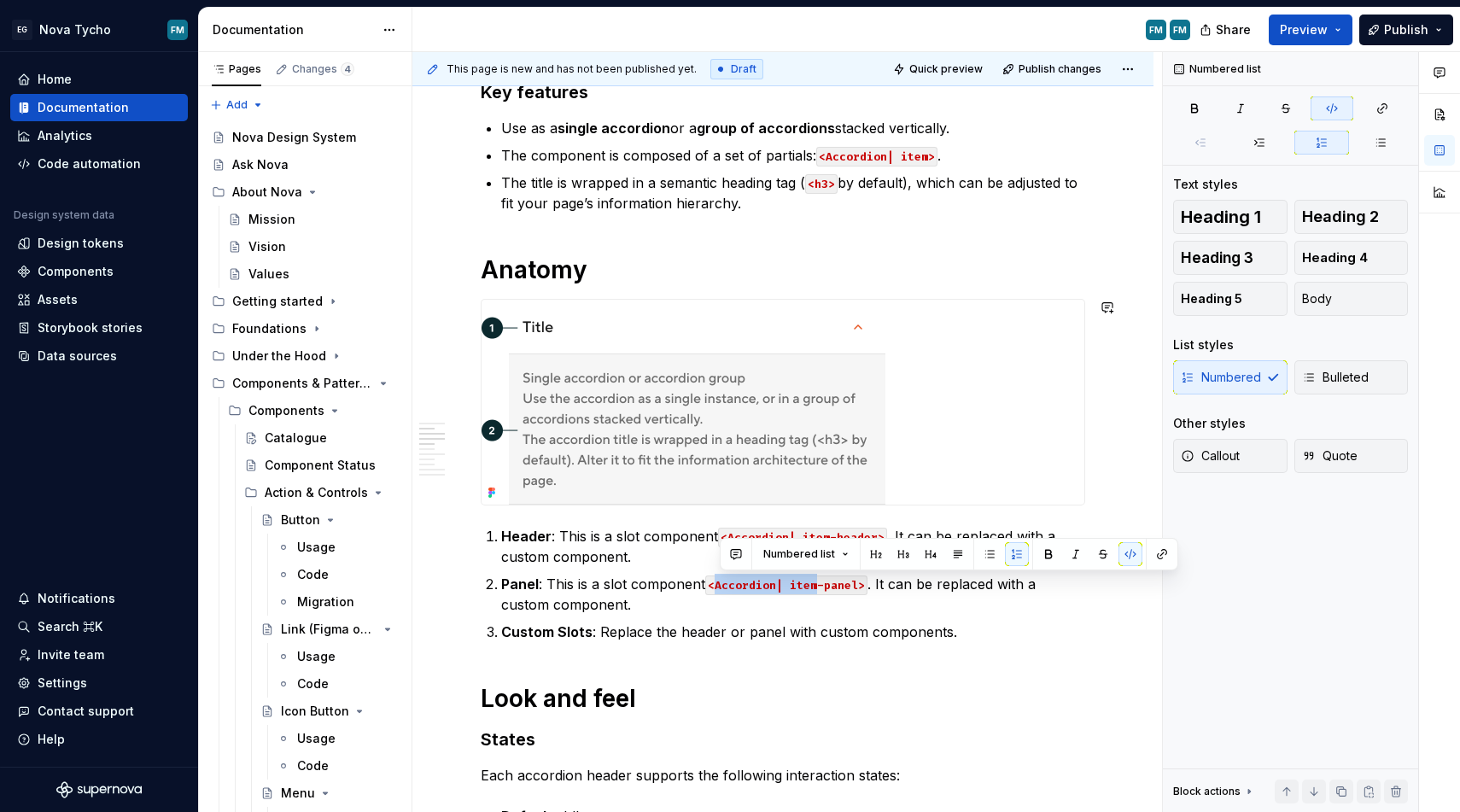 click on "<Accordion| item-panel>" at bounding box center (786, 585) 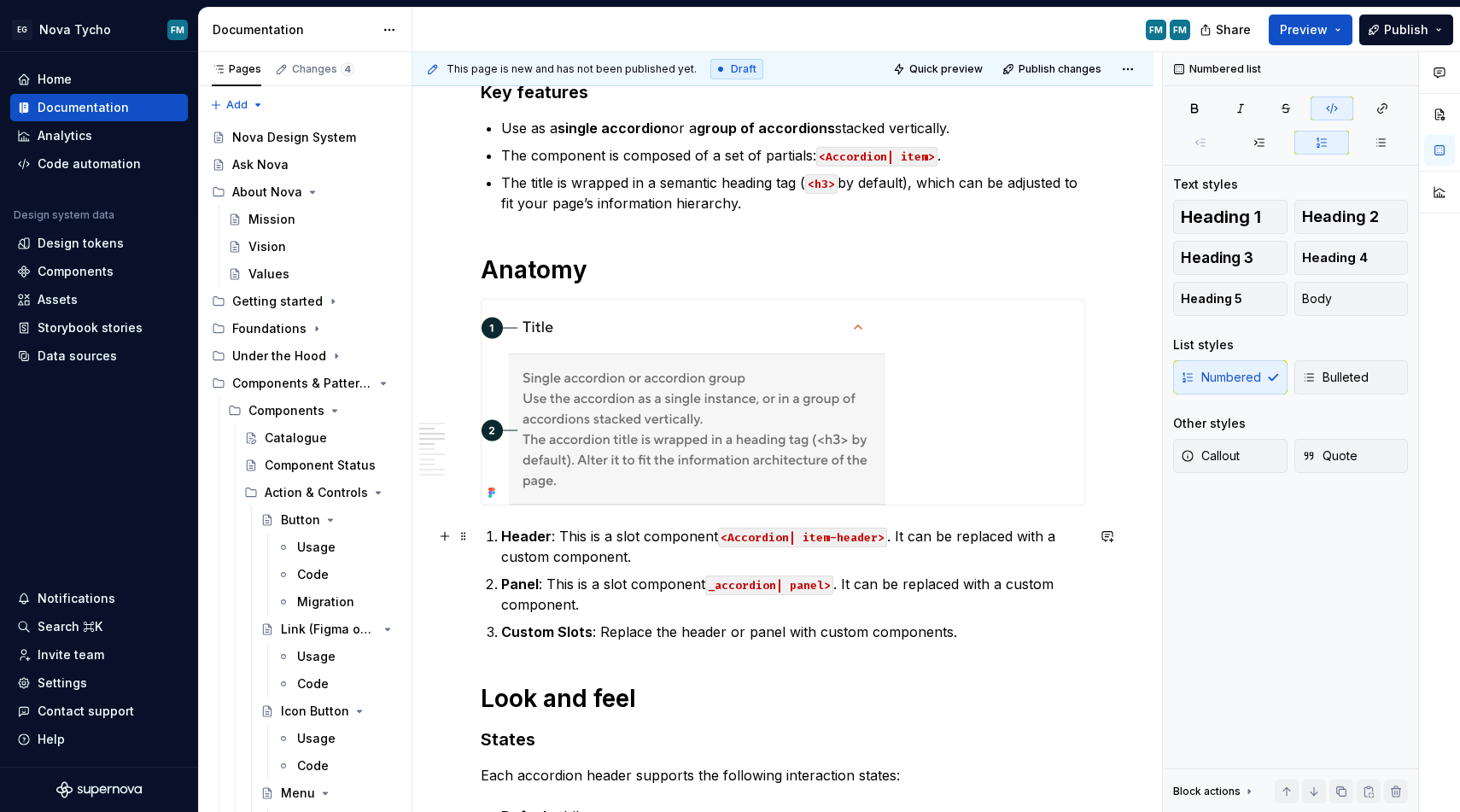 click on "<Accordion| item-header>" at bounding box center [803, 537] 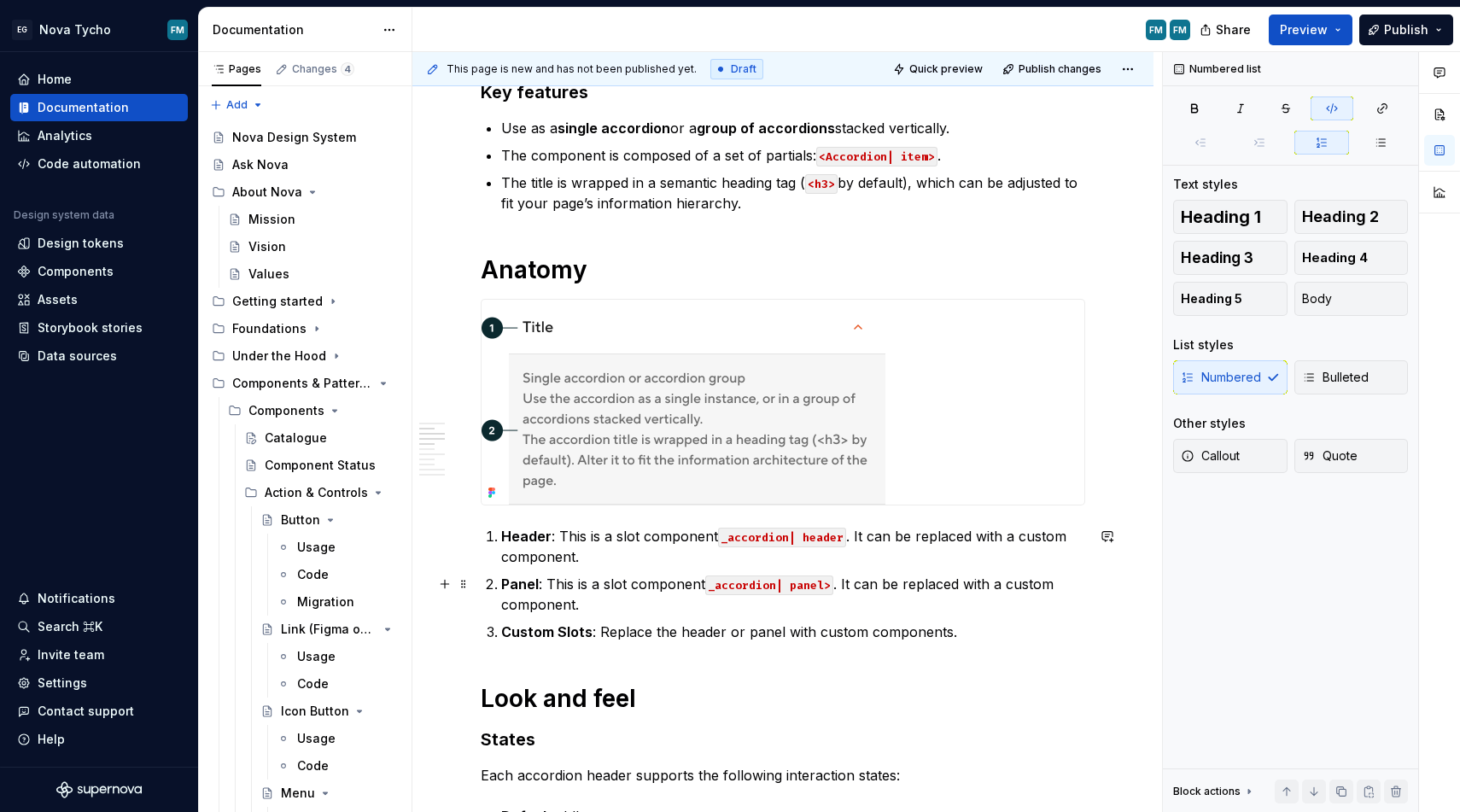 click on "_accordion| panel>" at bounding box center [769, 585] 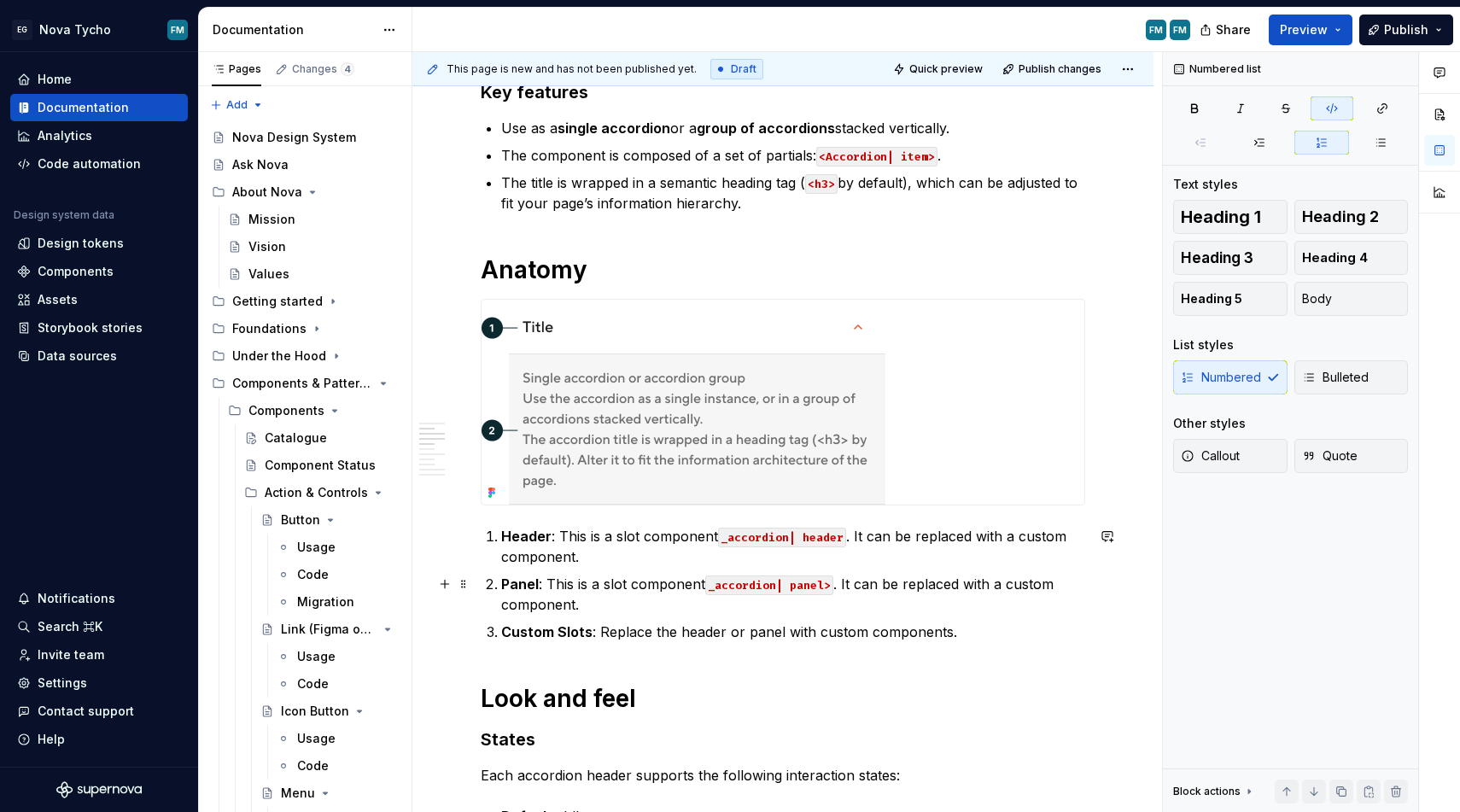 click on "_accordion| panel>" at bounding box center (769, 585) 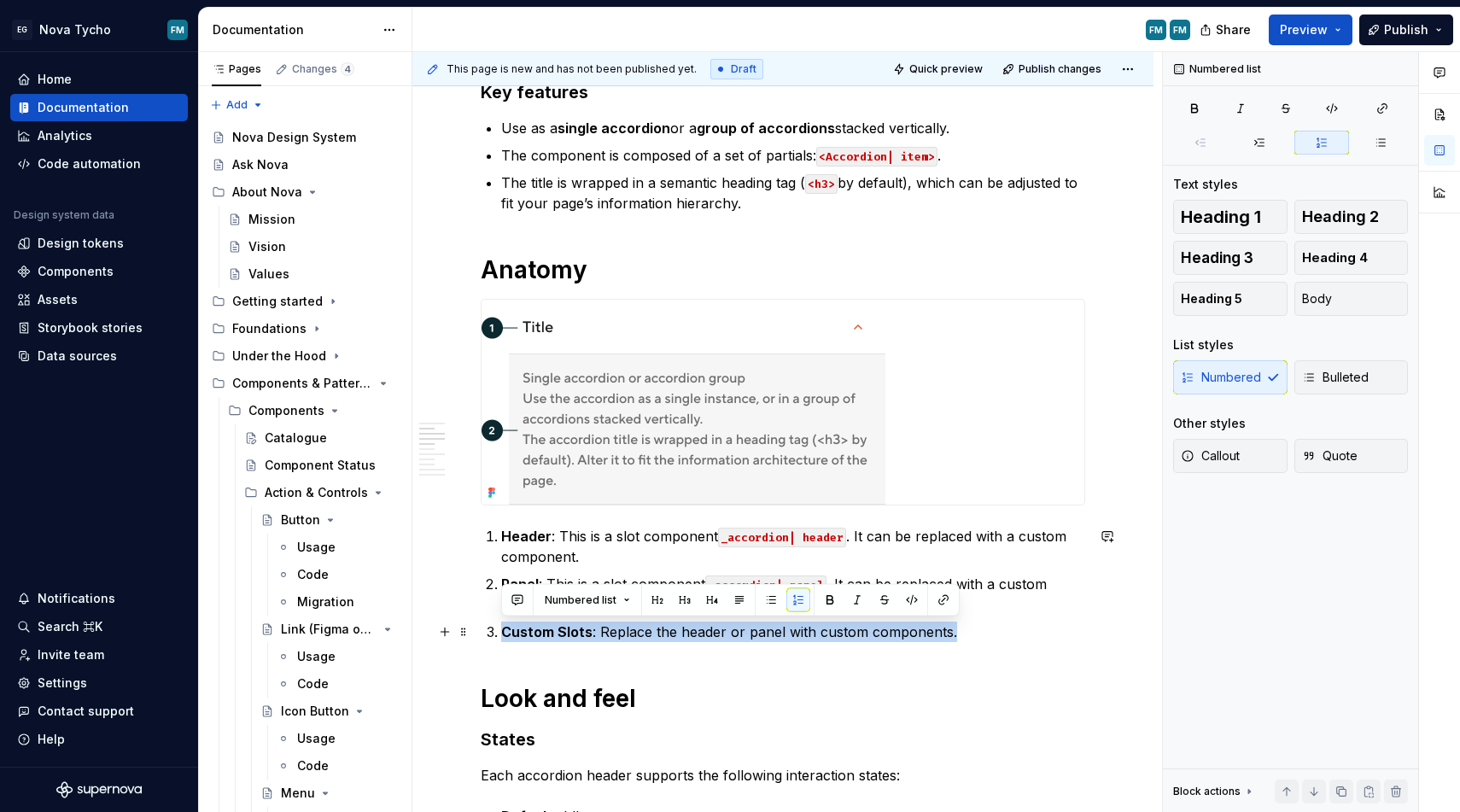 drag, startPoint x: 961, startPoint y: 632, endPoint x: 952, endPoint y: 615, distance: 19.235384 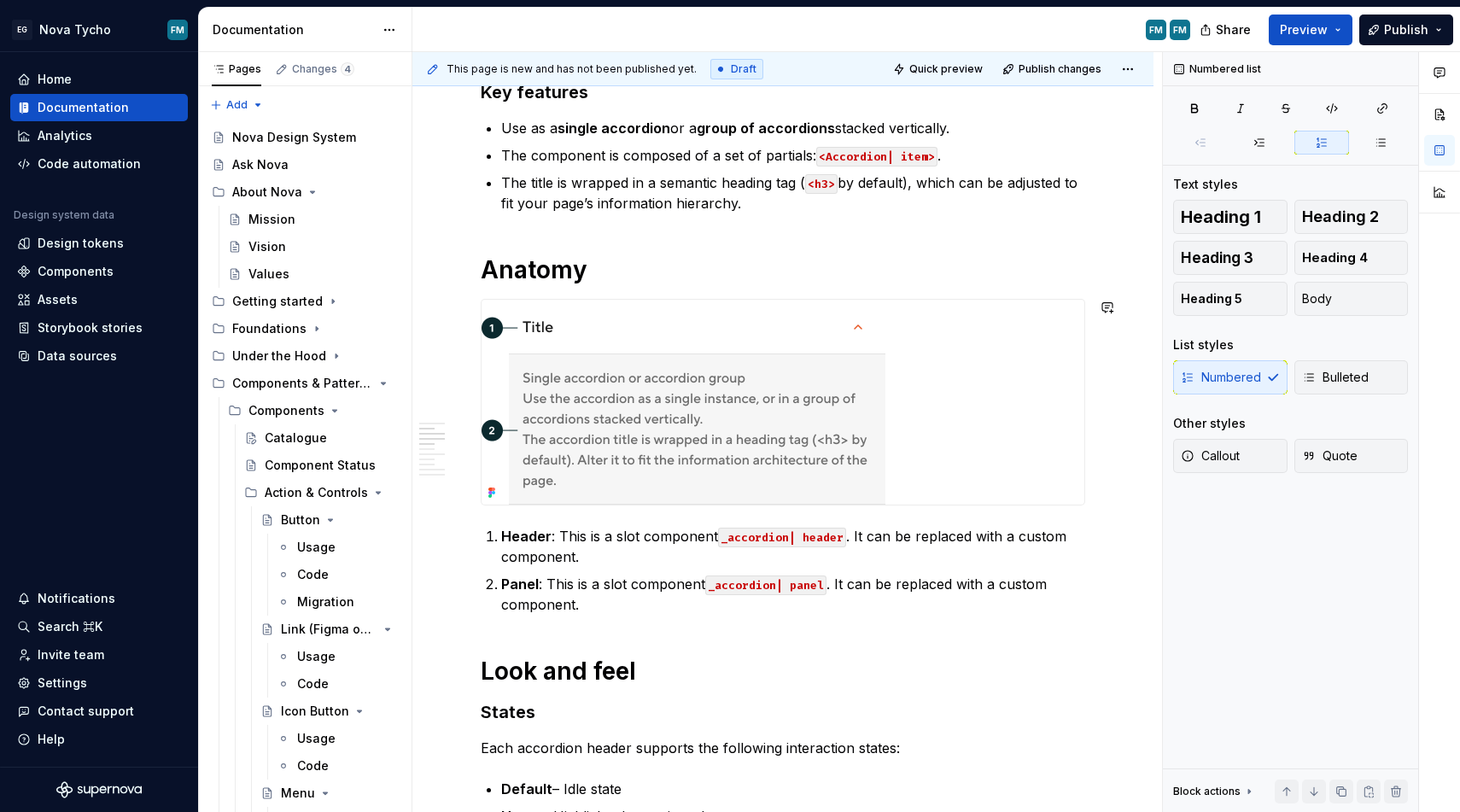 scroll, scrollTop: 1014, scrollLeft: 0, axis: vertical 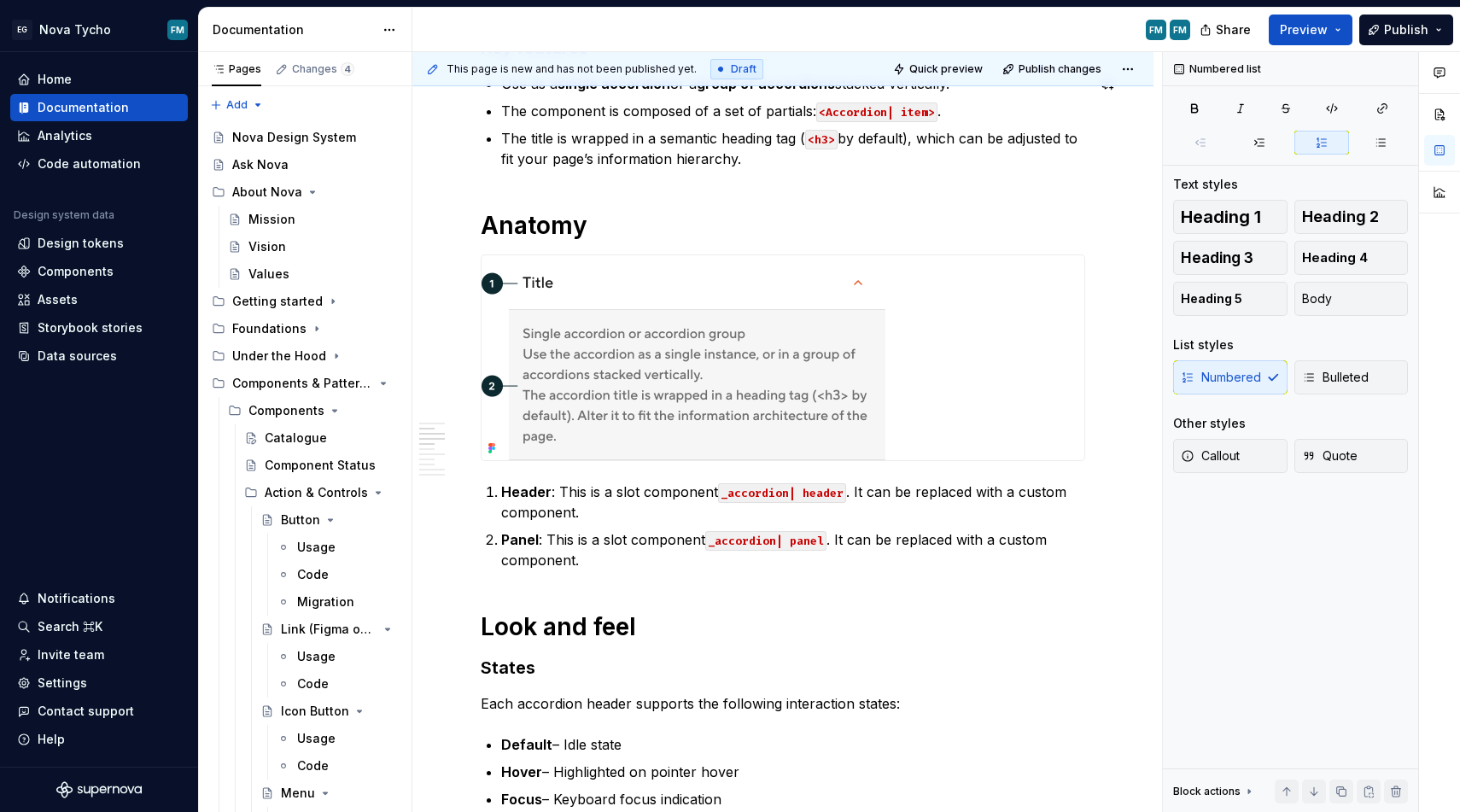 click on "Header" at bounding box center [526, 492] 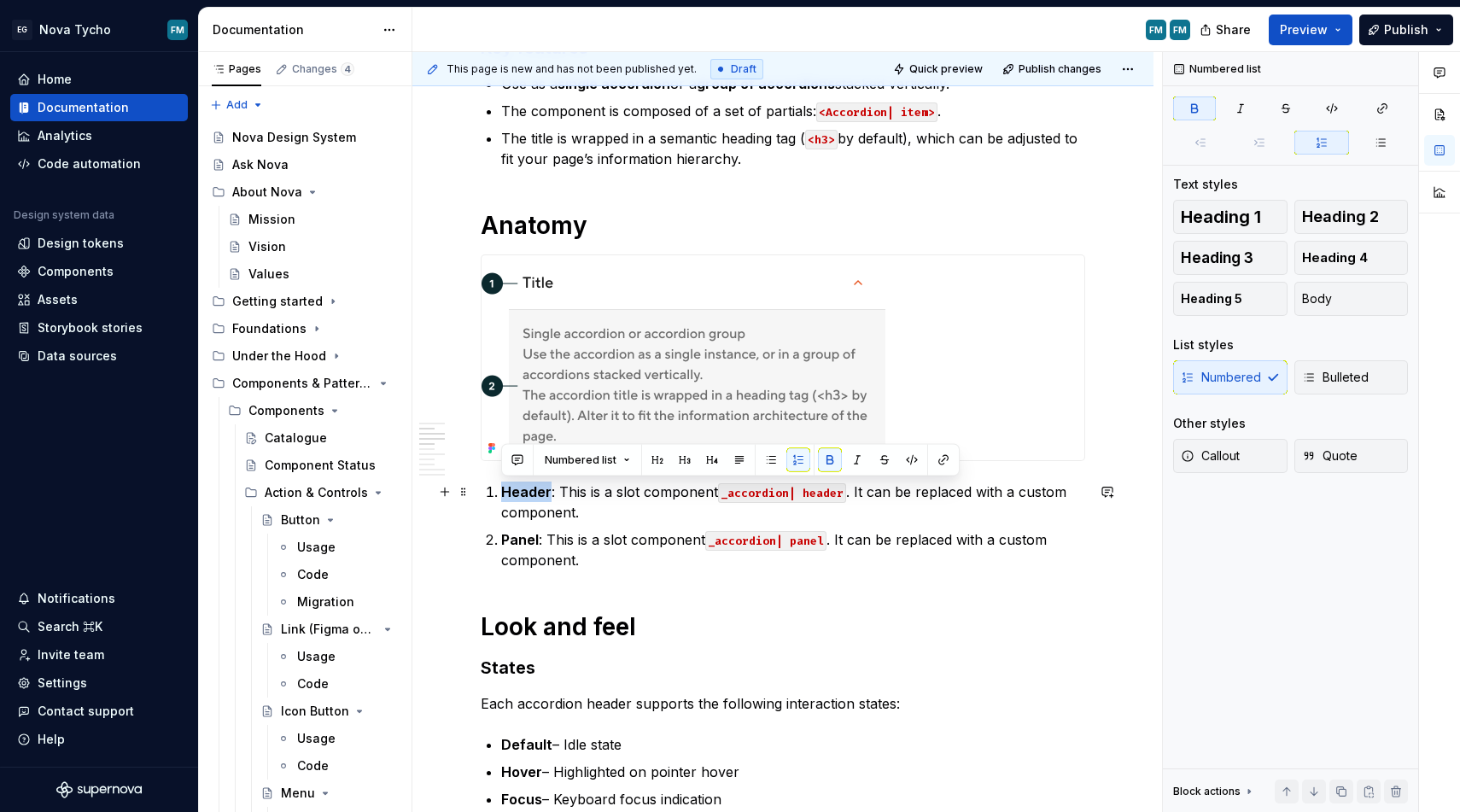click on "Header" at bounding box center [526, 492] 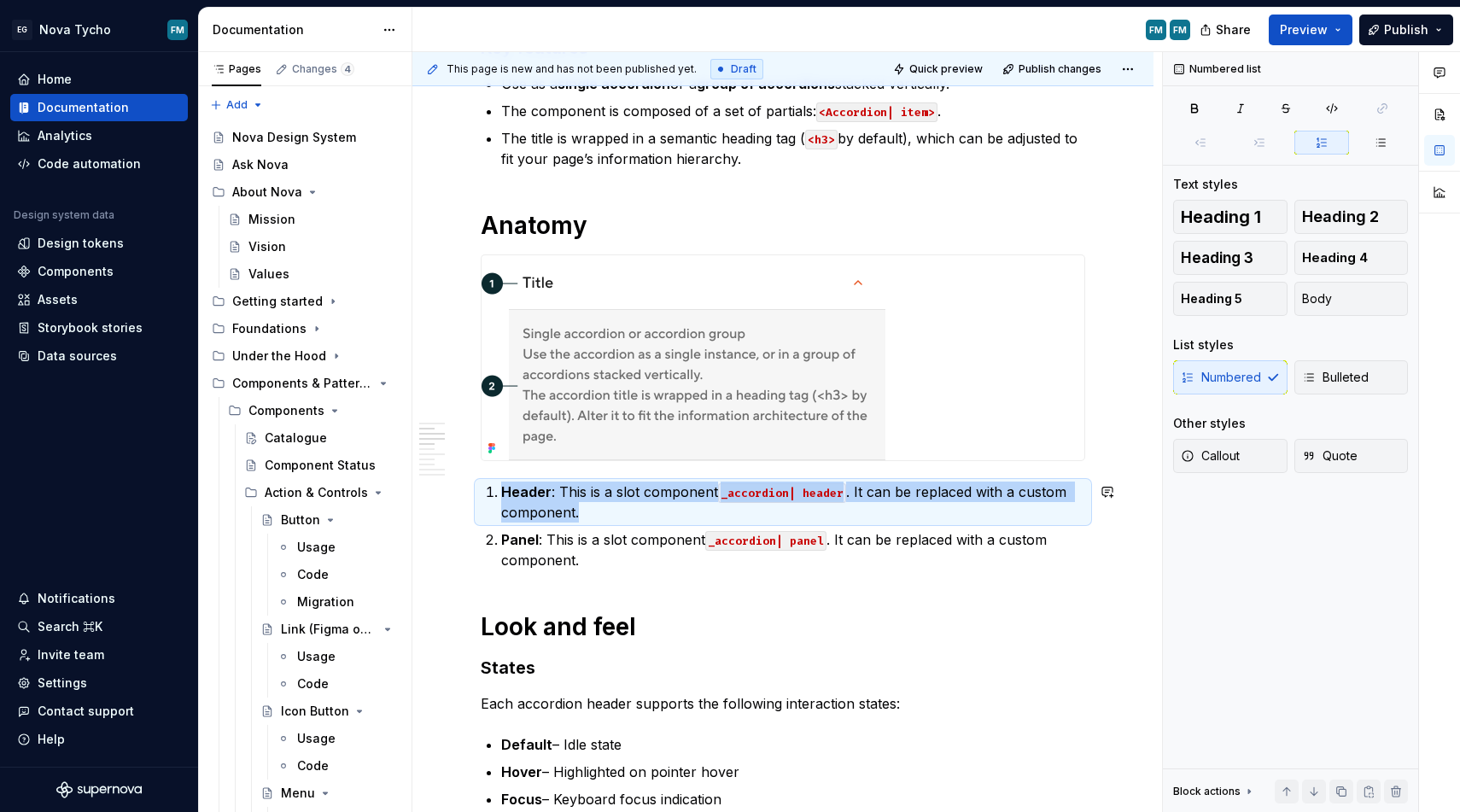 click on "Header" at bounding box center (526, 492) 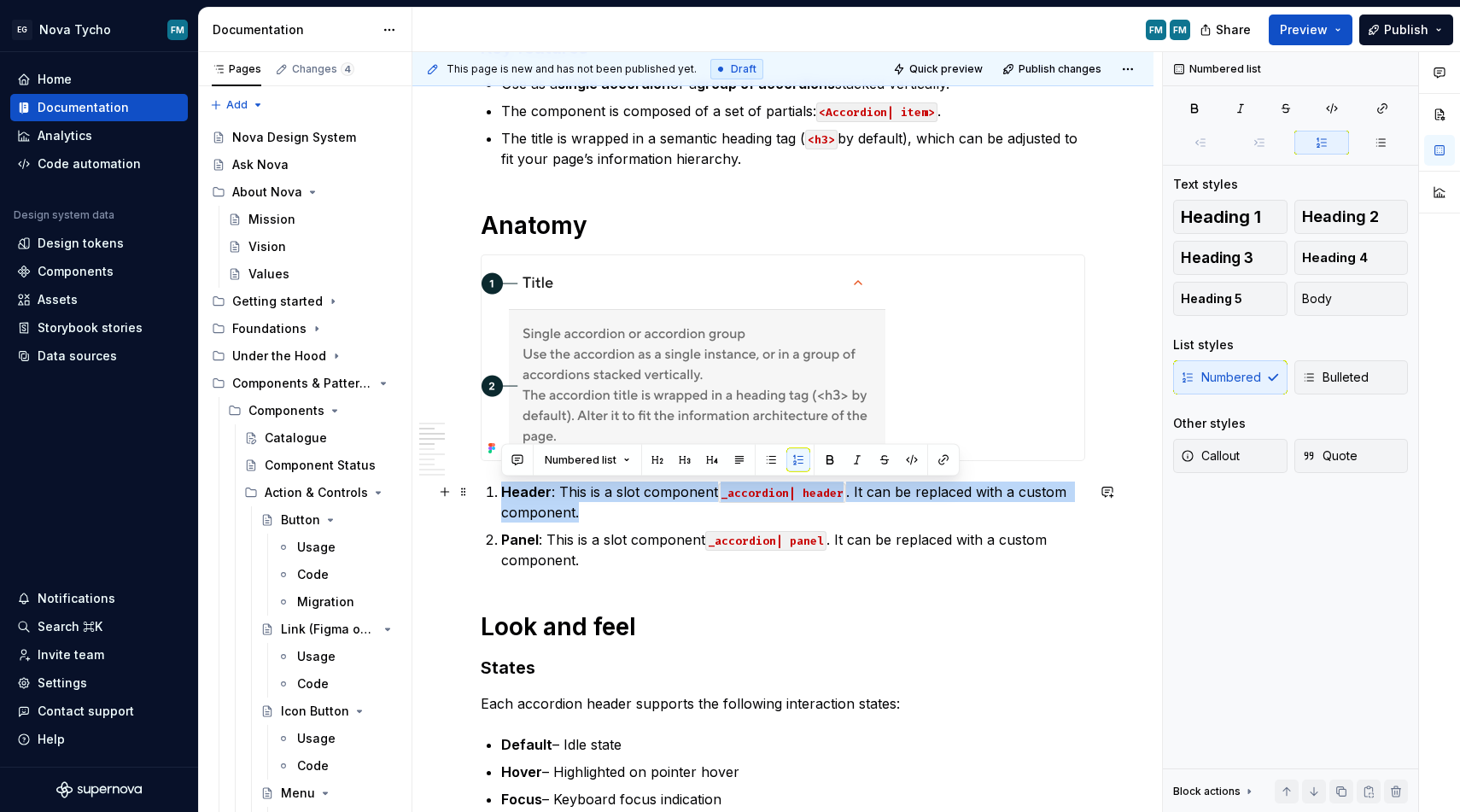 drag, startPoint x: 593, startPoint y: 511, endPoint x: 476, endPoint y: 489, distance: 119.0504 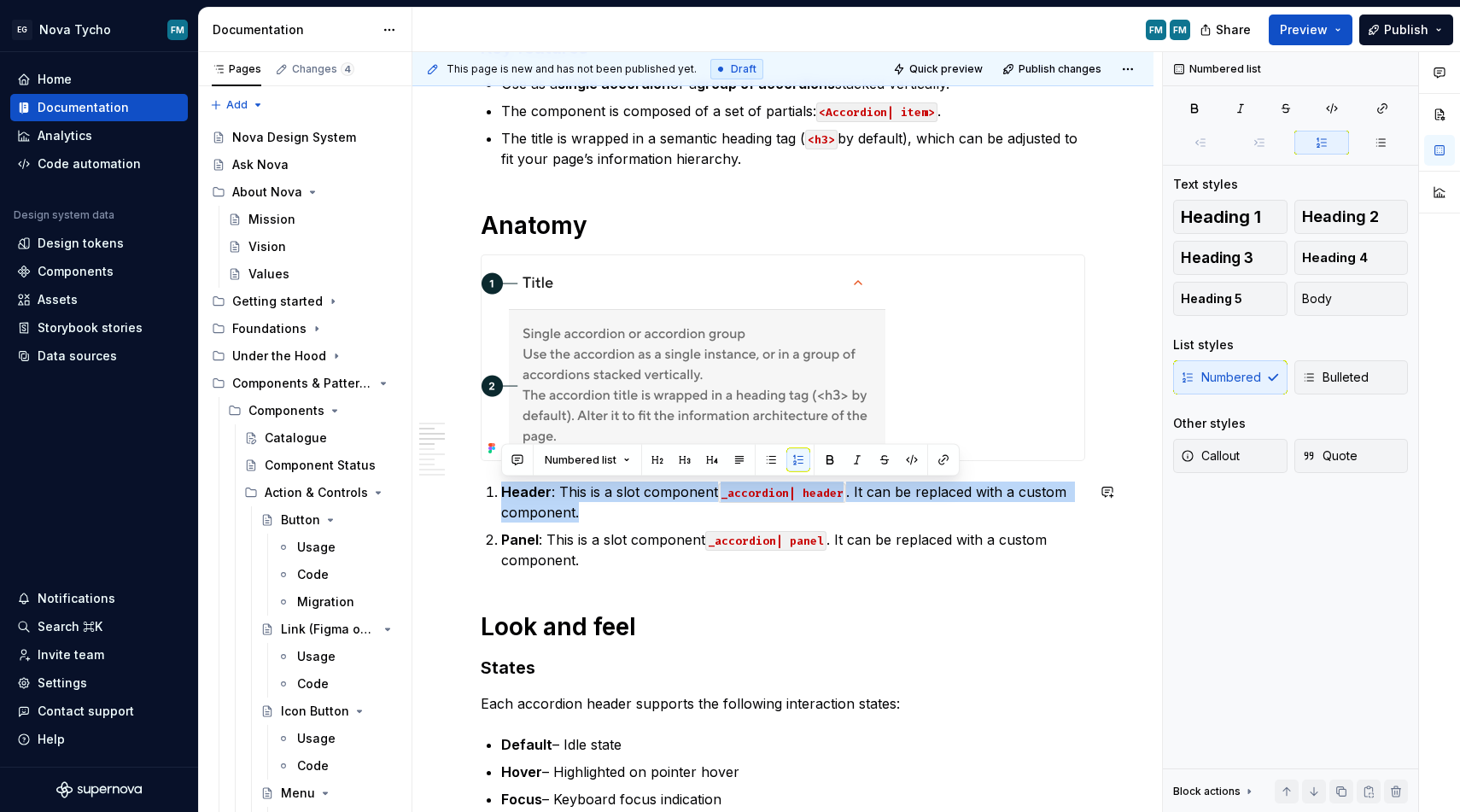copy on "Header : This is a slot component   _accordion| header . It can be replaced with a custom component." 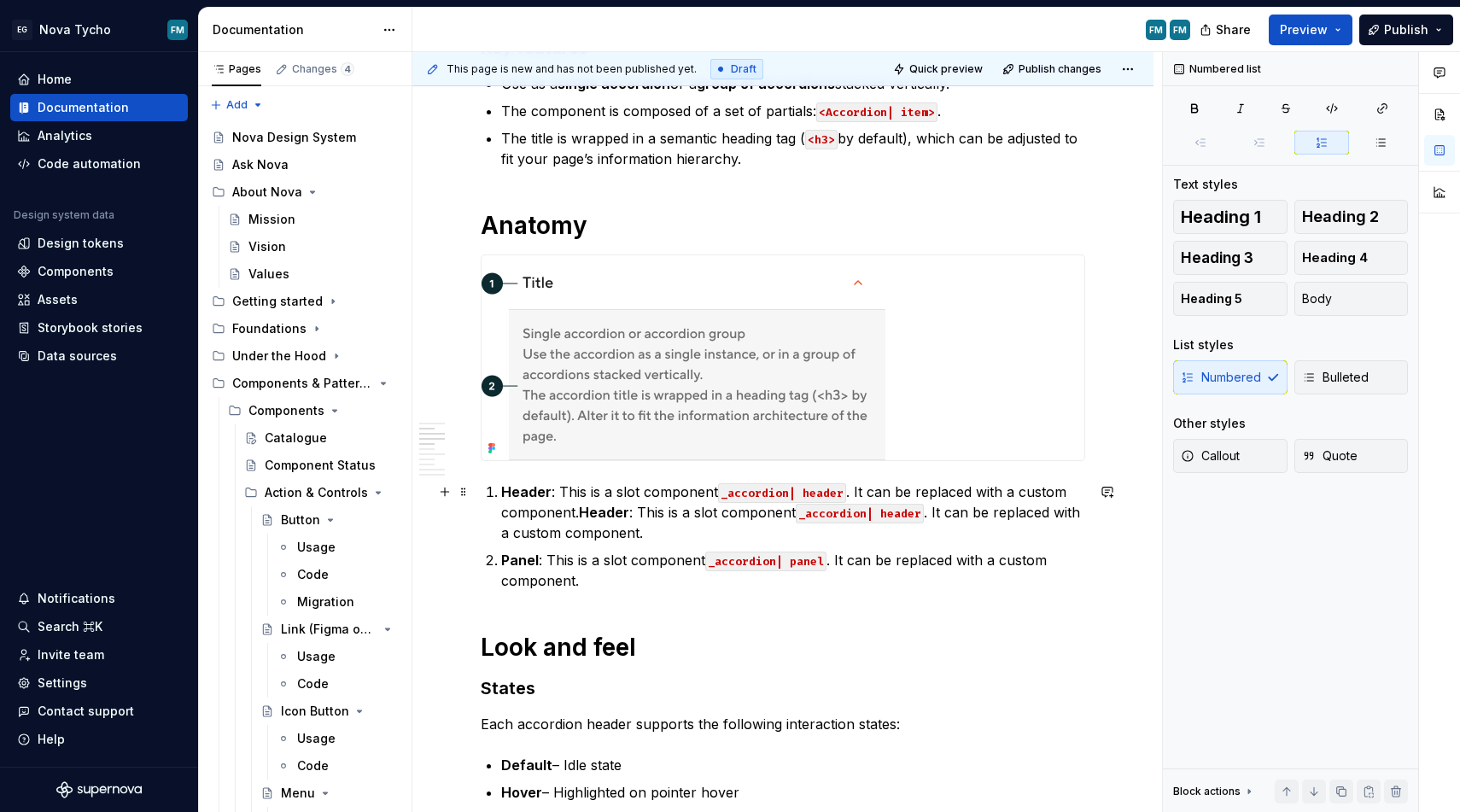 click on "Header" at bounding box center [604, 512] 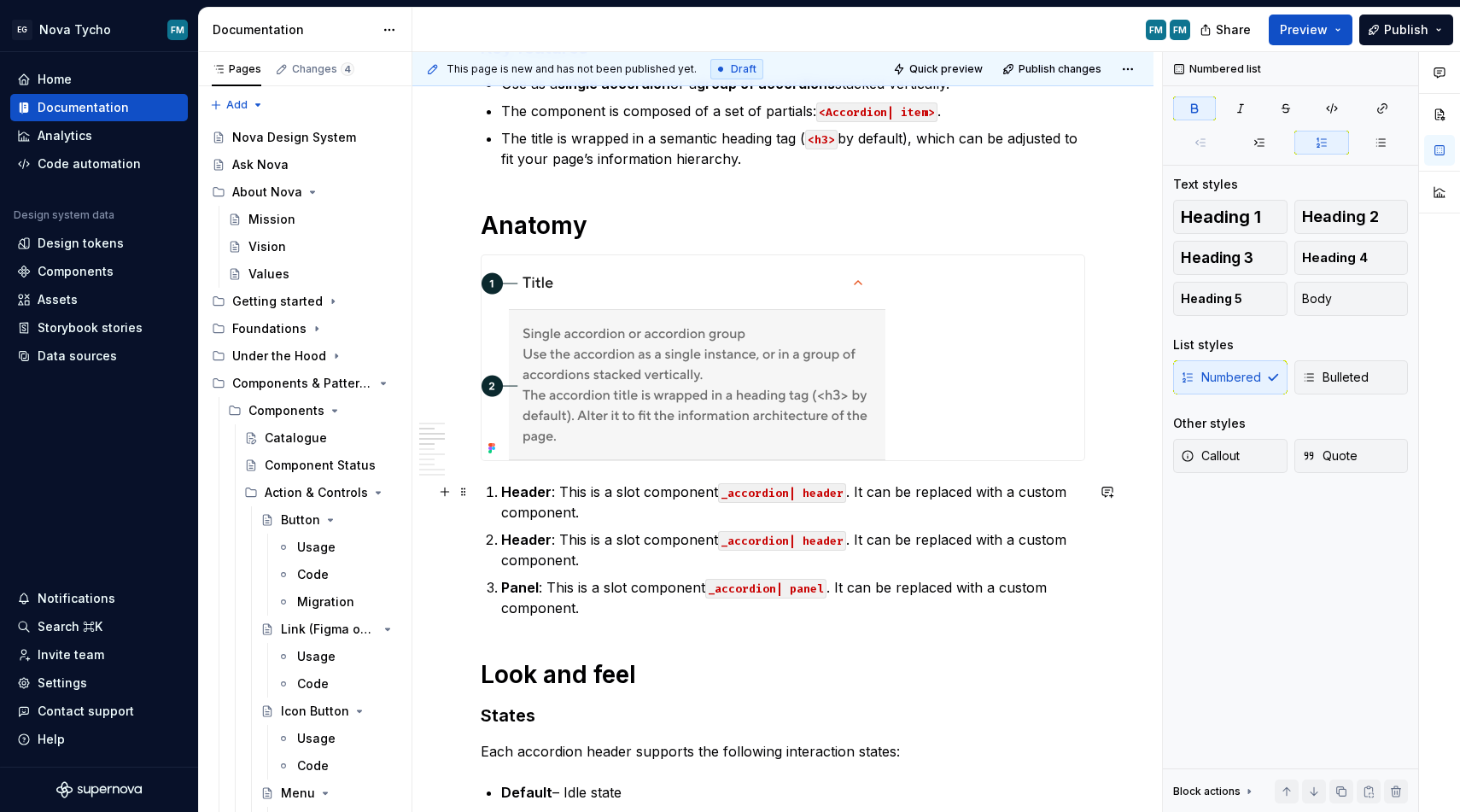 click on "Header" at bounding box center (526, 492) 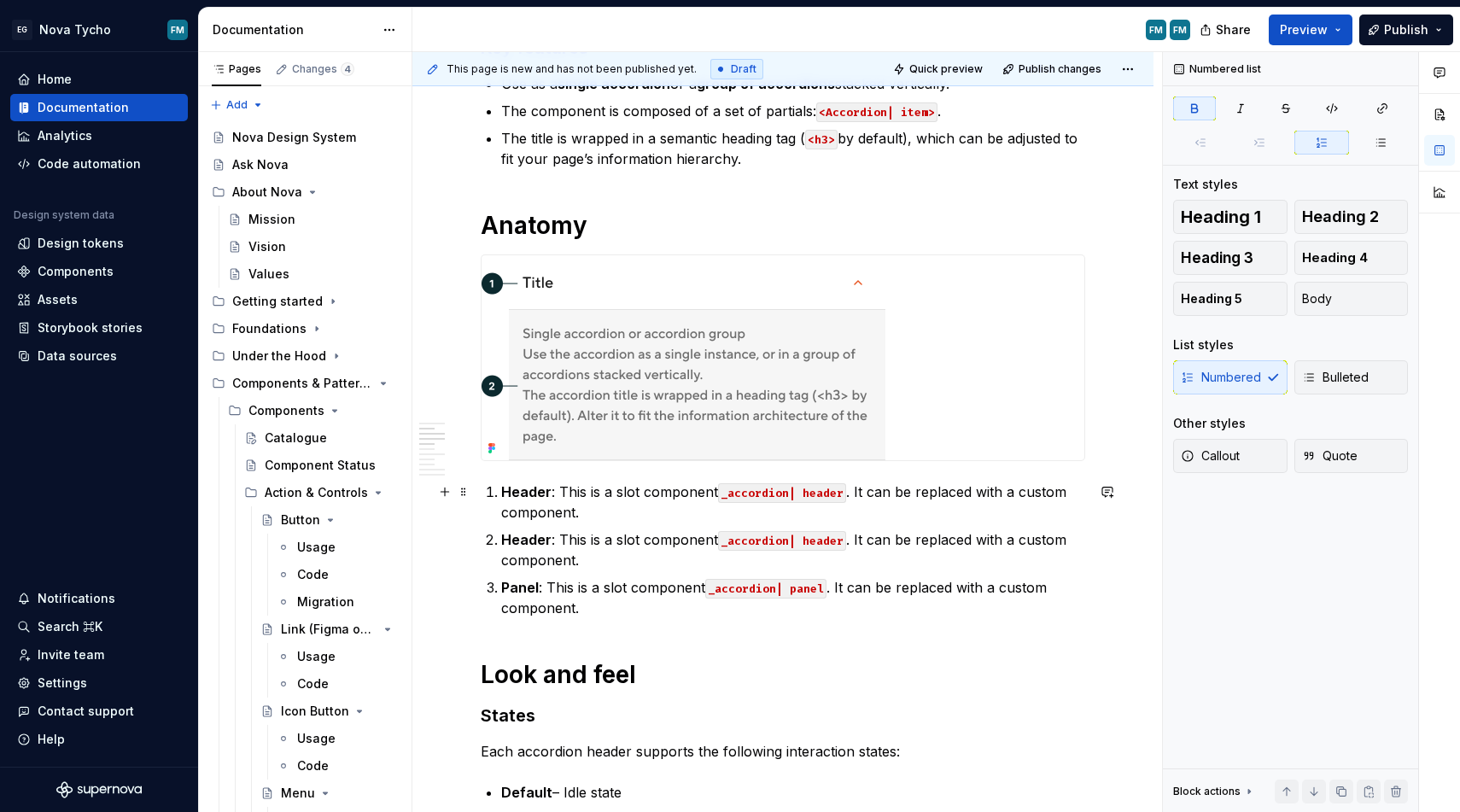 click on "Header" at bounding box center [526, 492] 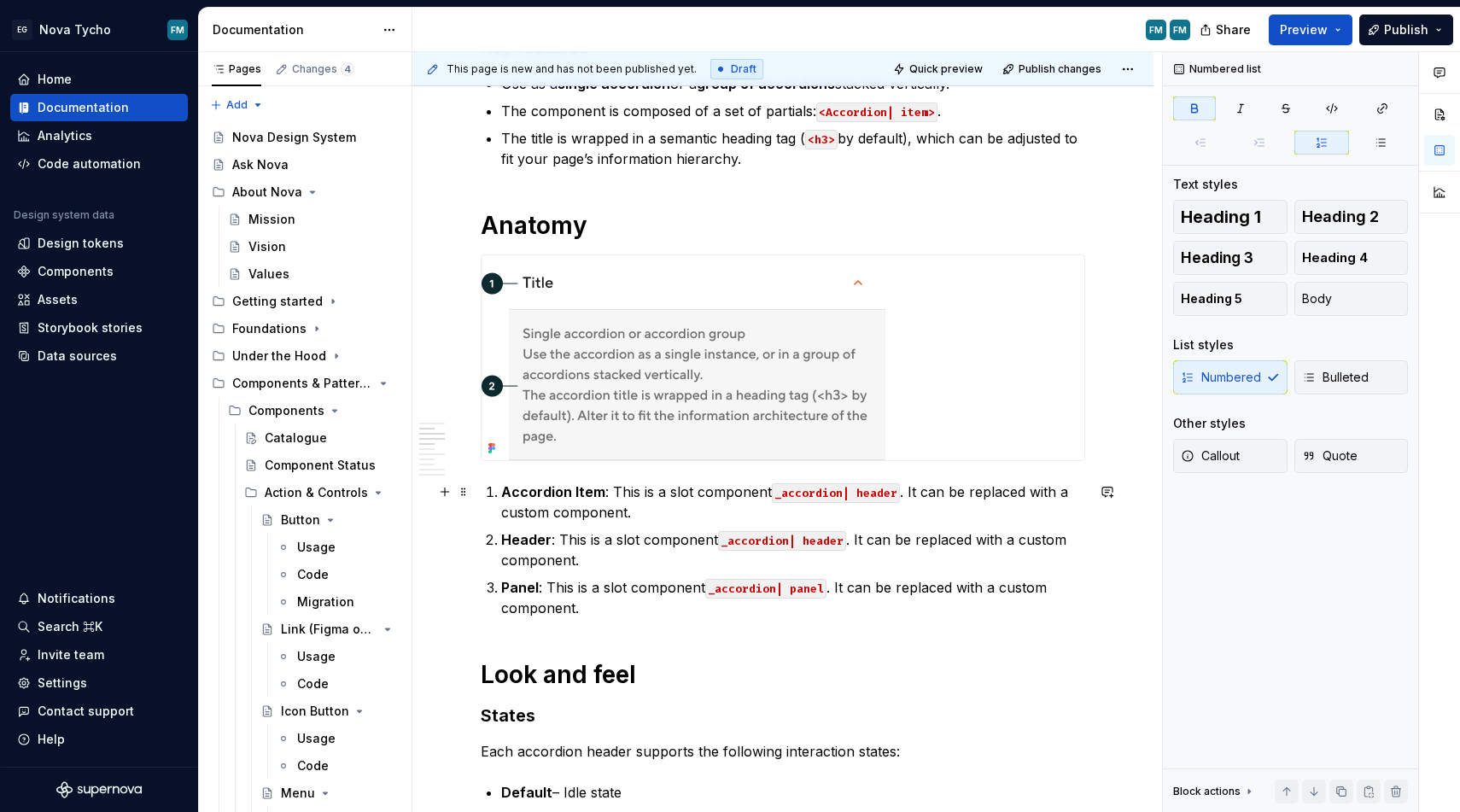 click on "Accordion Item : This is a slot component   _accordion| header . It can be replaced with a custom component." at bounding box center (793, 502) 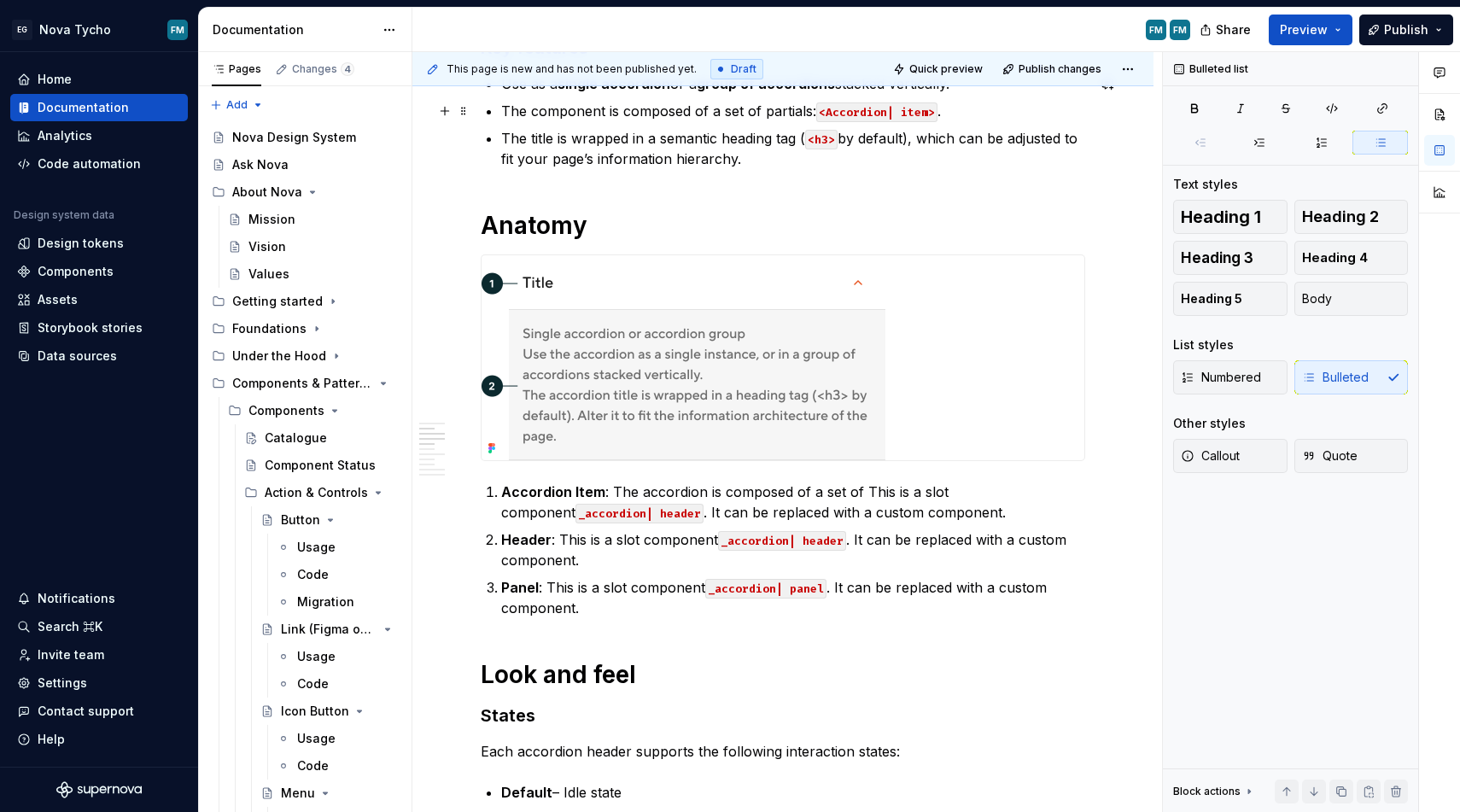 scroll, scrollTop: 936, scrollLeft: 0, axis: vertical 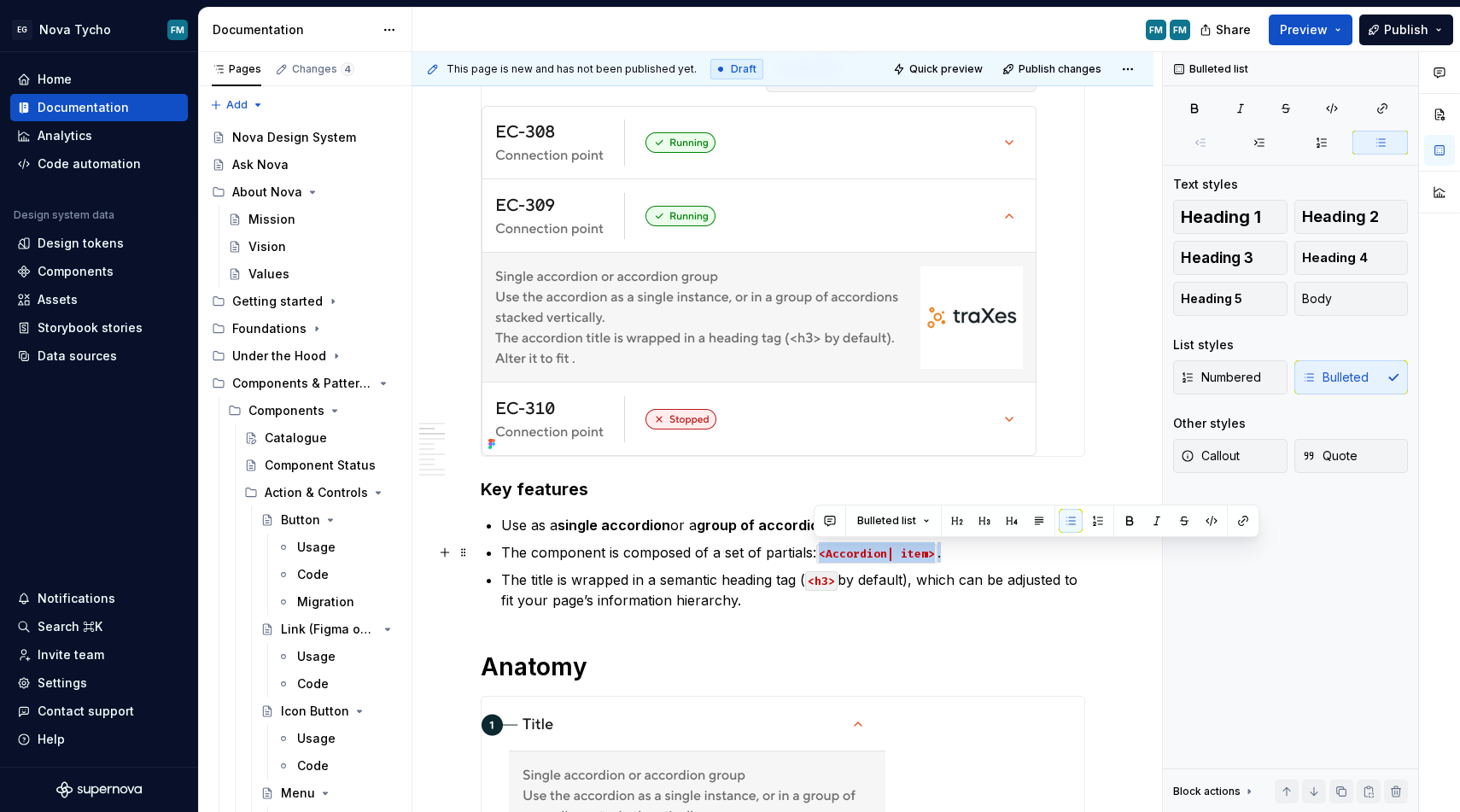 drag, startPoint x: 815, startPoint y: 111, endPoint x: 941, endPoint y: 556, distance: 462.49432 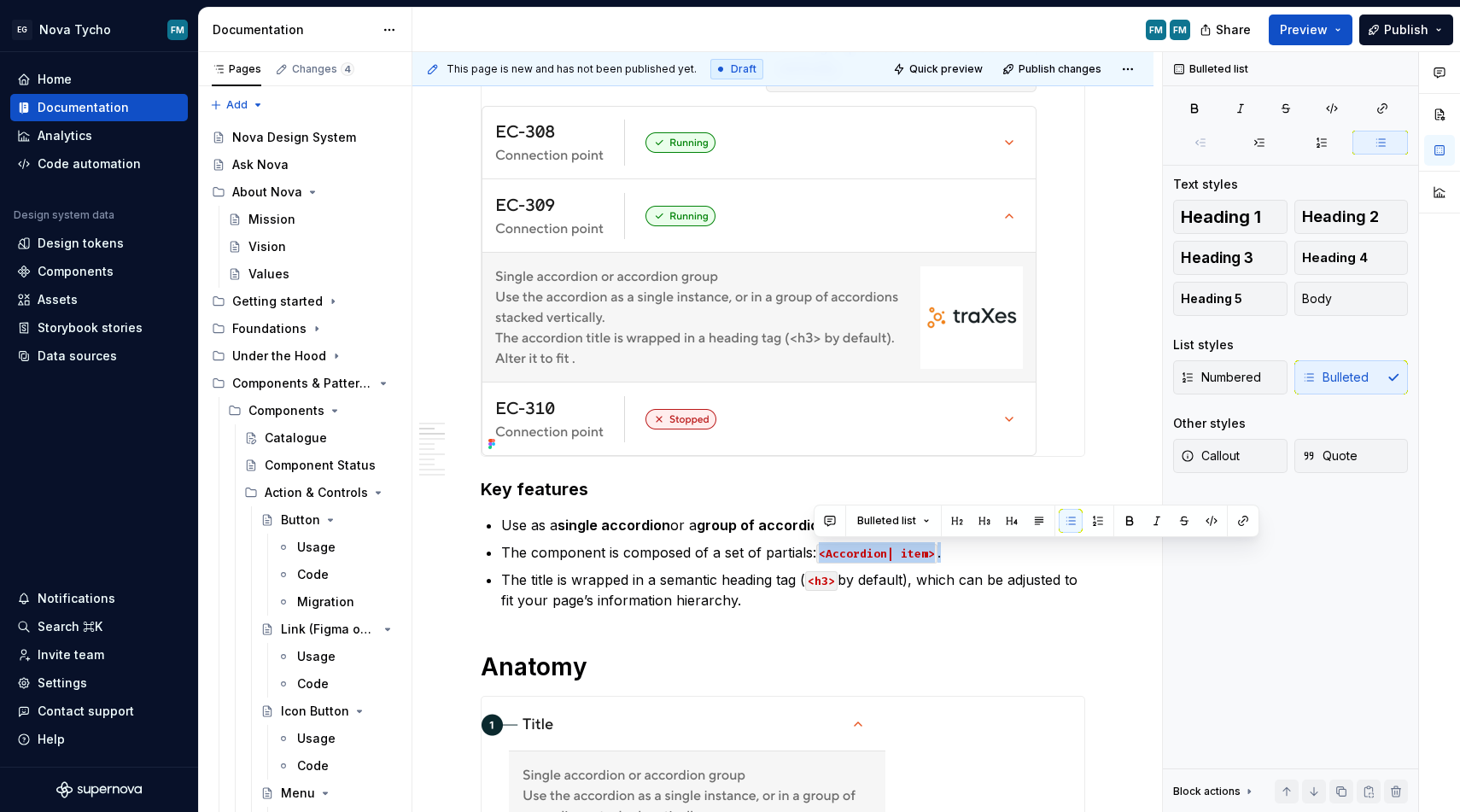 copy on "<Accordion| item> ." 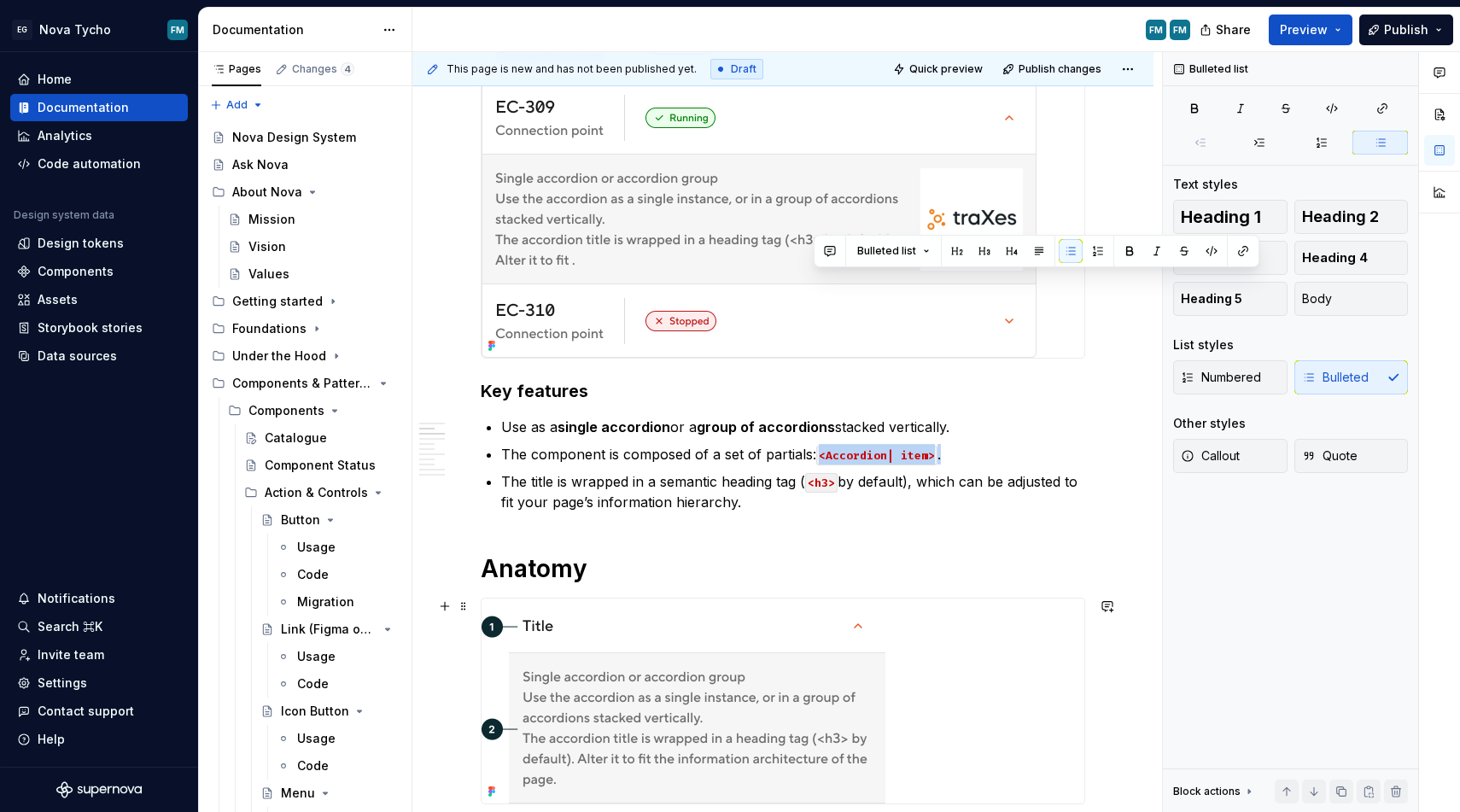 scroll, scrollTop: 893, scrollLeft: 0, axis: vertical 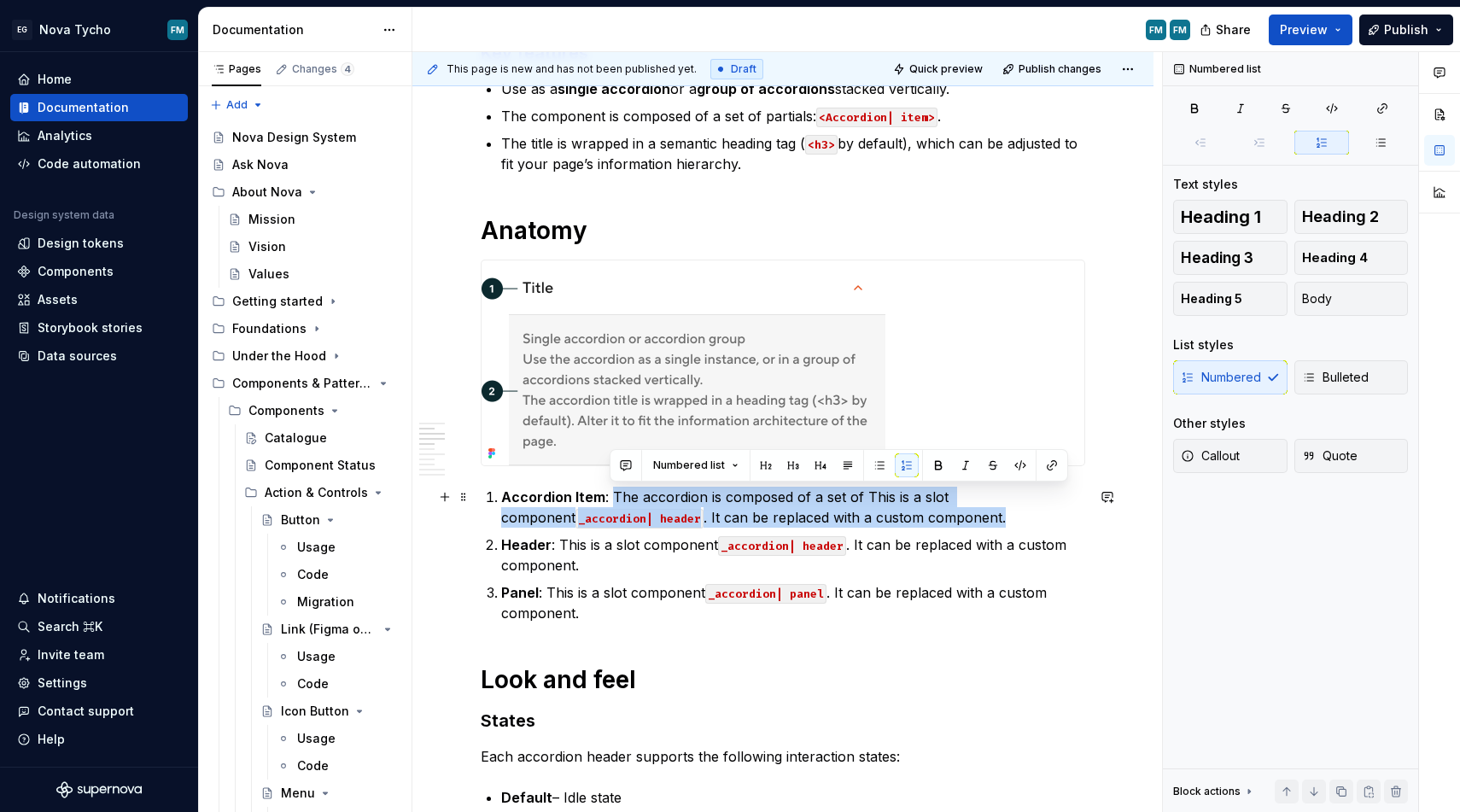 drag, startPoint x: 939, startPoint y: 522, endPoint x: 611, endPoint y: 488, distance: 329.7575 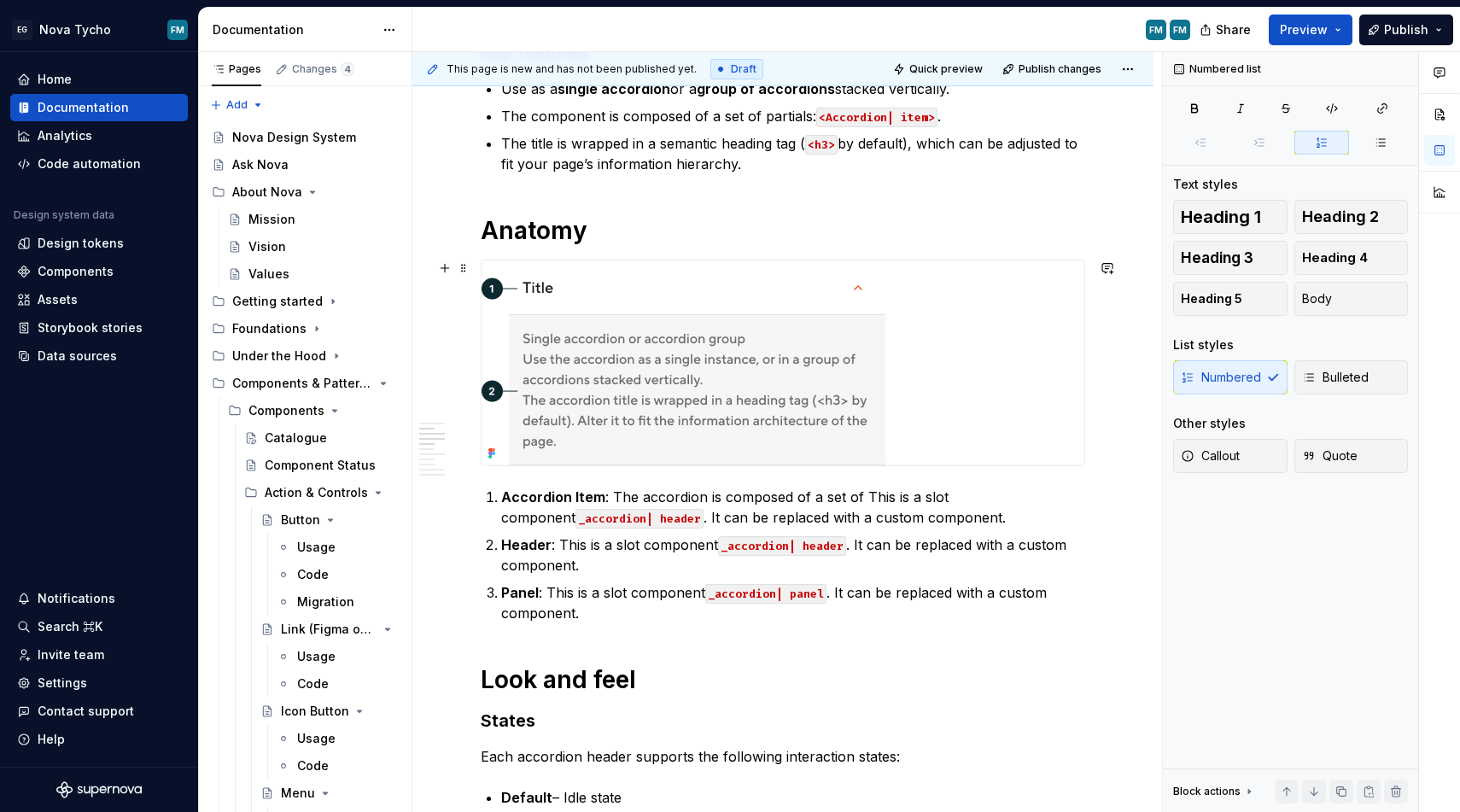 scroll, scrollTop: 648, scrollLeft: 0, axis: vertical 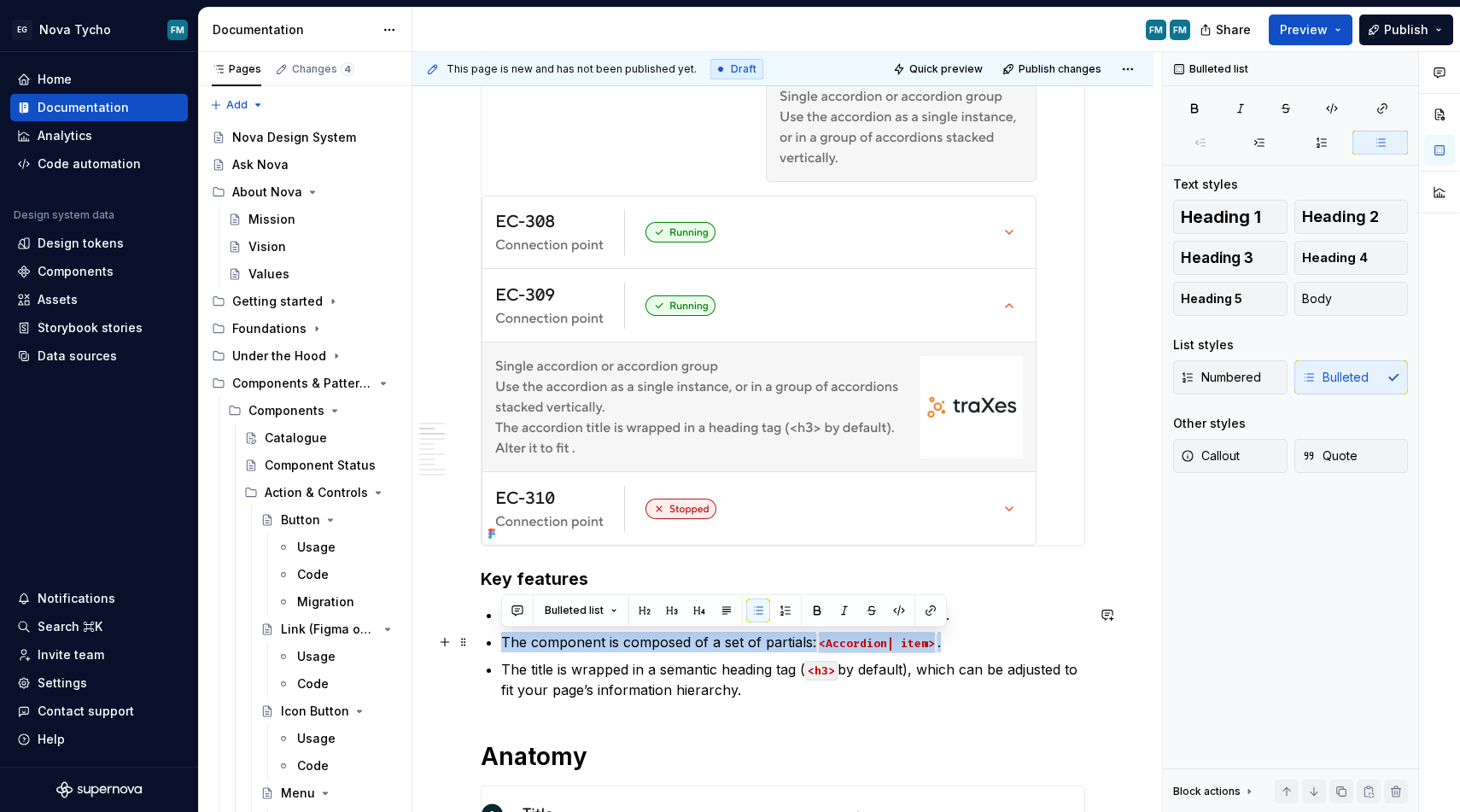drag, startPoint x: 501, startPoint y: 640, endPoint x: 989, endPoint y: 640, distance: 488 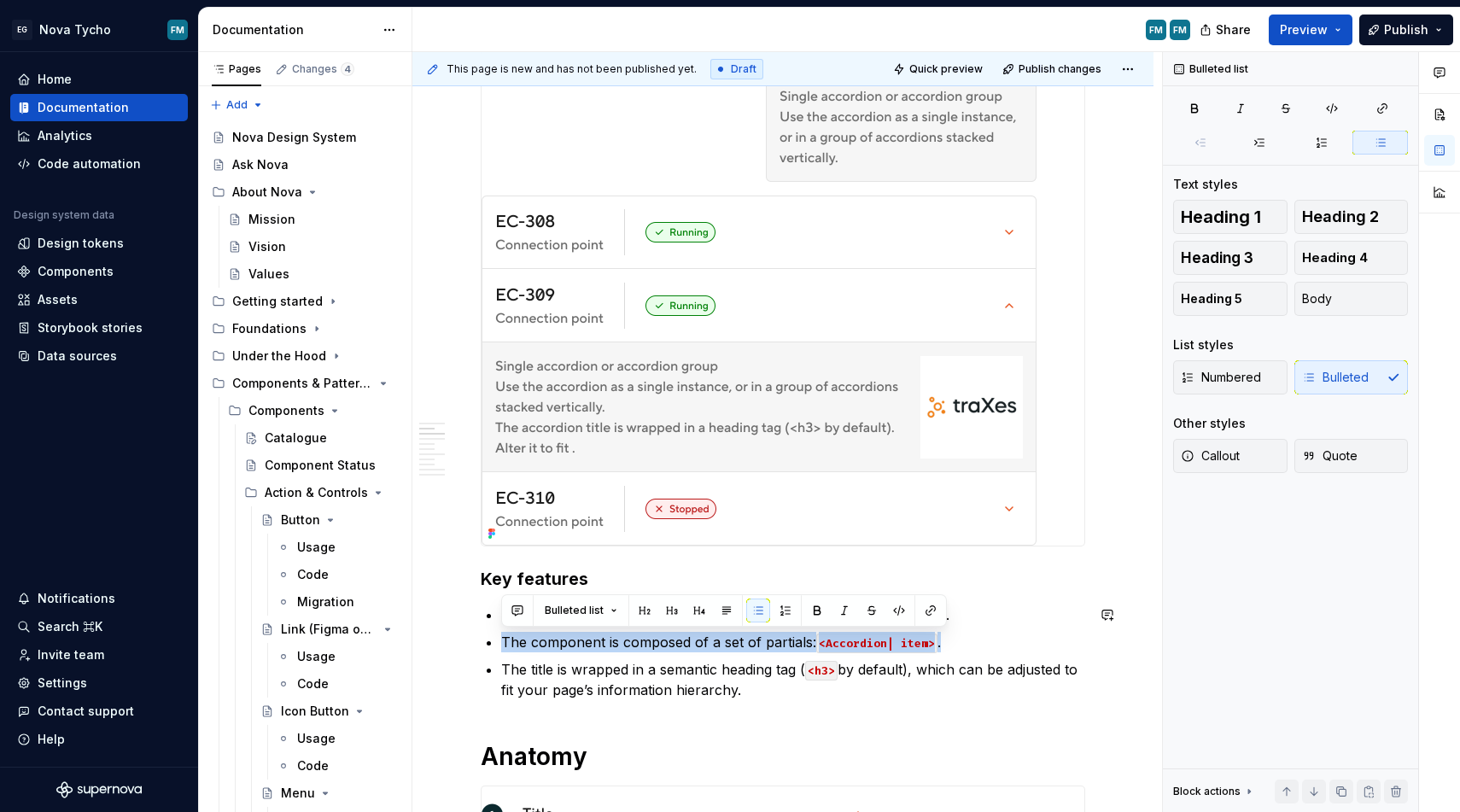 copy on "The component is composed of a set of partials:  <Accordion| item> ." 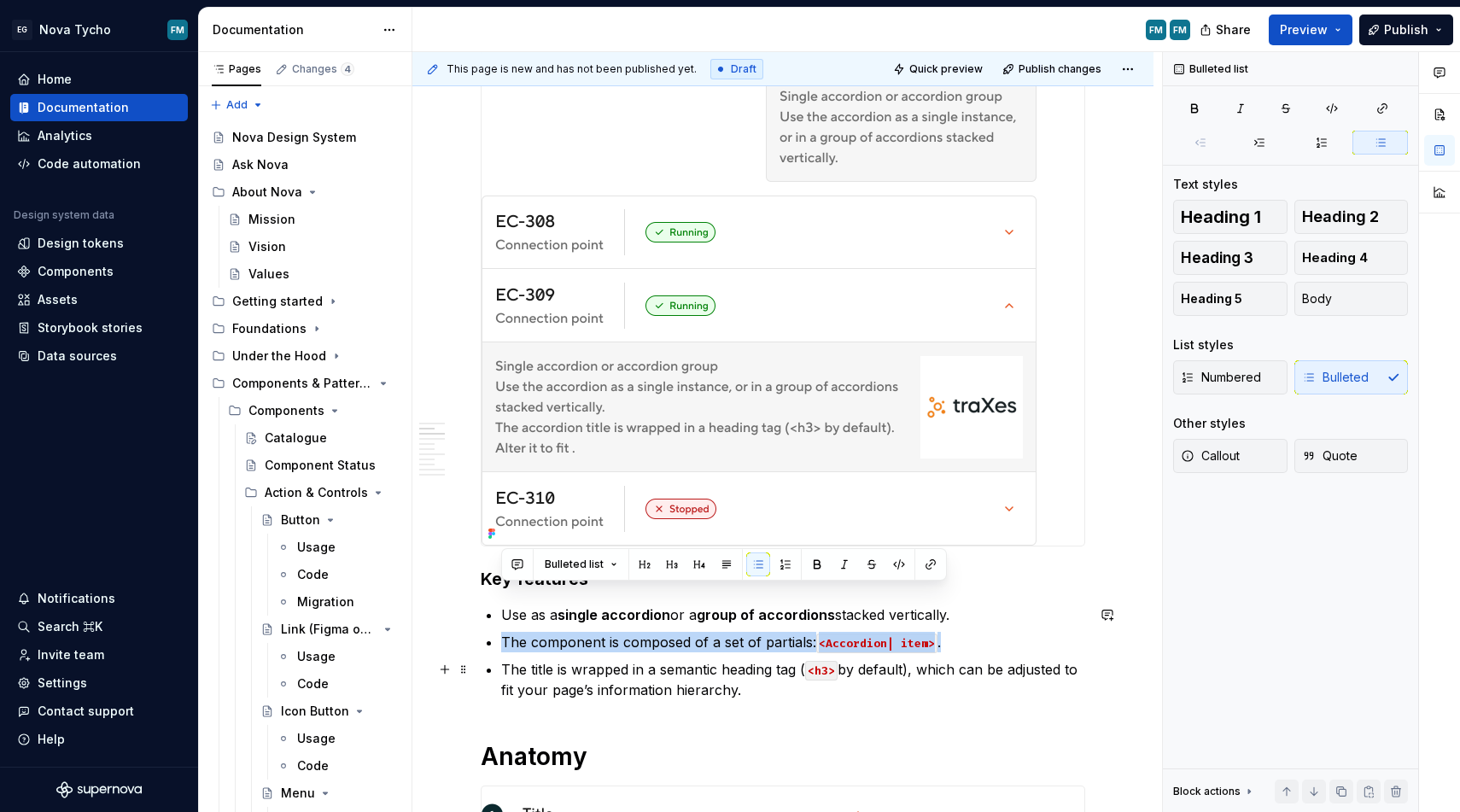 scroll, scrollTop: 927, scrollLeft: 0, axis: vertical 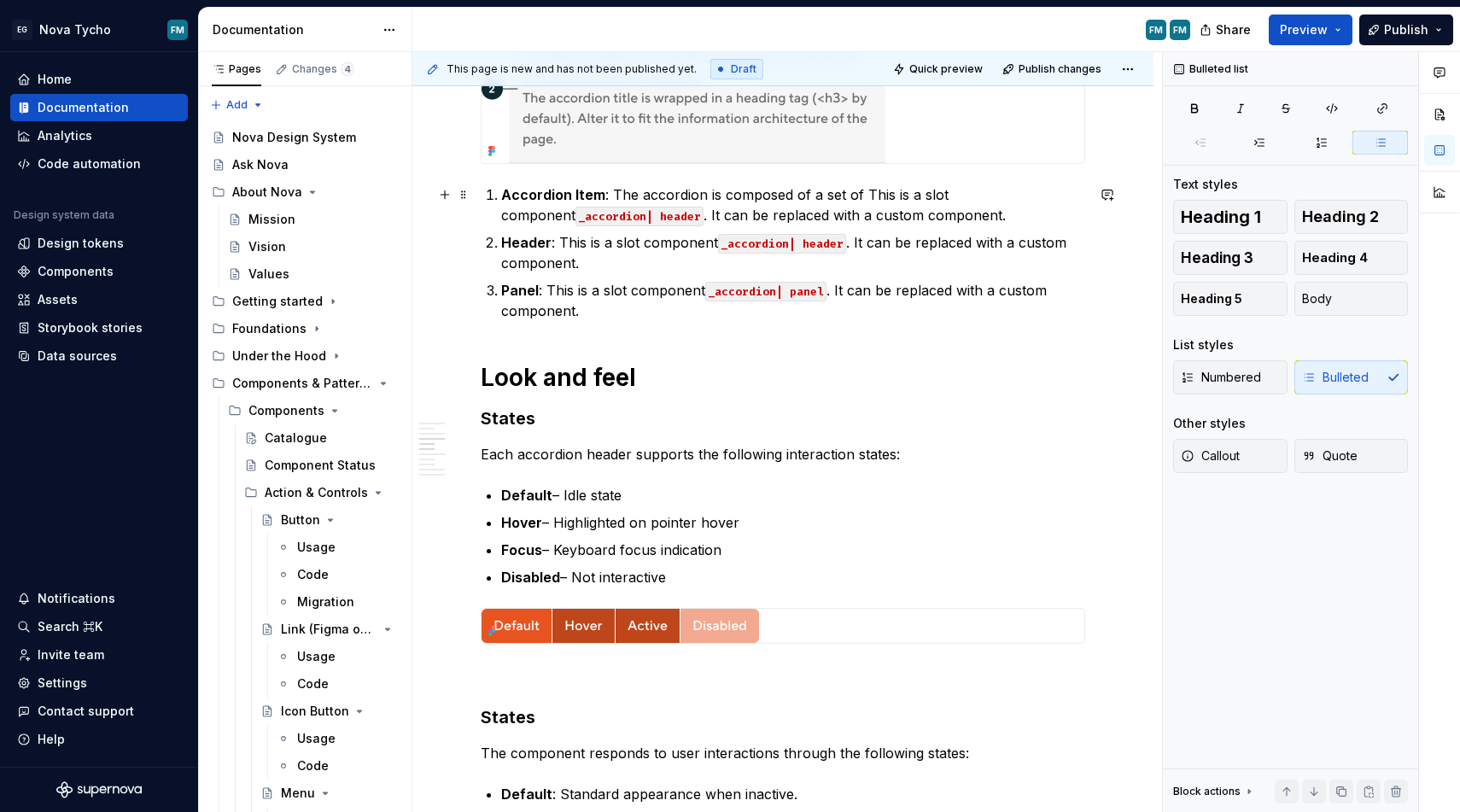 click on "Accordion Item : The accordion is composed of a set of This is a slot component   _accordion| header . It can be replaced with a custom component." at bounding box center (793, 205) 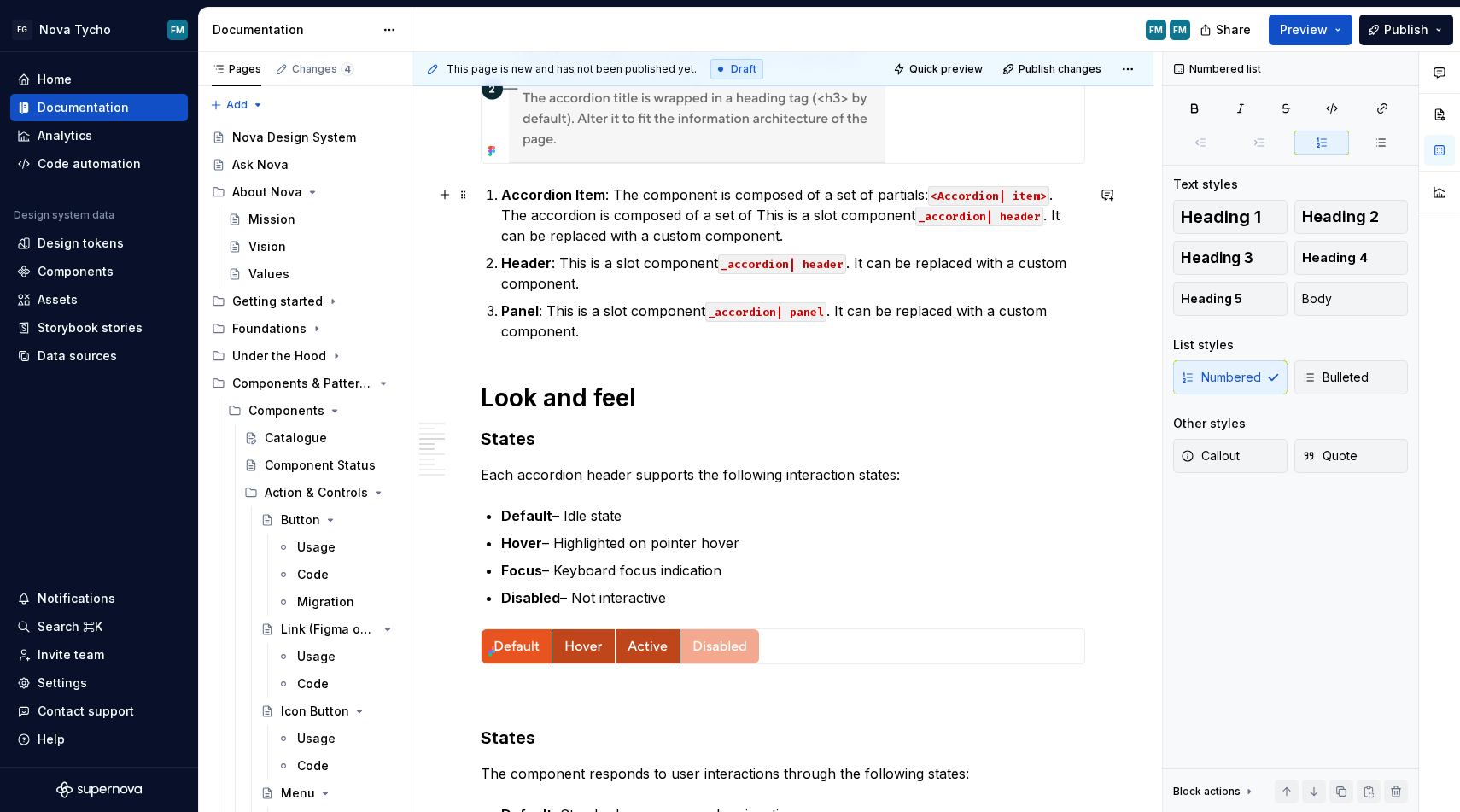 click on "Accordion Item : The component is composed of a set of partials:  <Accordion| item> . The accordion is composed of a set of This is a slot component   _accordion| header . It can be replaced with a custom component." at bounding box center (793, 215) 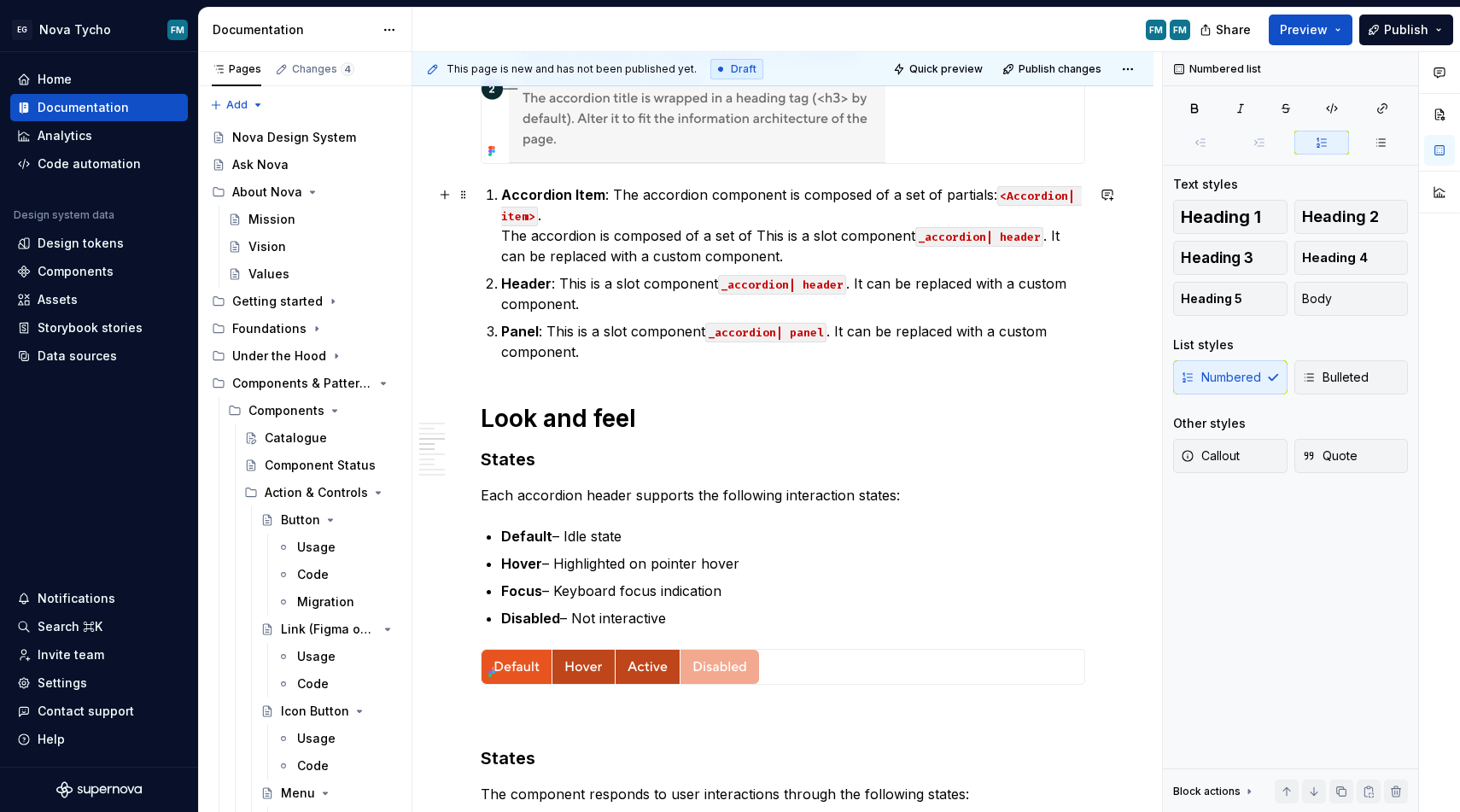 click on "Accordion Item : The accordion component is composed of a set of partials:  <Accordion| item> . The accordion is composed of a set of This is a slot component   _accordion| header . It can be replaced with a custom component." at bounding box center [793, 225] 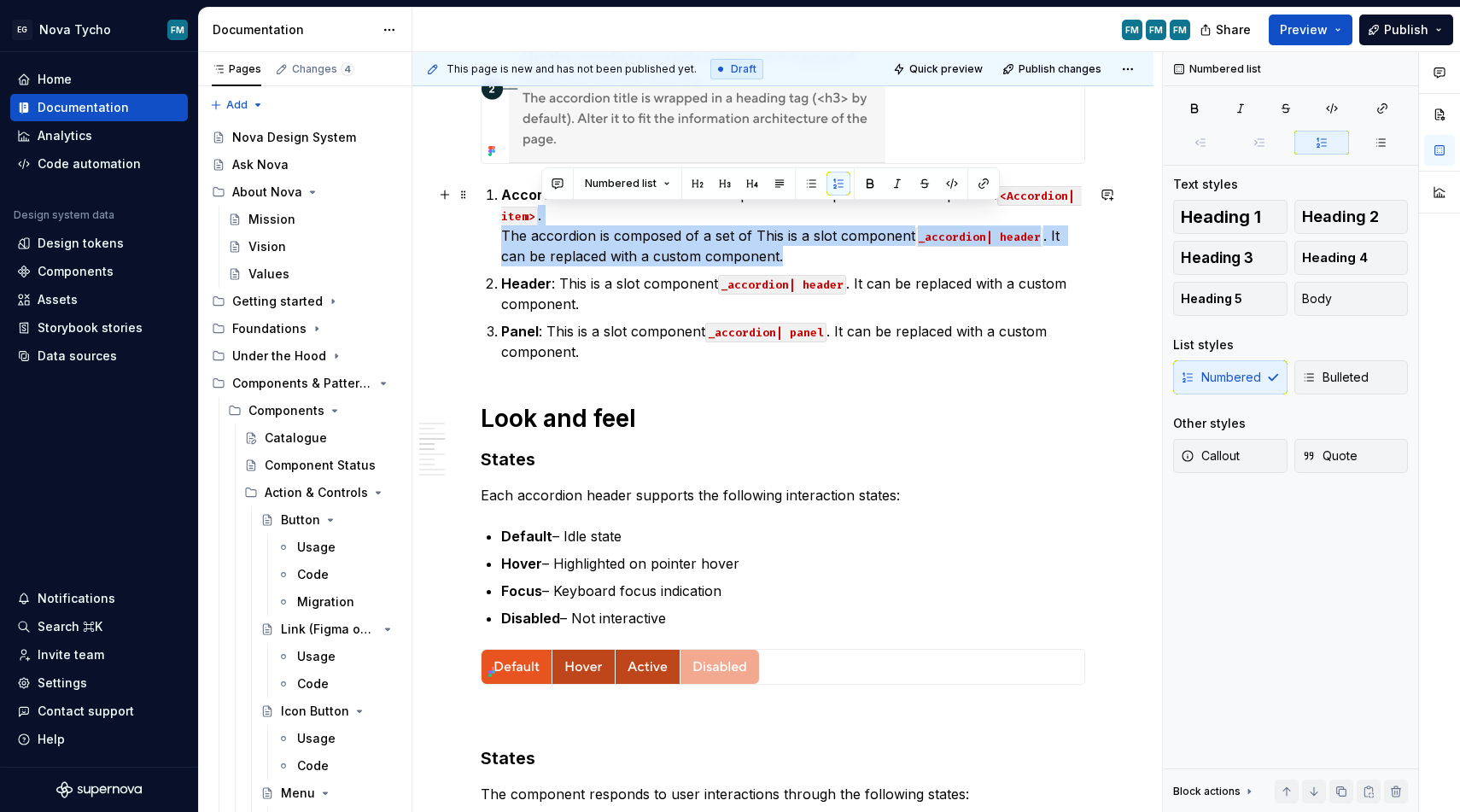 drag, startPoint x: 757, startPoint y: 253, endPoint x: 742, endPoint y: 222, distance: 34.43835 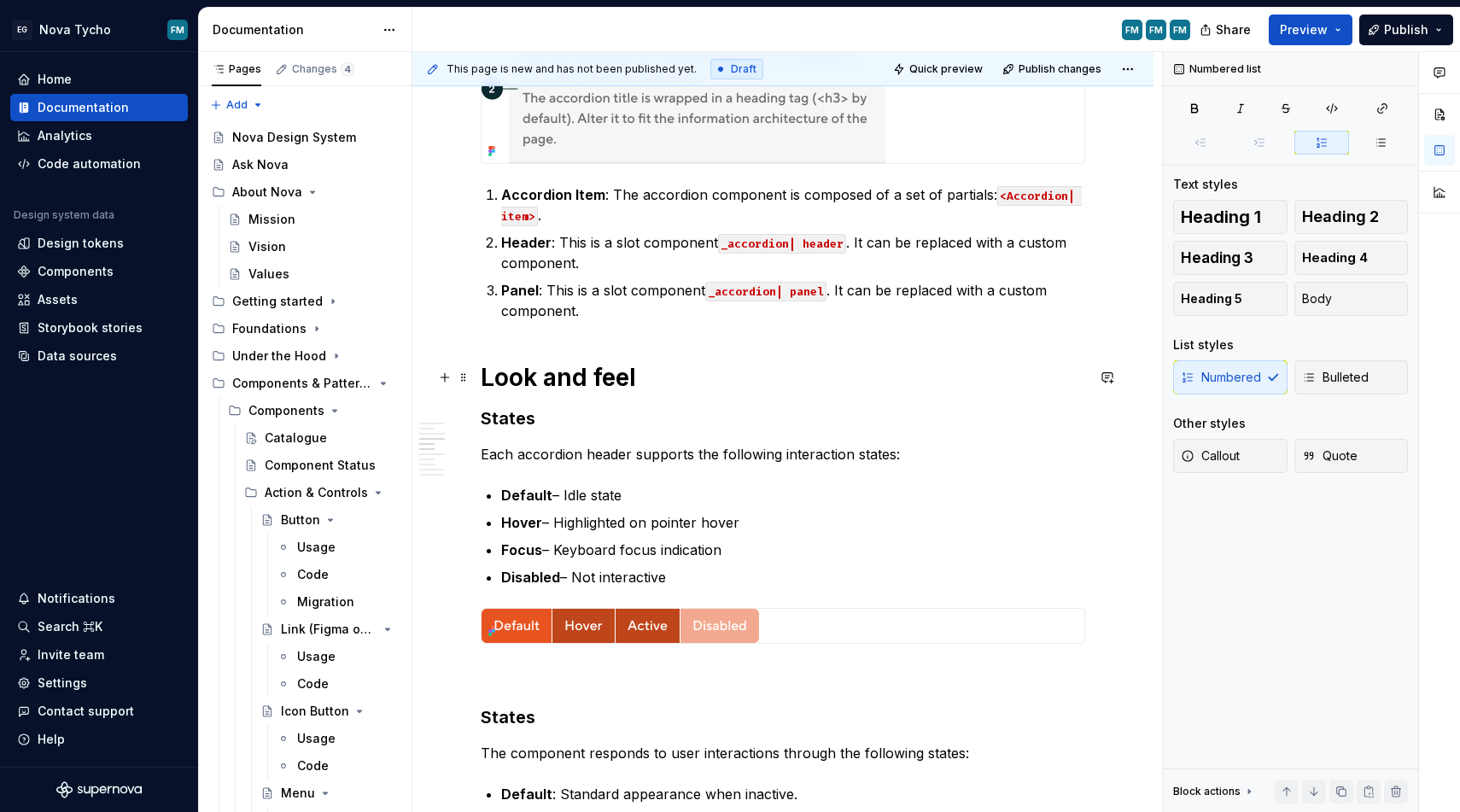 scroll, scrollTop: 1347, scrollLeft: 0, axis: vertical 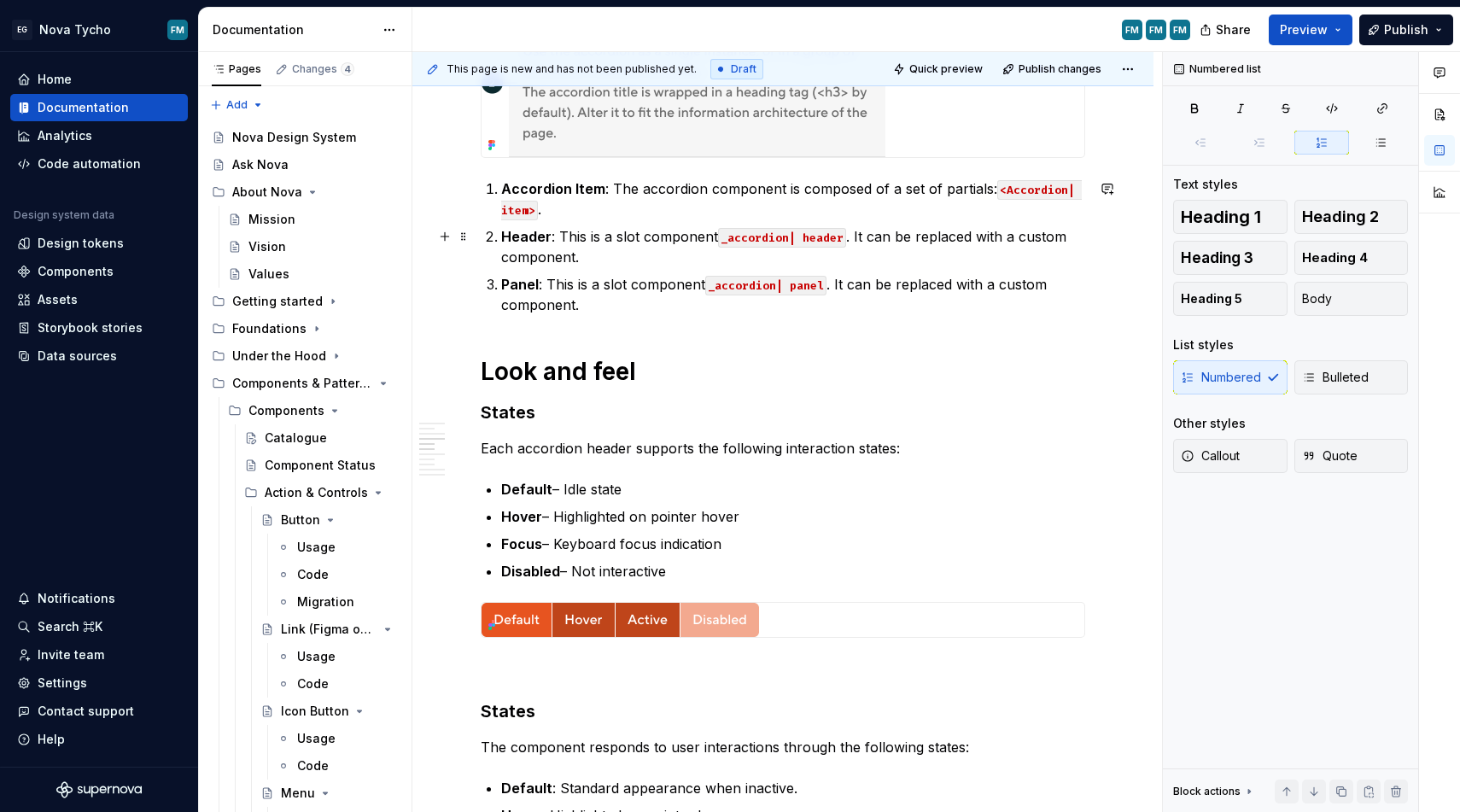 click on "_accordion| header" at bounding box center (782, 237) 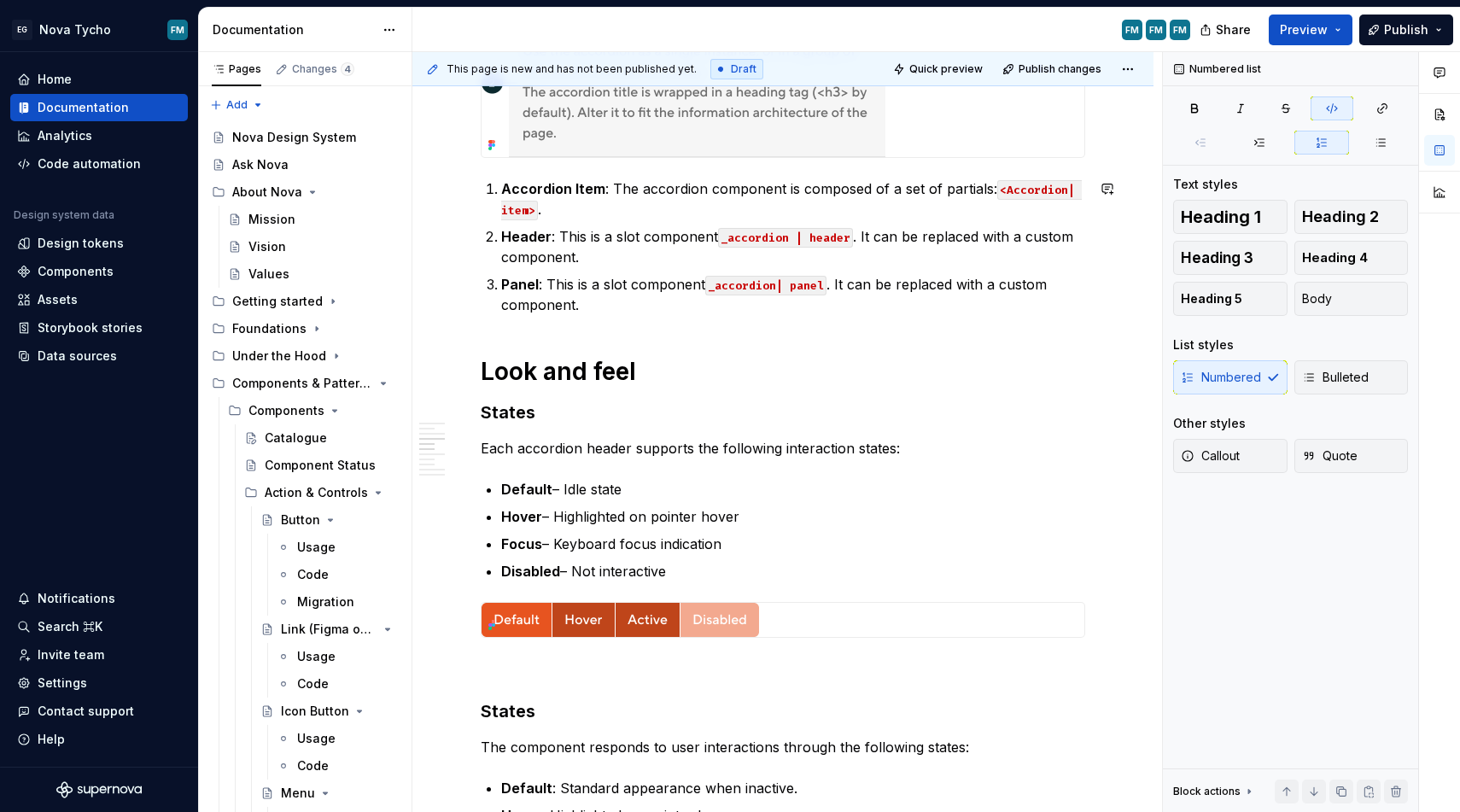 click on "Overview Key features Use as a  single accordion  or a  group of accordions  stacked vertically. The component is composed of a set of partials:  <Accordion| item> . The title is wrapped in a semantic heading tag ( <h3>  by default), which can be adjusted to fit your page’s information hierarchy. Anatomy Accordion Item : The accordion component is composed of a set of partials:  <Accordion| item> . Header : This is a slot component   _accordion | header . It can be replaced with a custom component. Panel : This is a slot component   _accordion| panel . It can be replaced with a custom component. Look and feel States Each accordion header supports the following interaction states: Default  – Idle state Hover  – Highlighted on pointer hover Focus  – Keyboard focus indication Disabled  – Not interactive States The component responds to user interactions through the following states: Default : Standard appearance when inactive. Hover : Highlighted on pointer hover. Focus Active Disabled Best Practice ," at bounding box center [783, 464] 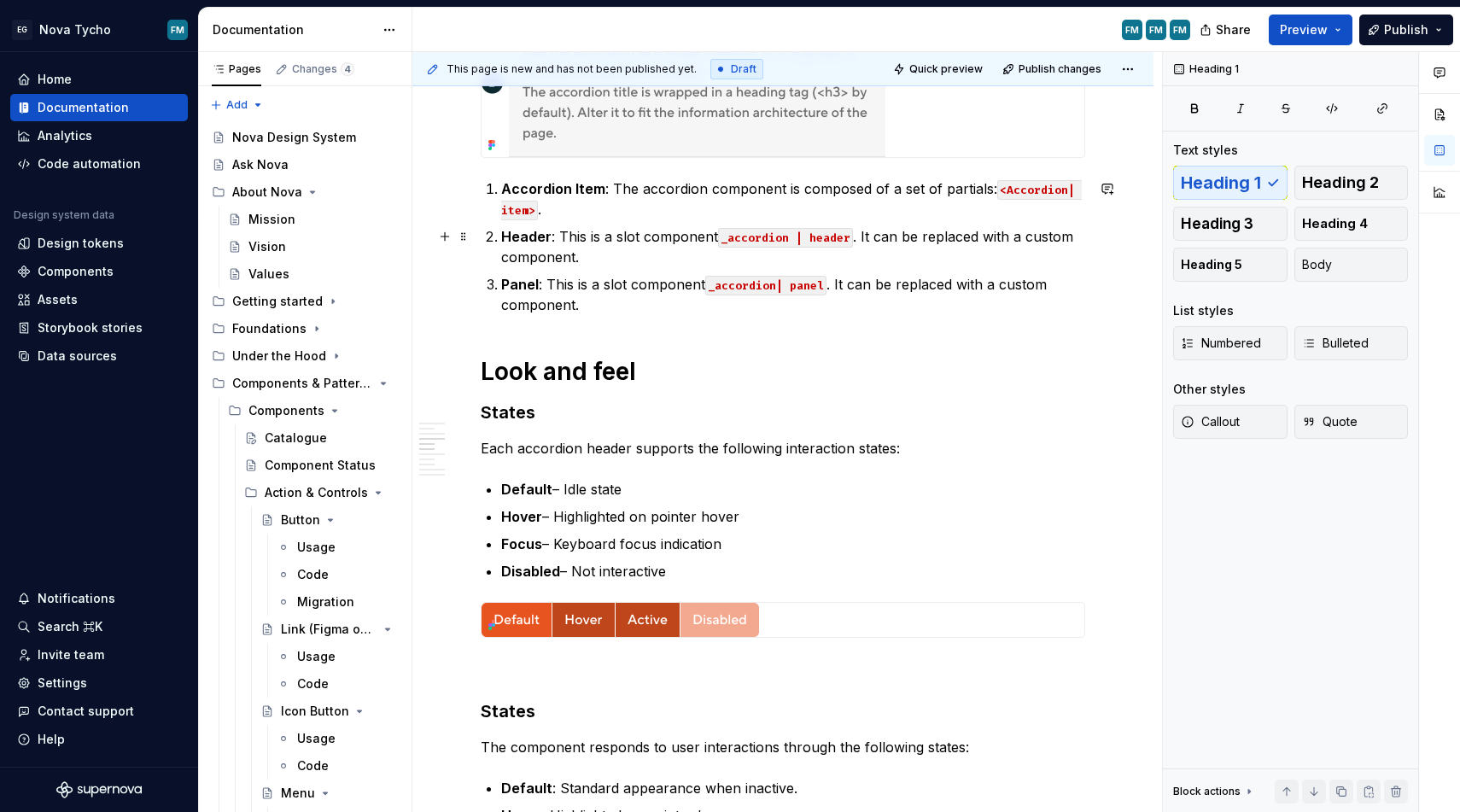 click on "_accordion | header" at bounding box center [785, 237] 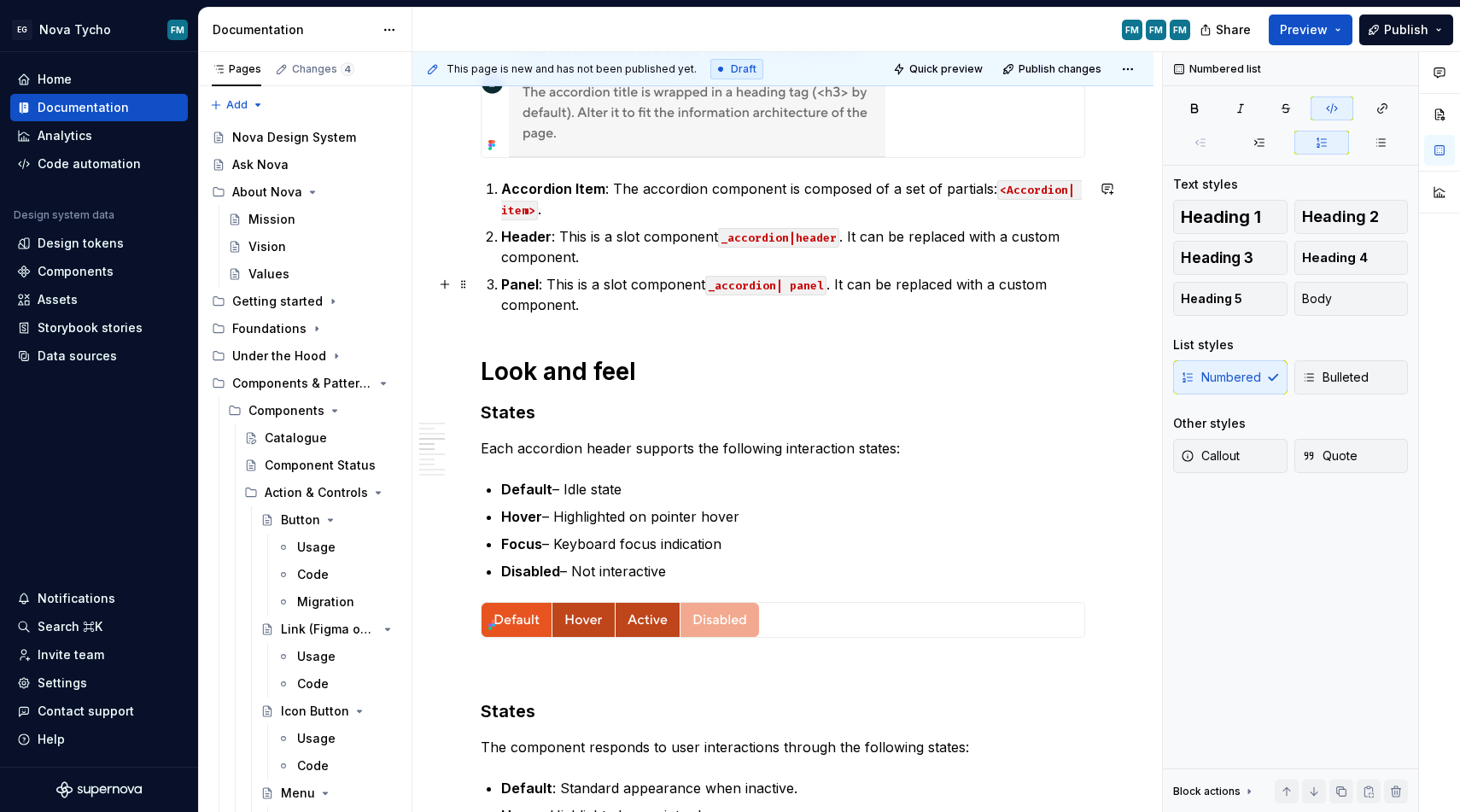 click on "_accordion| panel" at bounding box center (766, 285) 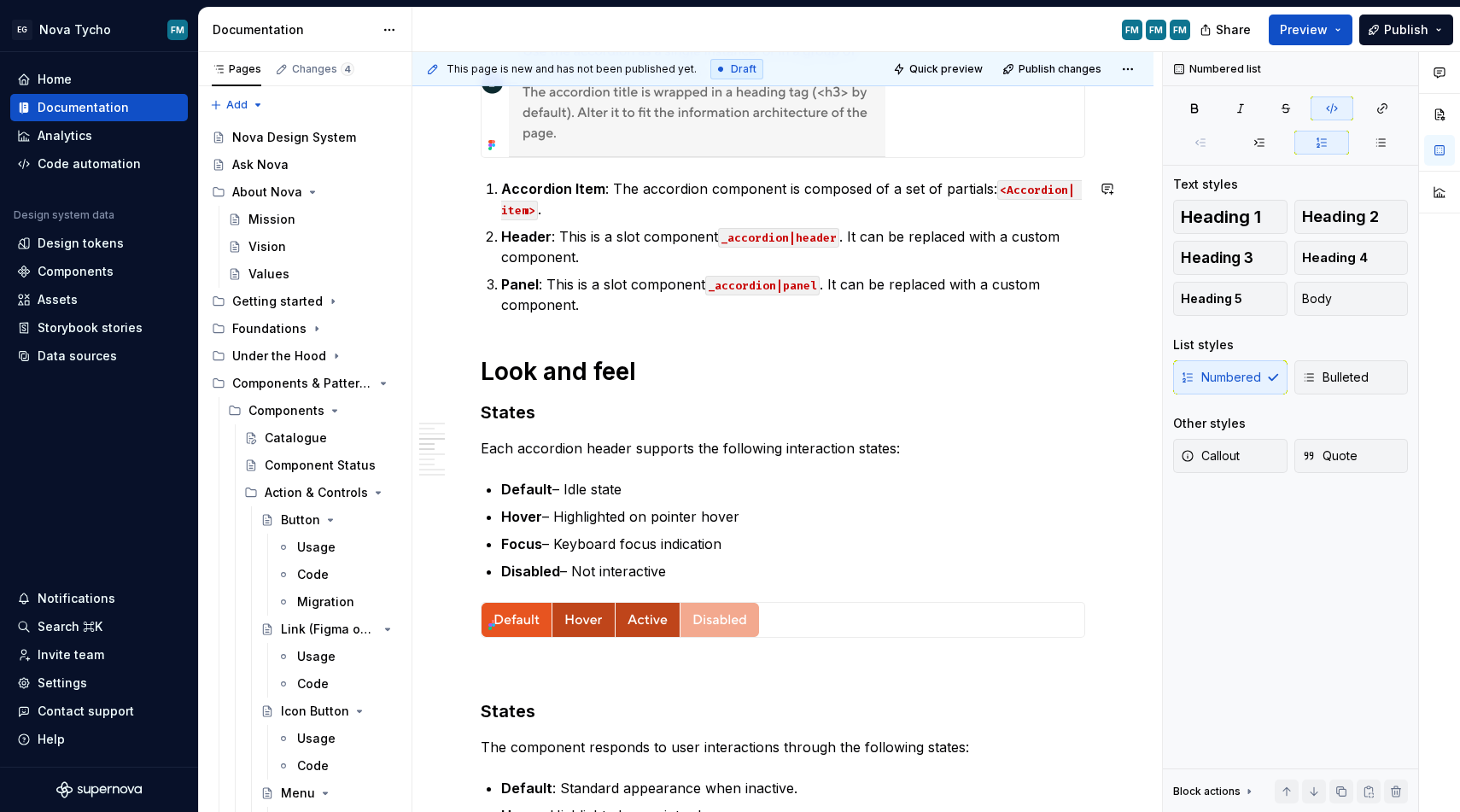 click on "Overview Key features Use as a  single accordion  or a  group of accordions  stacked vertically. The component is composed of a set of partials:  <Accordion| item> . The title is wrapped in a semantic heading tag ( <h3>  by default), which can be adjusted to fit your page’s information hierarchy. Anatomy Accordion Item : The accordion component is composed of a set of partials:  <Accordion| item> . Header : This is a slot component   _accordion|header . It can be replaced with a custom component. Panel : This is a slot component   _accordion|panel . It can be replaced with a custom component. Look and feel States Each accordion header supports the following interaction states: Default  – Idle state Hover  – Highlighted on pointer hover Focus  – Keyboard focus indication Disabled  – Not interactive States The component responds to user interactions through the following states: Default : Standard appearance when inactive. Hover : Highlighted on pointer hover. Focus Active Disabled Best Practice <h2>" at bounding box center (783, 464) 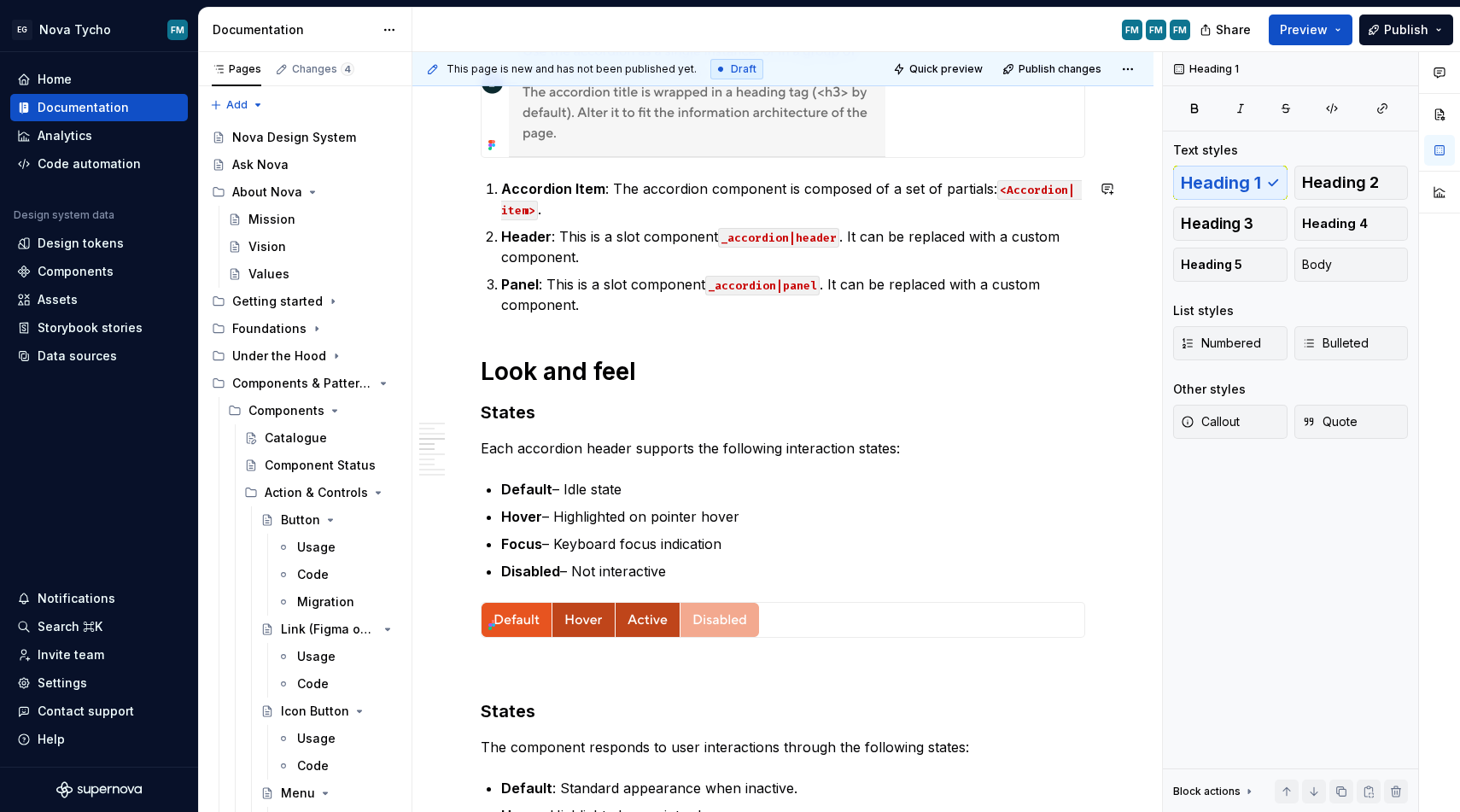 scroll, scrollTop: 1355, scrollLeft: 0, axis: vertical 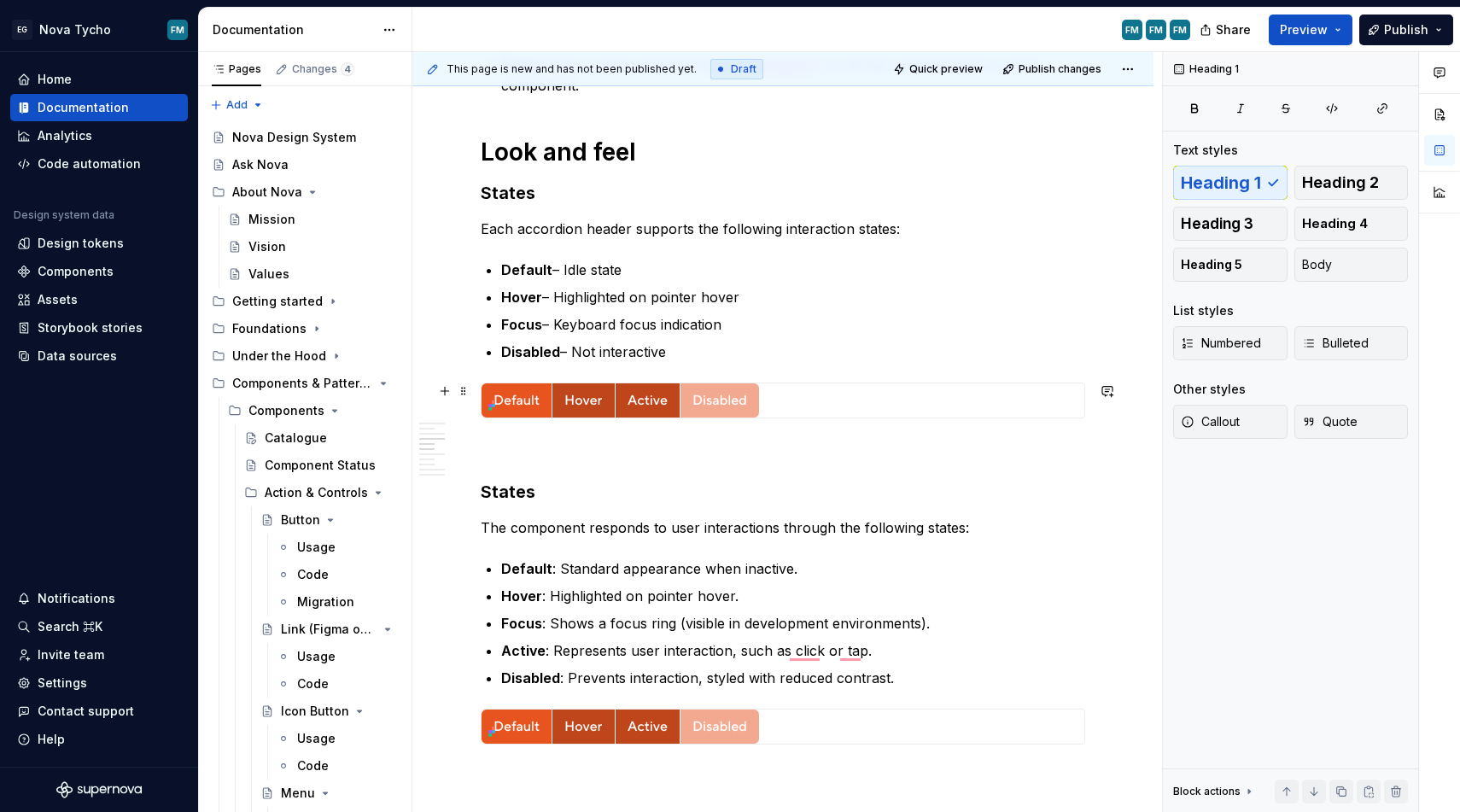 click on "Default" at bounding box center [527, 270] 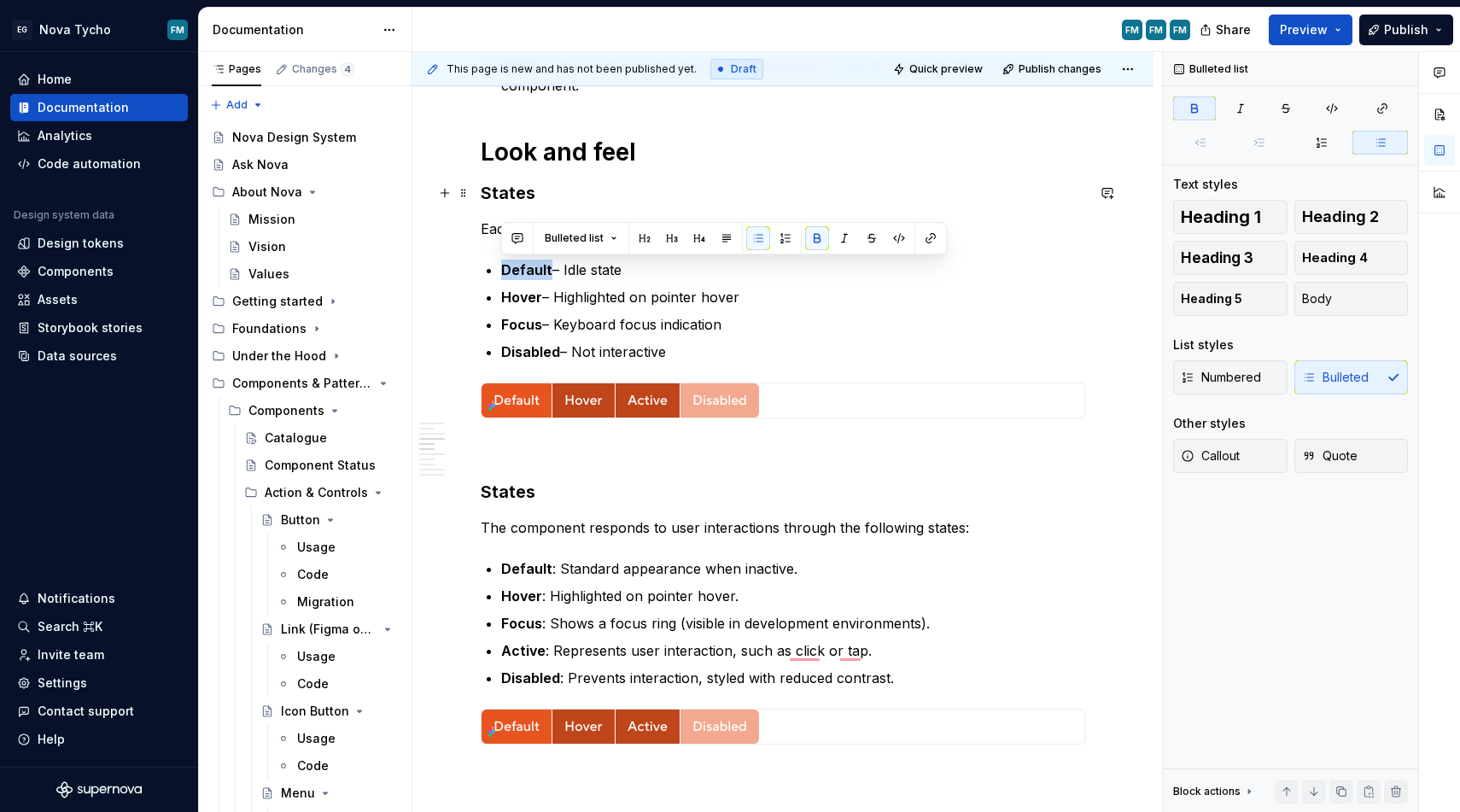 click on "States" at bounding box center (783, 193) 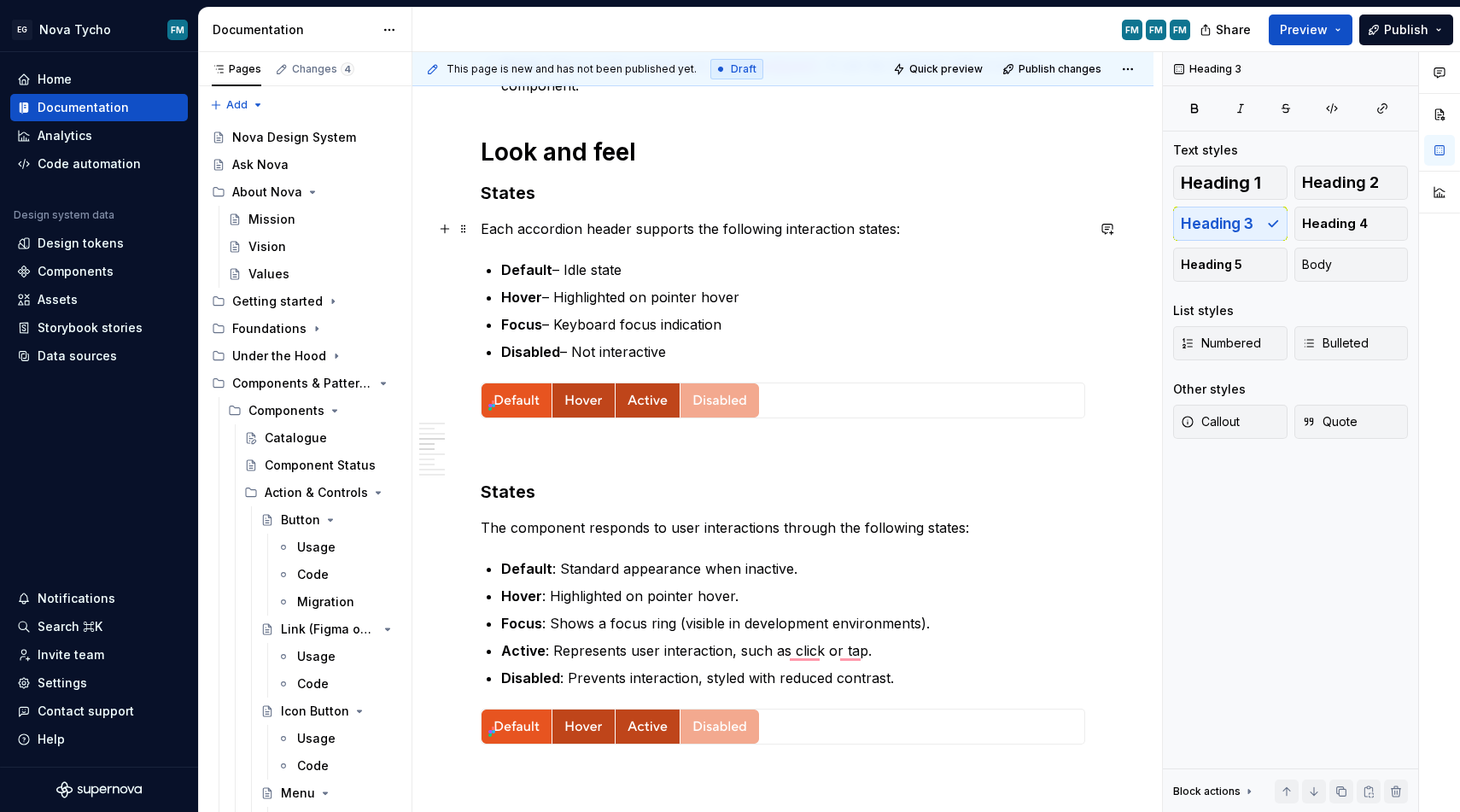 click on "Each accordion header supports the following interaction states:" at bounding box center [783, 229] 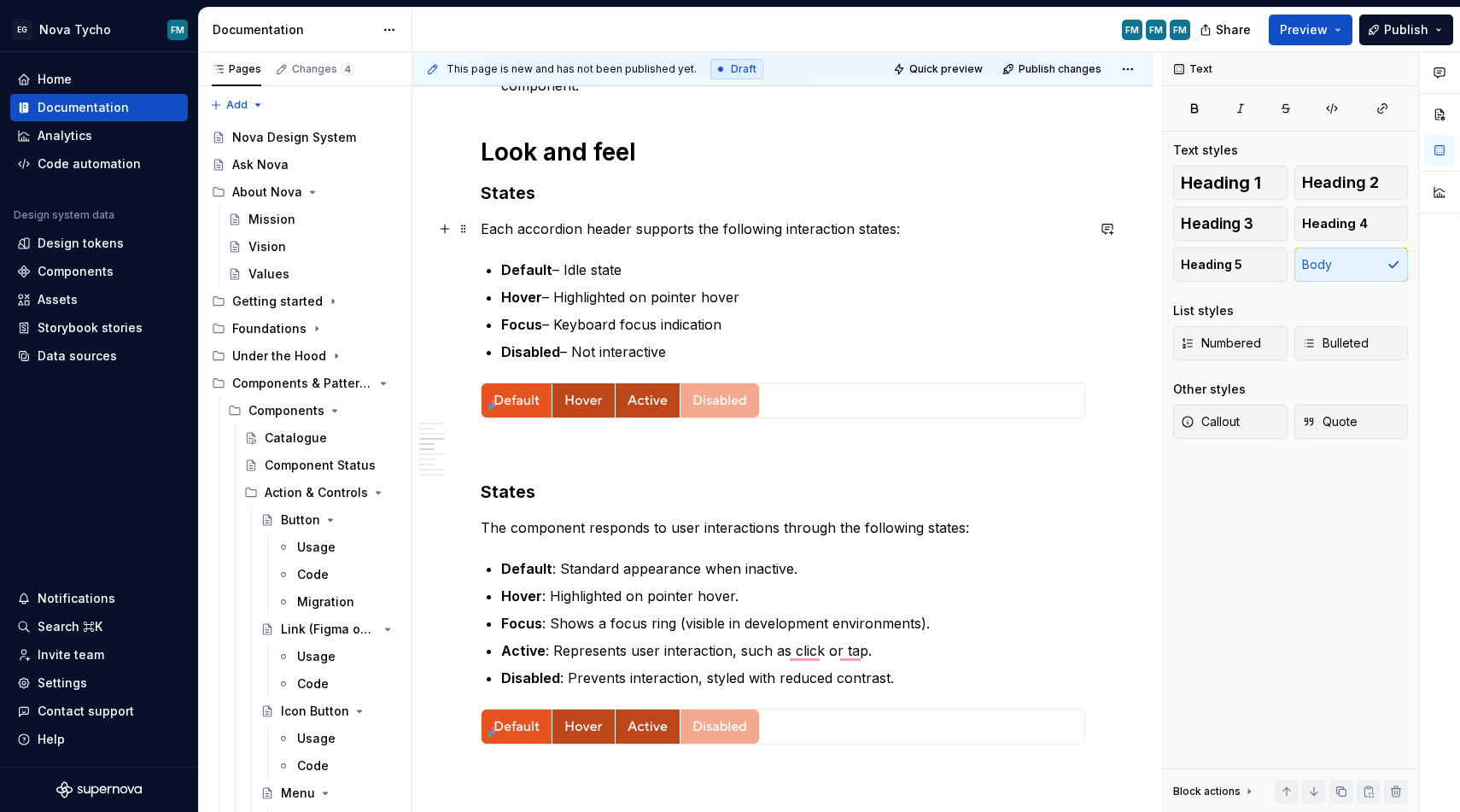 click on "Each accordion header supports the following interaction states:" at bounding box center (783, 229) 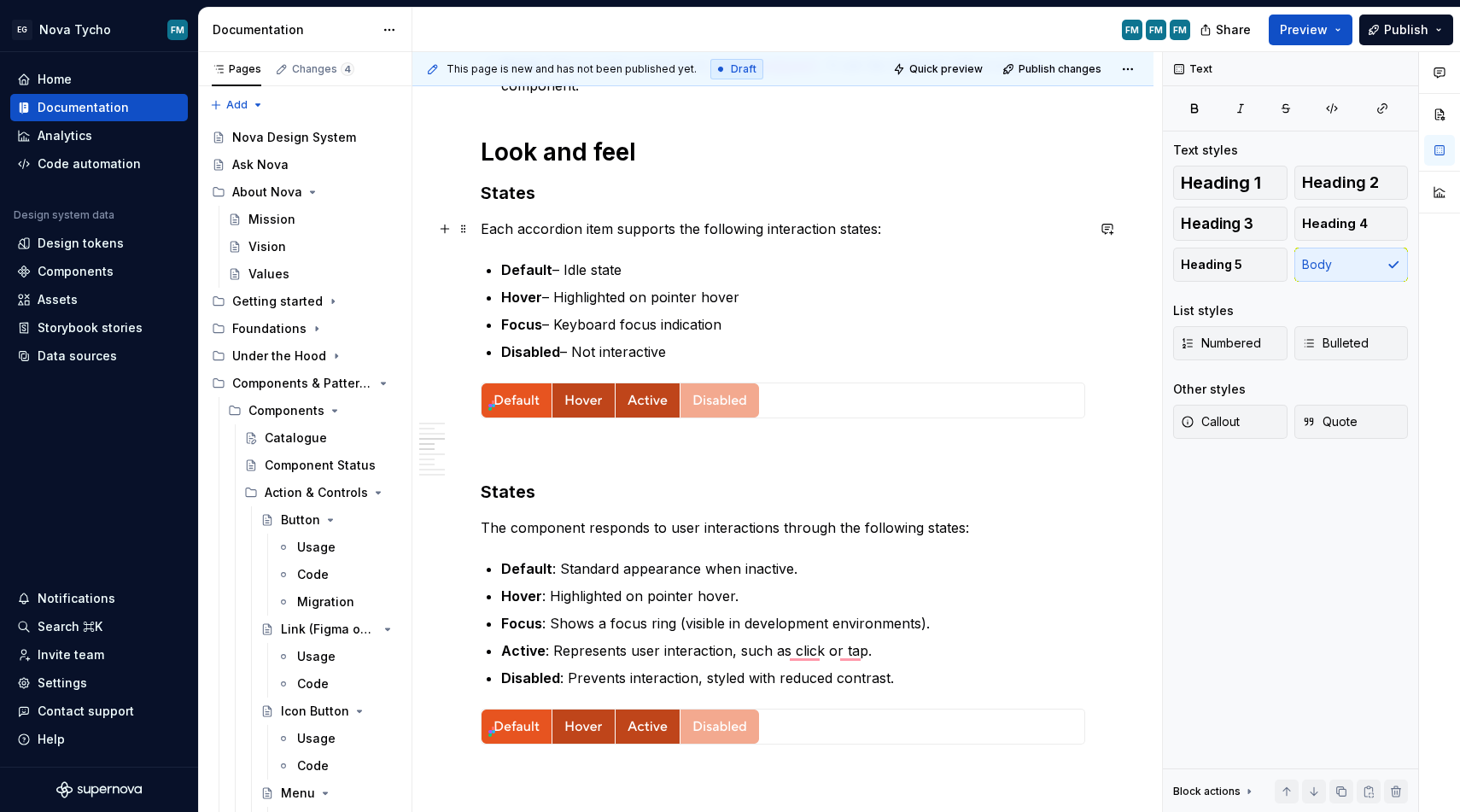 scroll, scrollTop: 1414, scrollLeft: 0, axis: vertical 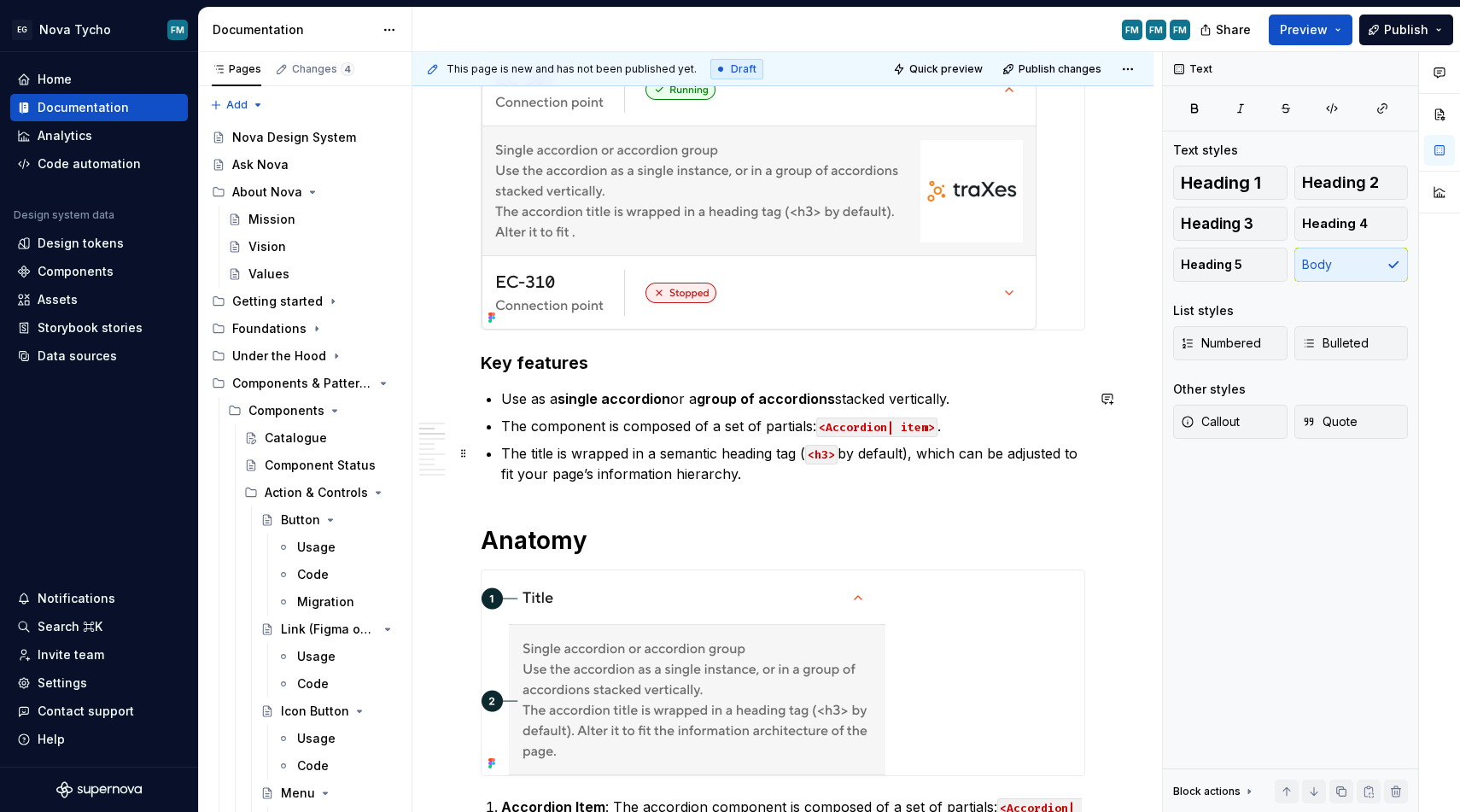 click on "The title is wrapped in a semantic heading tag ( <h3>  by default), which can be adjusted to fit your page’s information hierarchy." at bounding box center (793, 464) 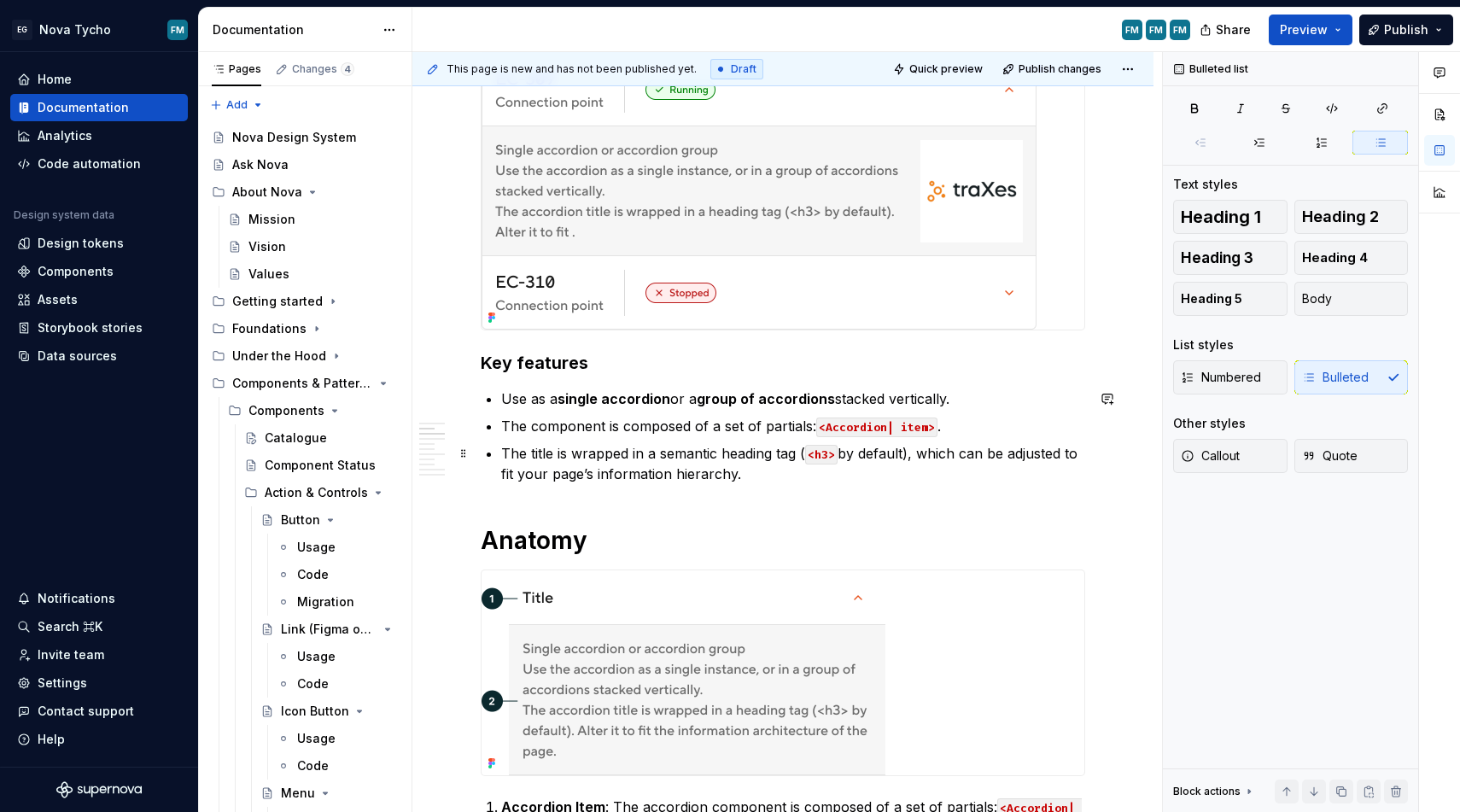 click on "The title is wrapped in a semantic heading tag ( <h3>  by default), which can be adjusted to fit your page’s information hierarchy." at bounding box center [793, 464] 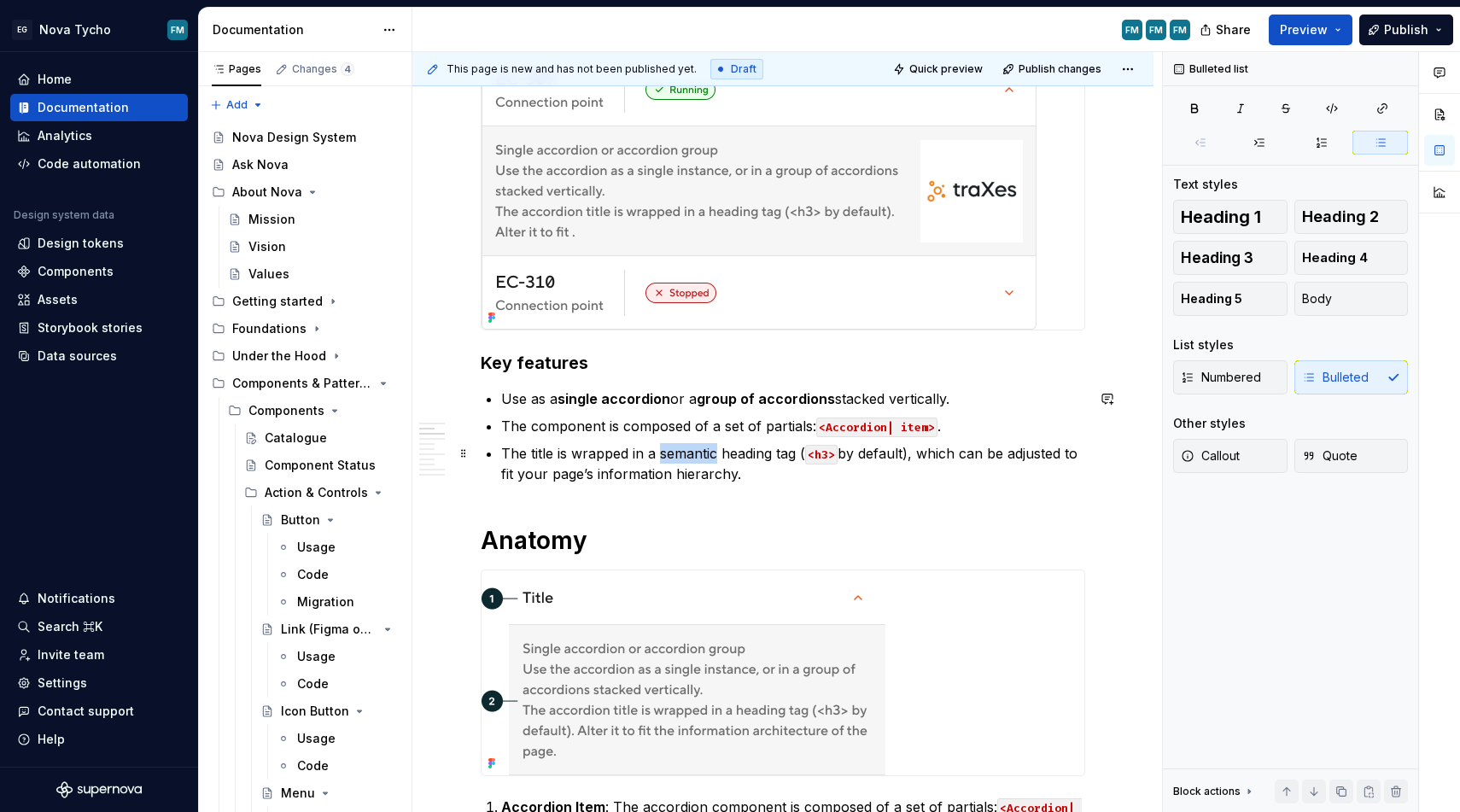 click on "The title is wrapped in a semantic heading tag ( <h3>  by default), which can be adjusted to fit your page’s information hierarchy." at bounding box center (793, 464) 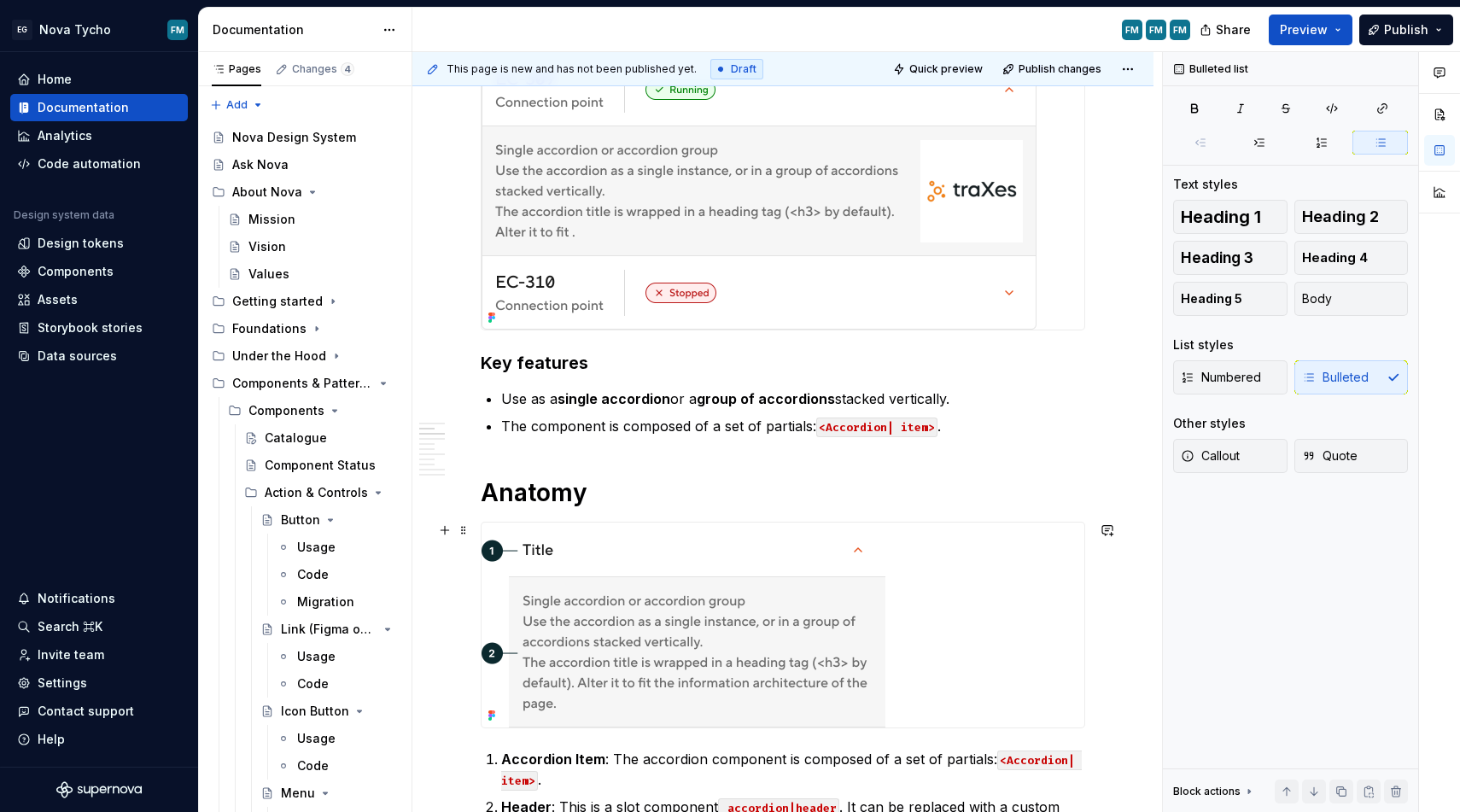 click at bounding box center (759, 625) 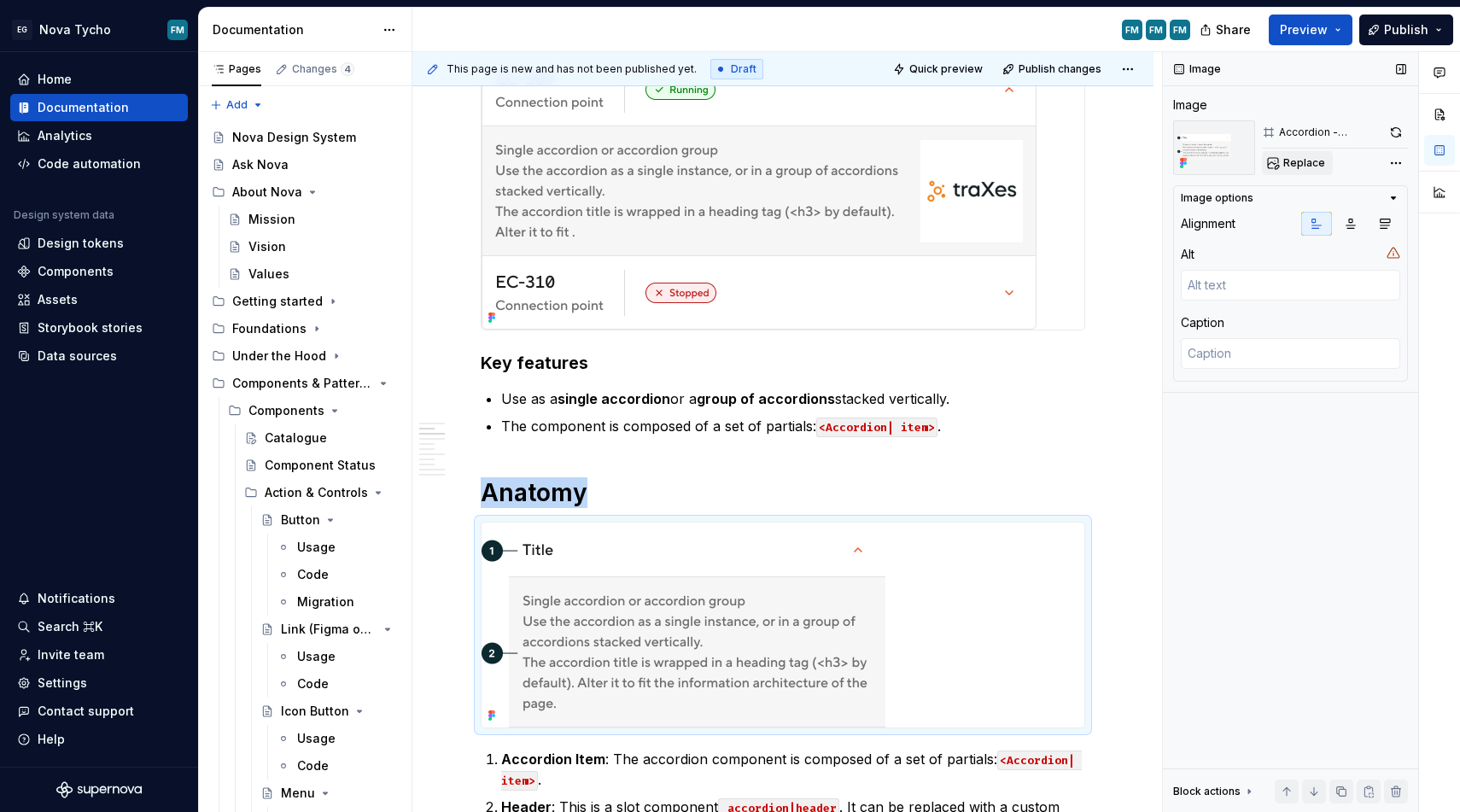 click on "Replace" at bounding box center (1304, 163) 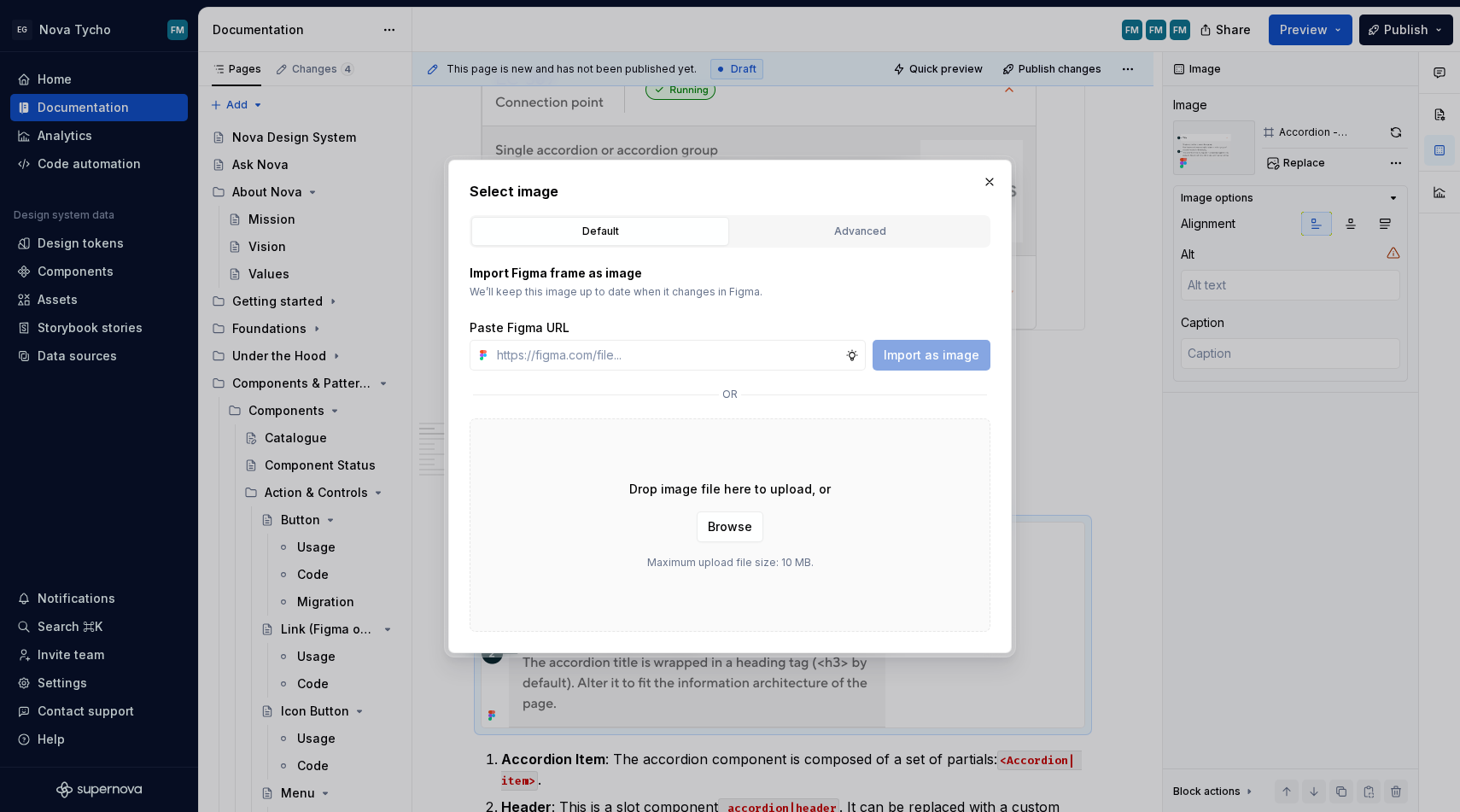 click on "Select image" at bounding box center [730, 191] 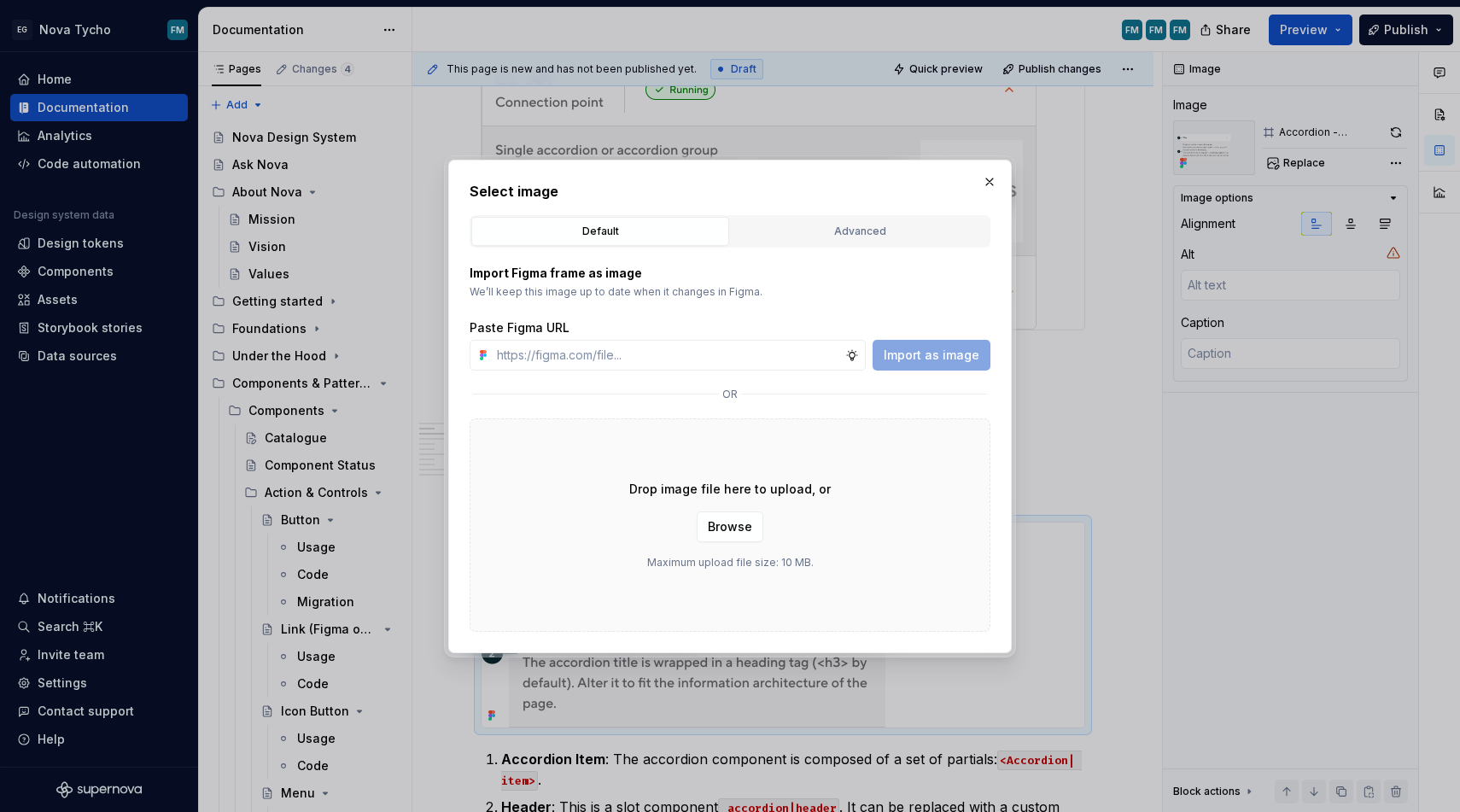 click on "Select image" at bounding box center (730, 191) 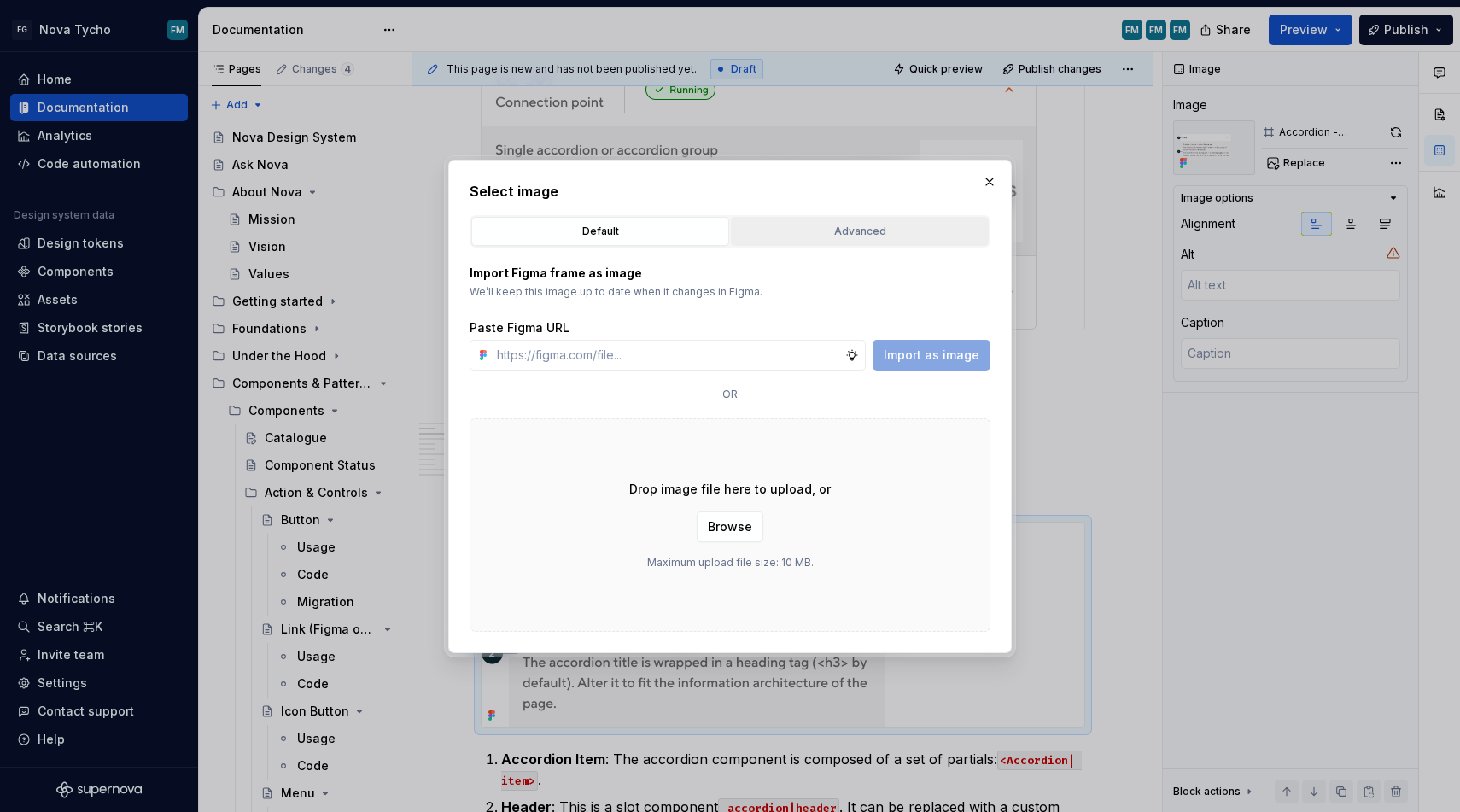 click on "Advanced" at bounding box center (860, 231) 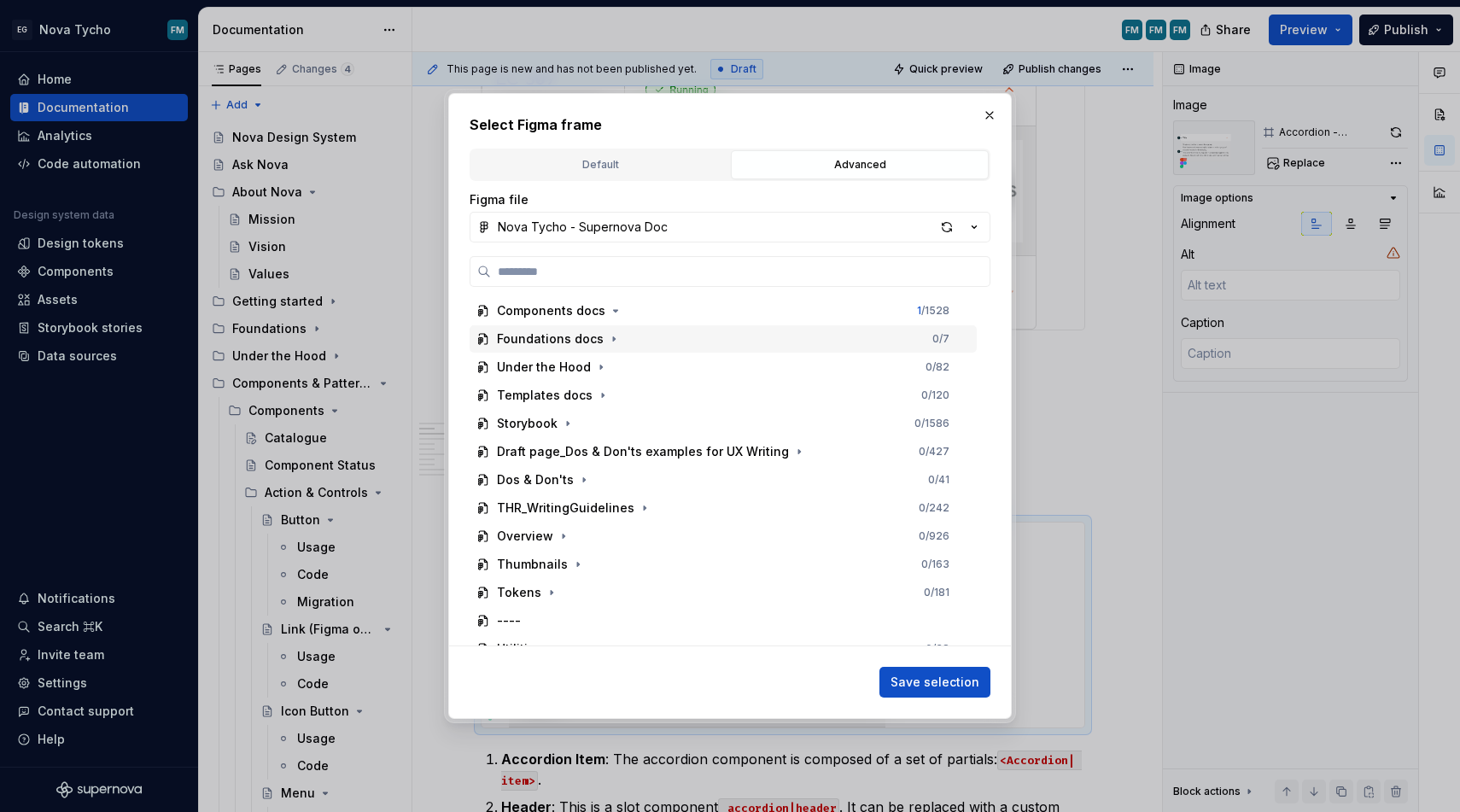 type on "*" 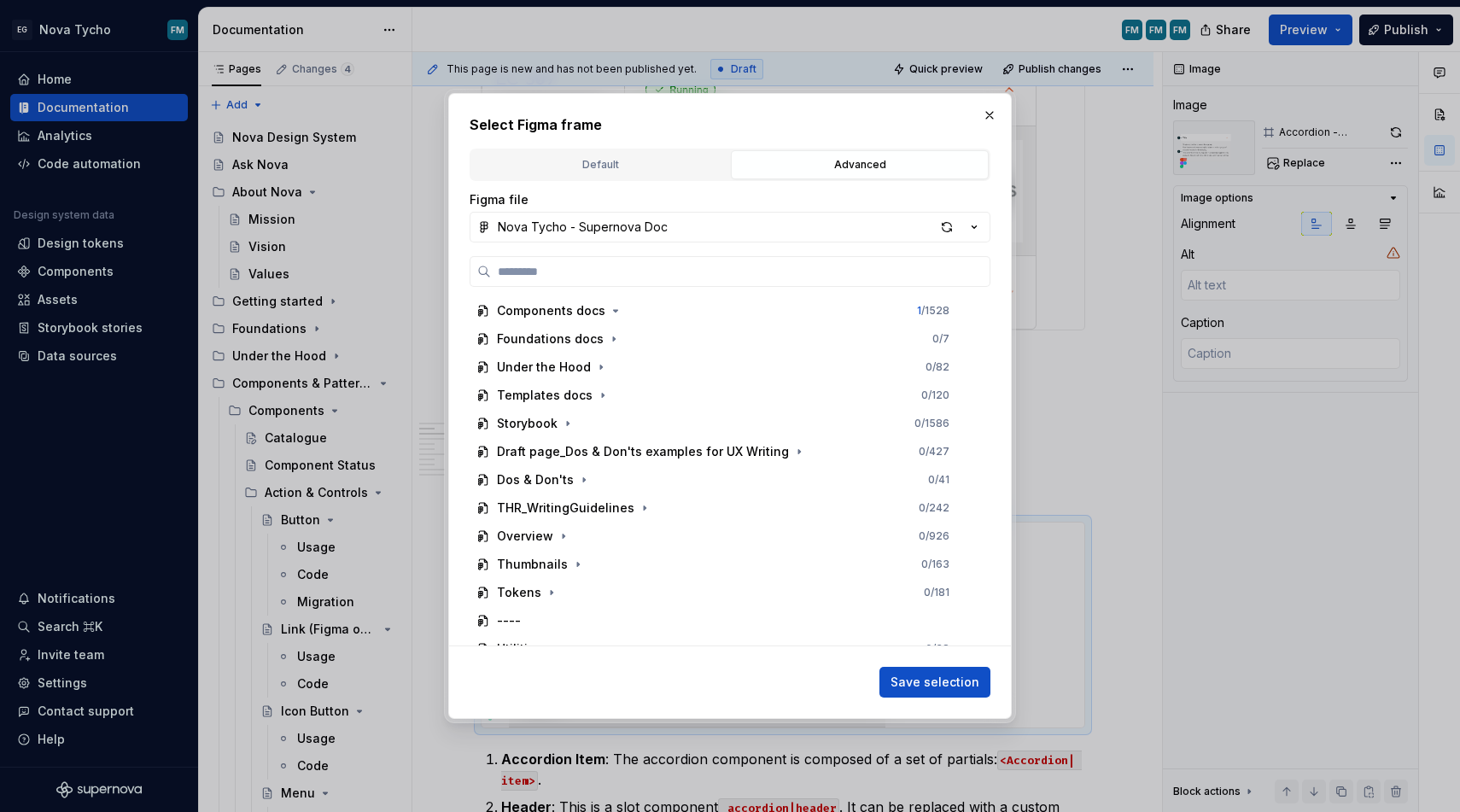 click on "Select Figma frame" at bounding box center [730, 125] 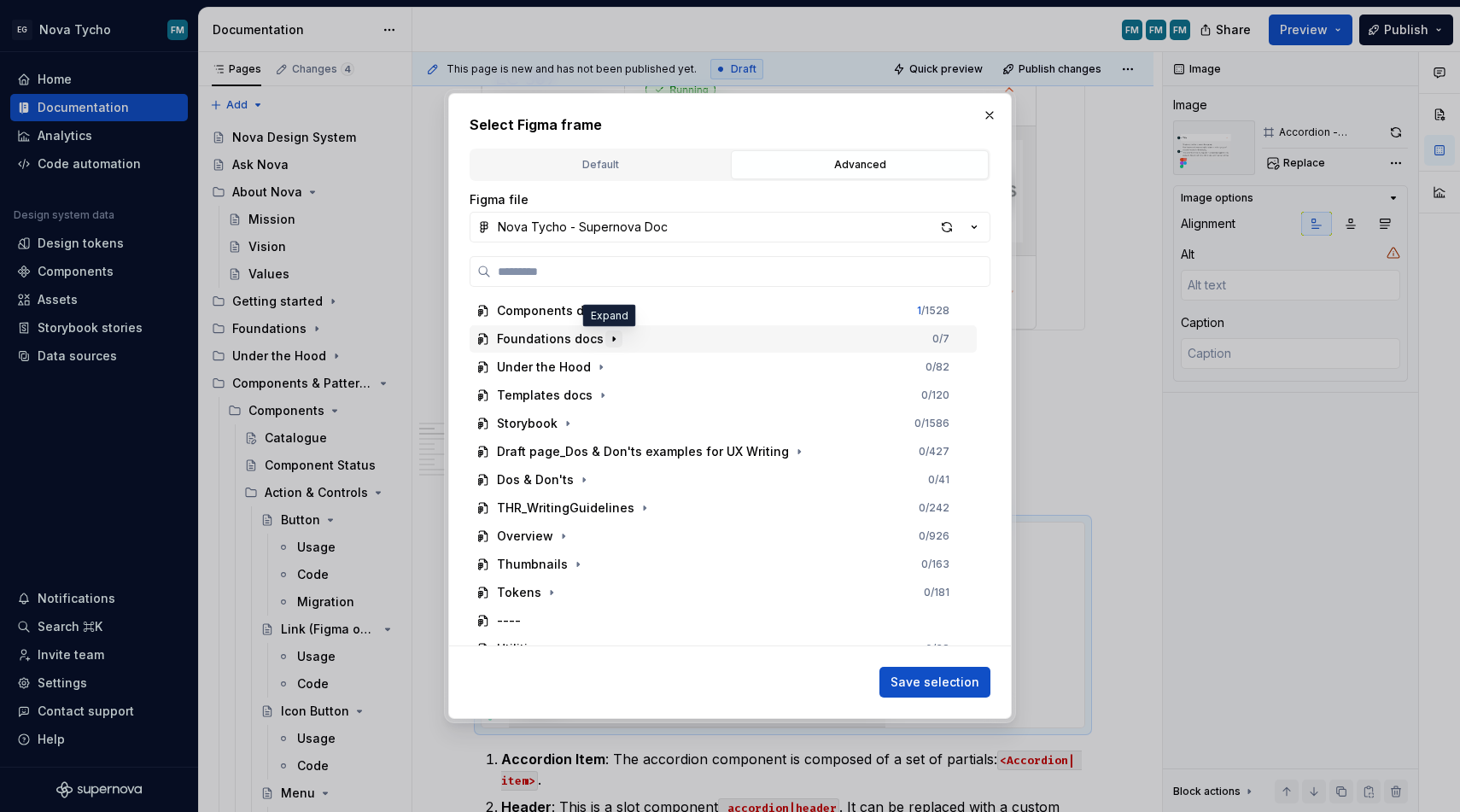 click 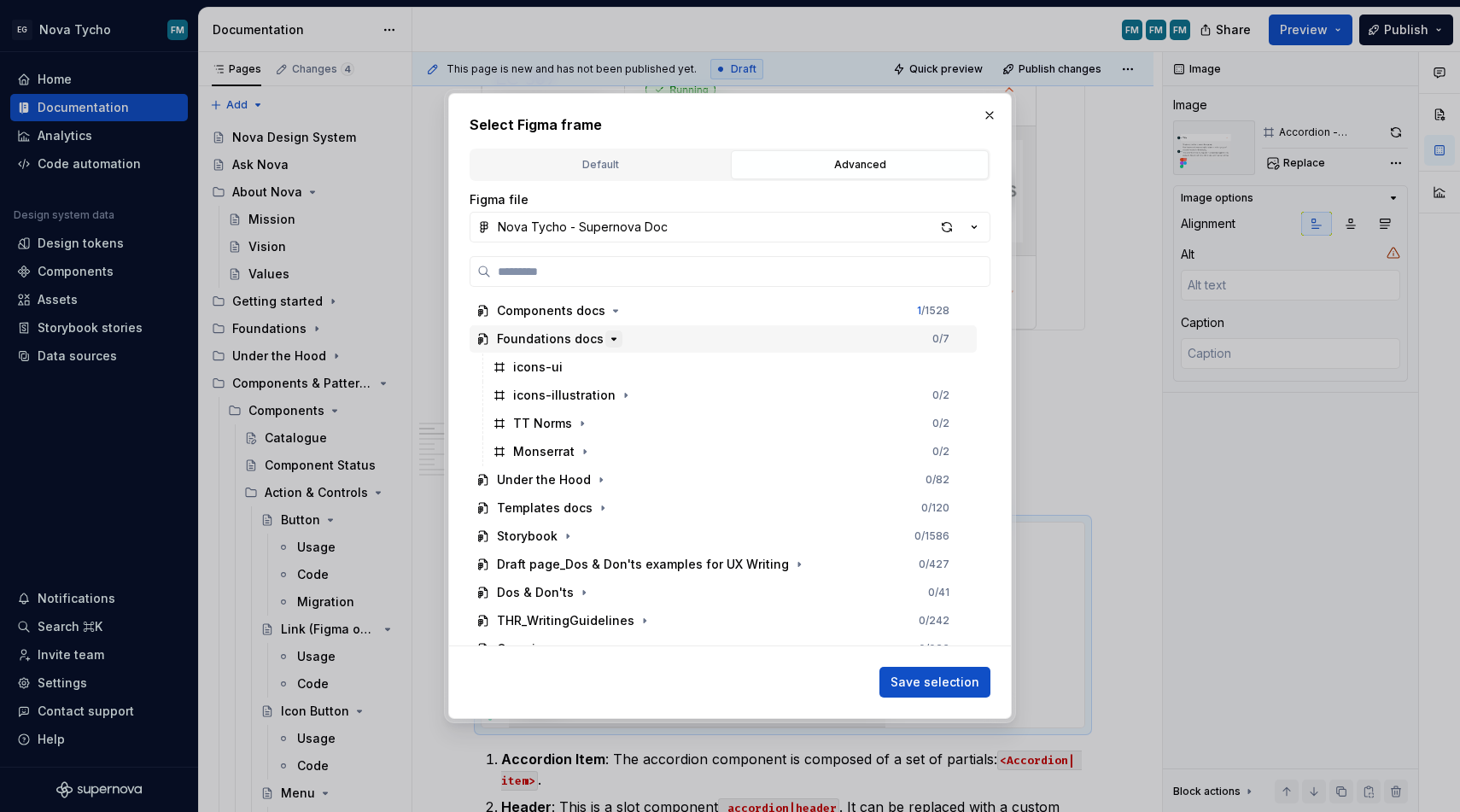 click 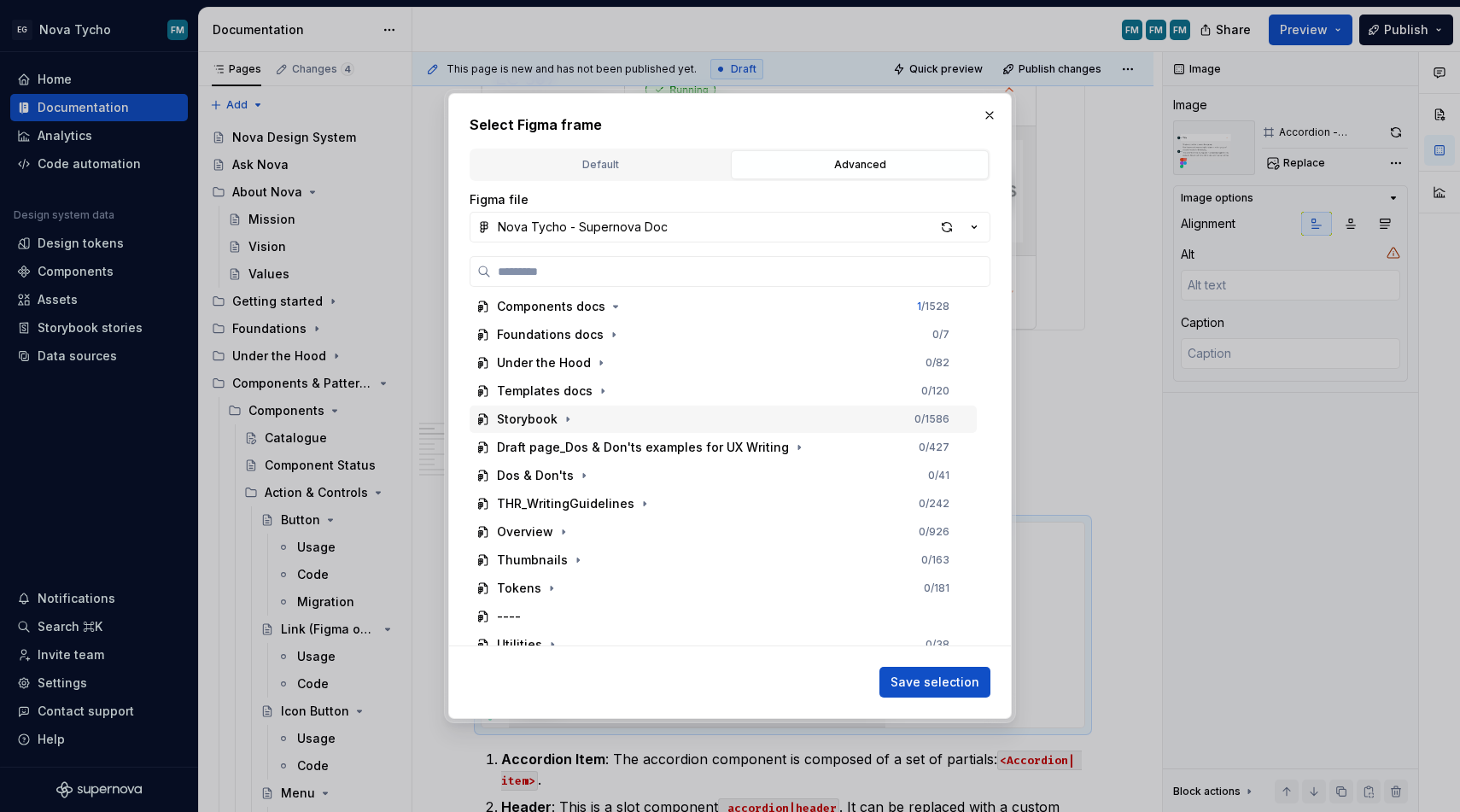 scroll, scrollTop: 0, scrollLeft: 0, axis: both 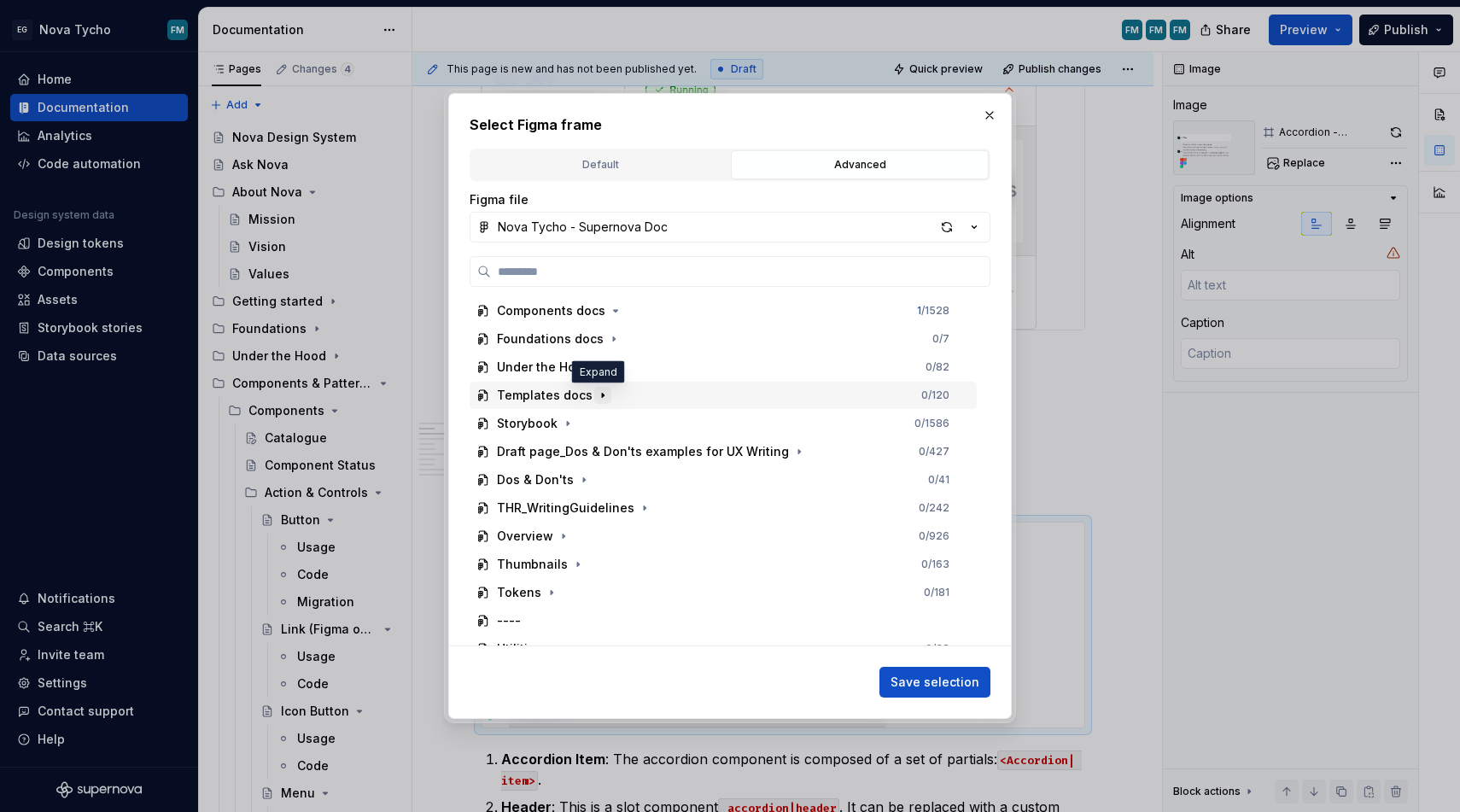 click 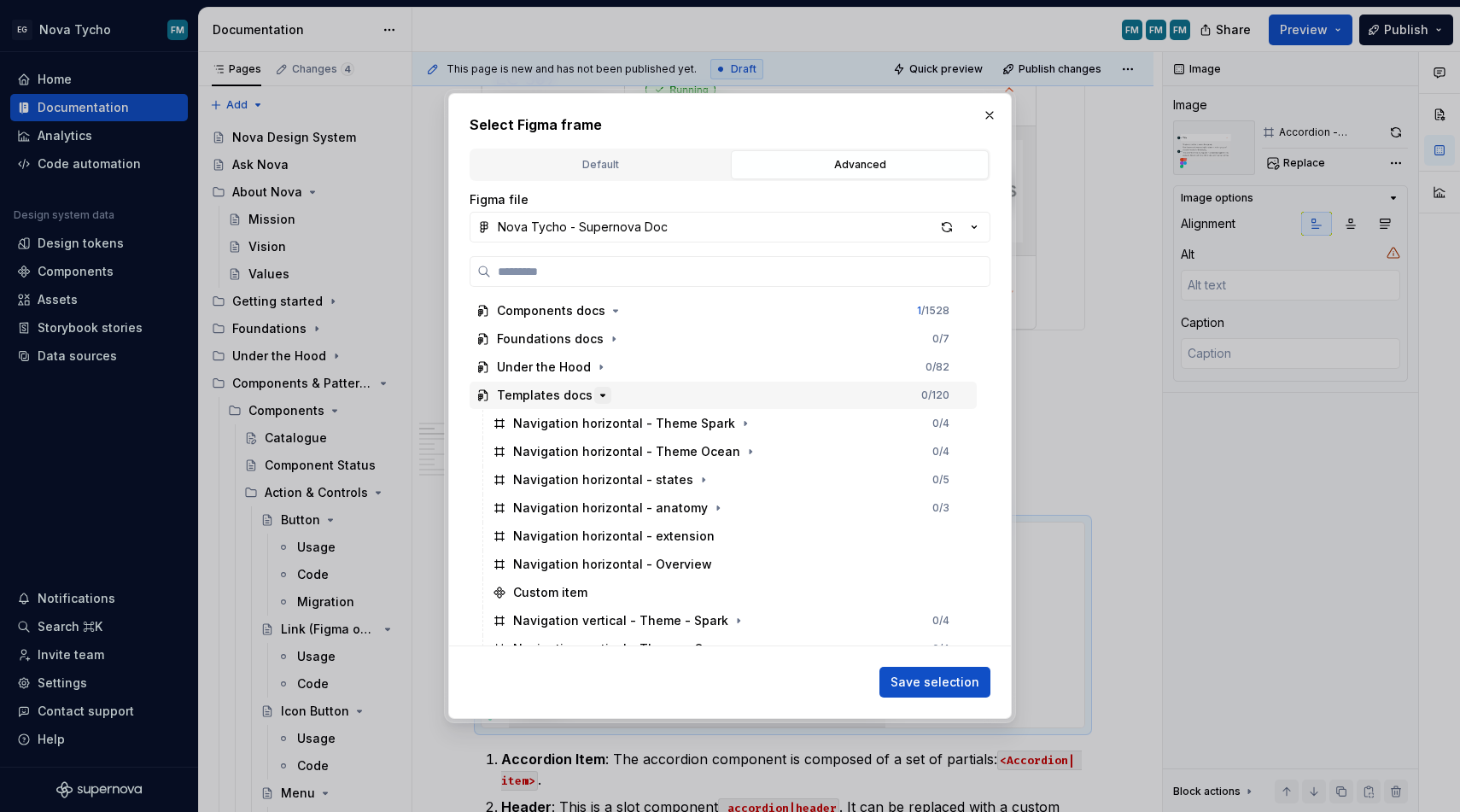 click 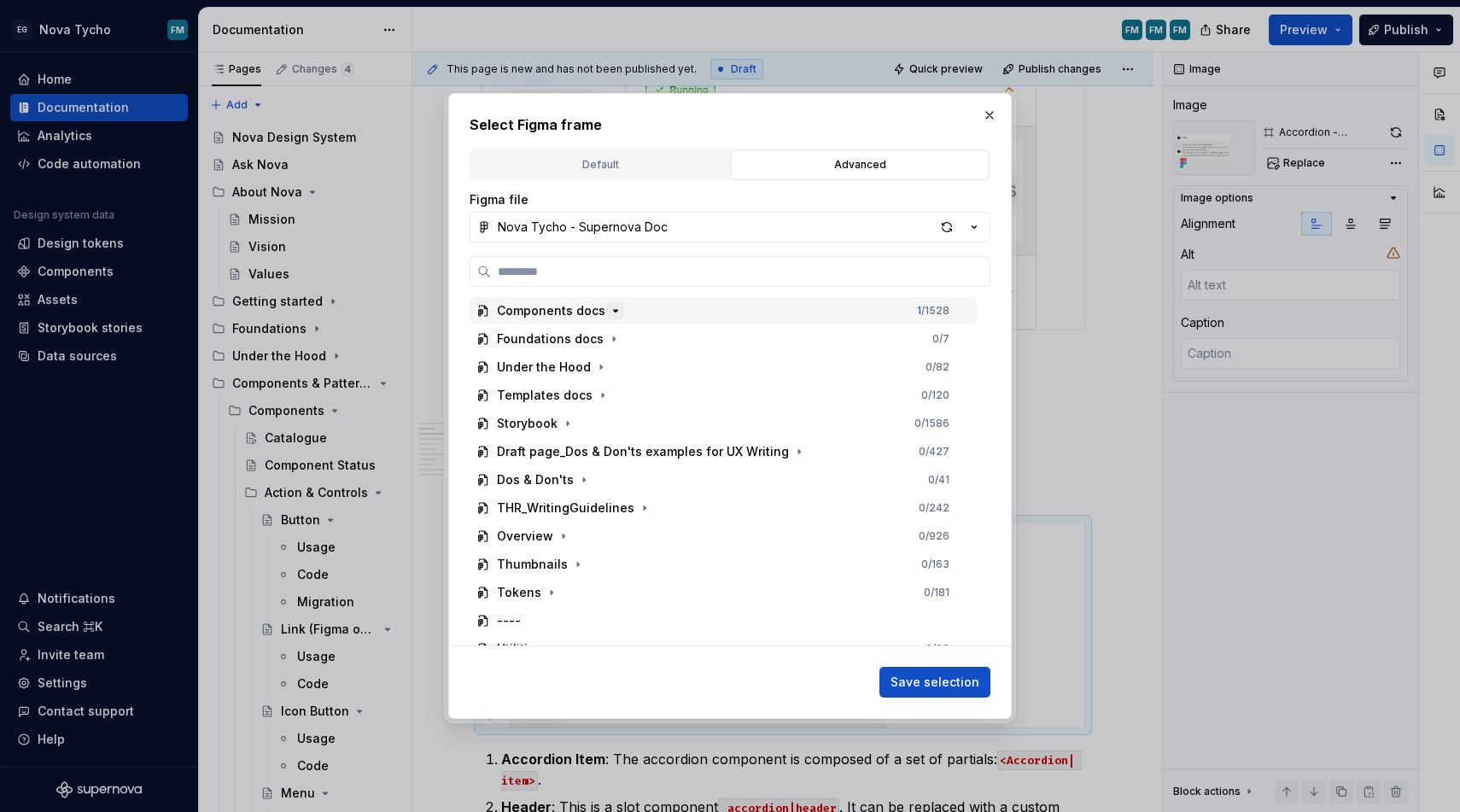 click 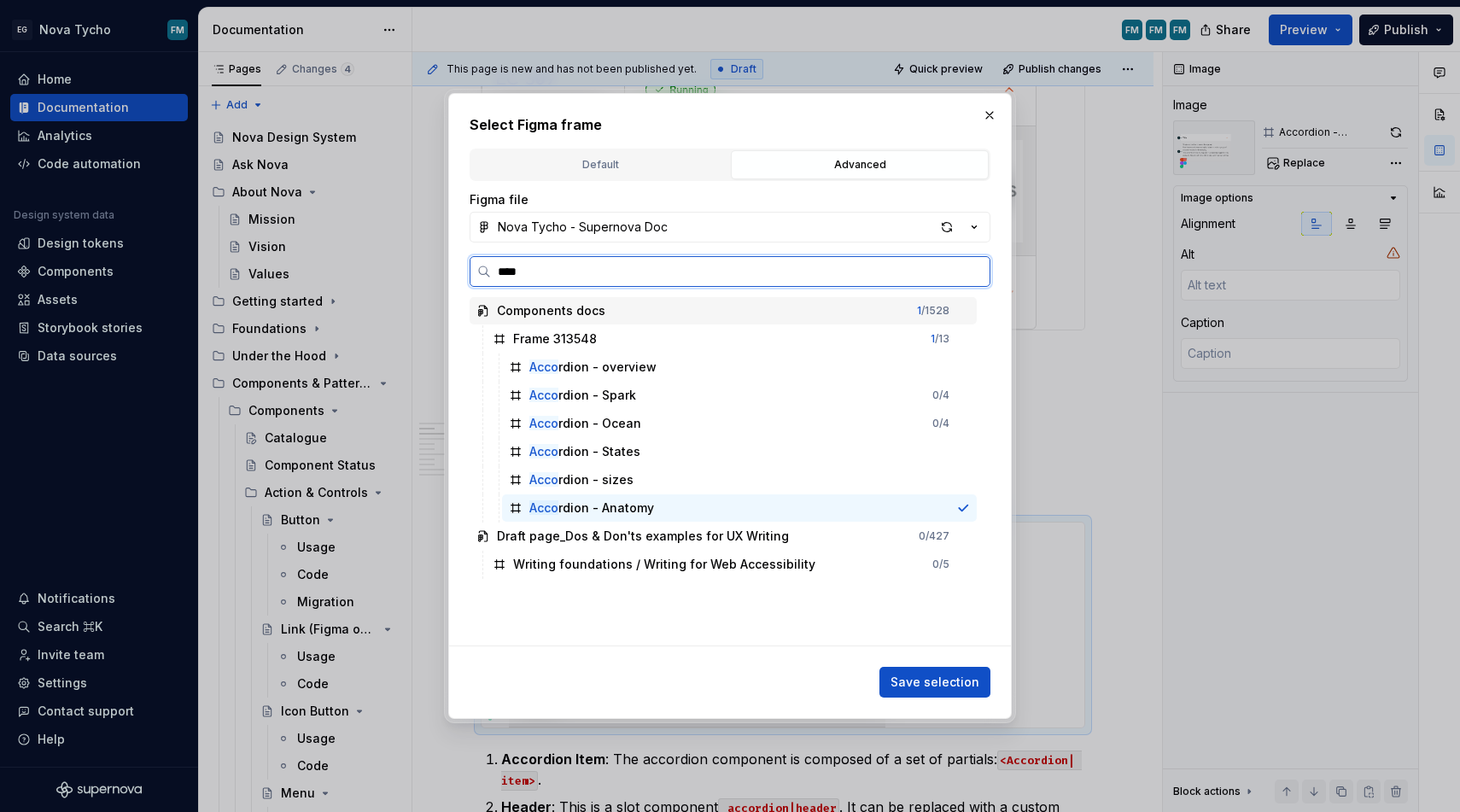 type on "*****" 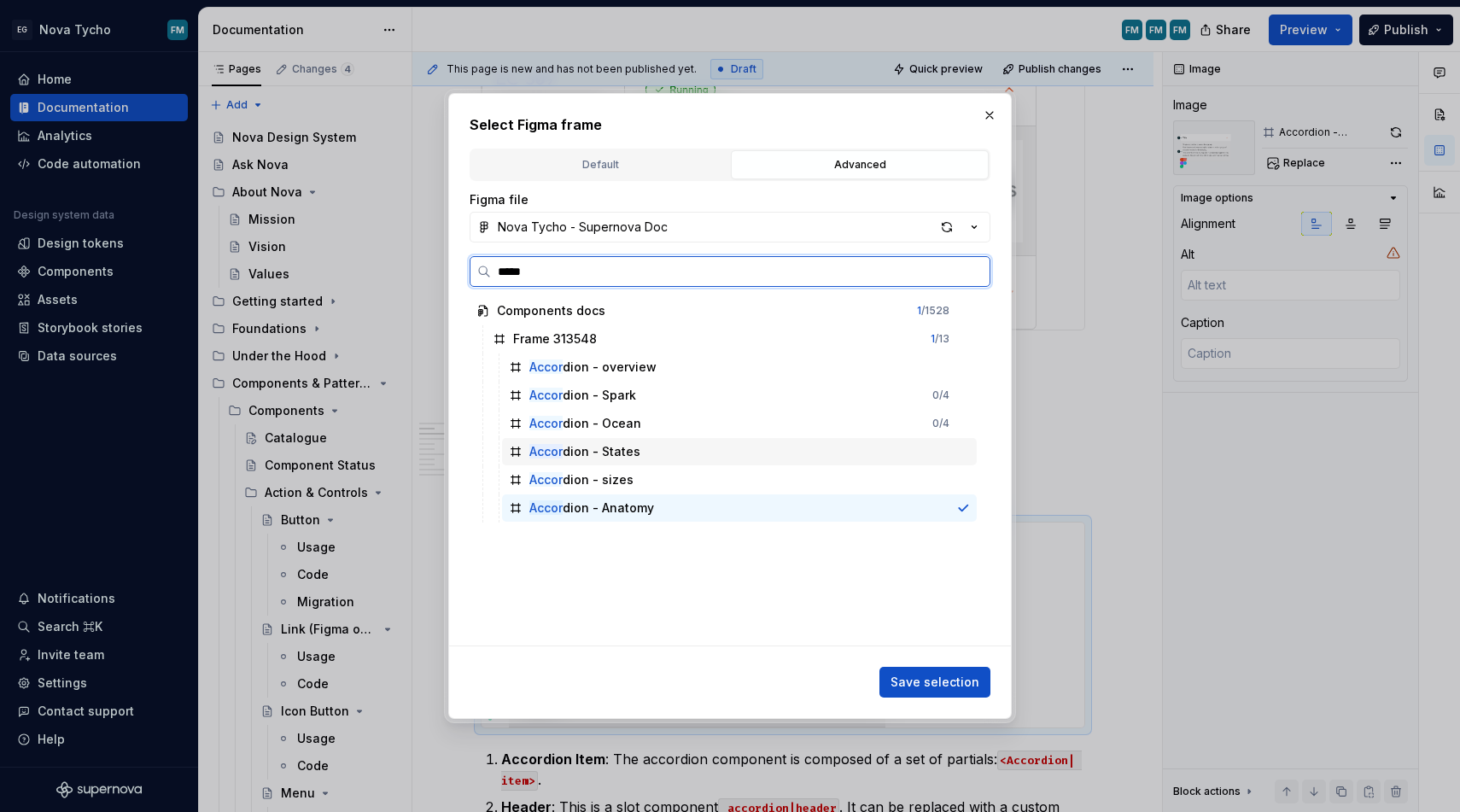 click on "Accor dion - States" at bounding box center [585, 452] 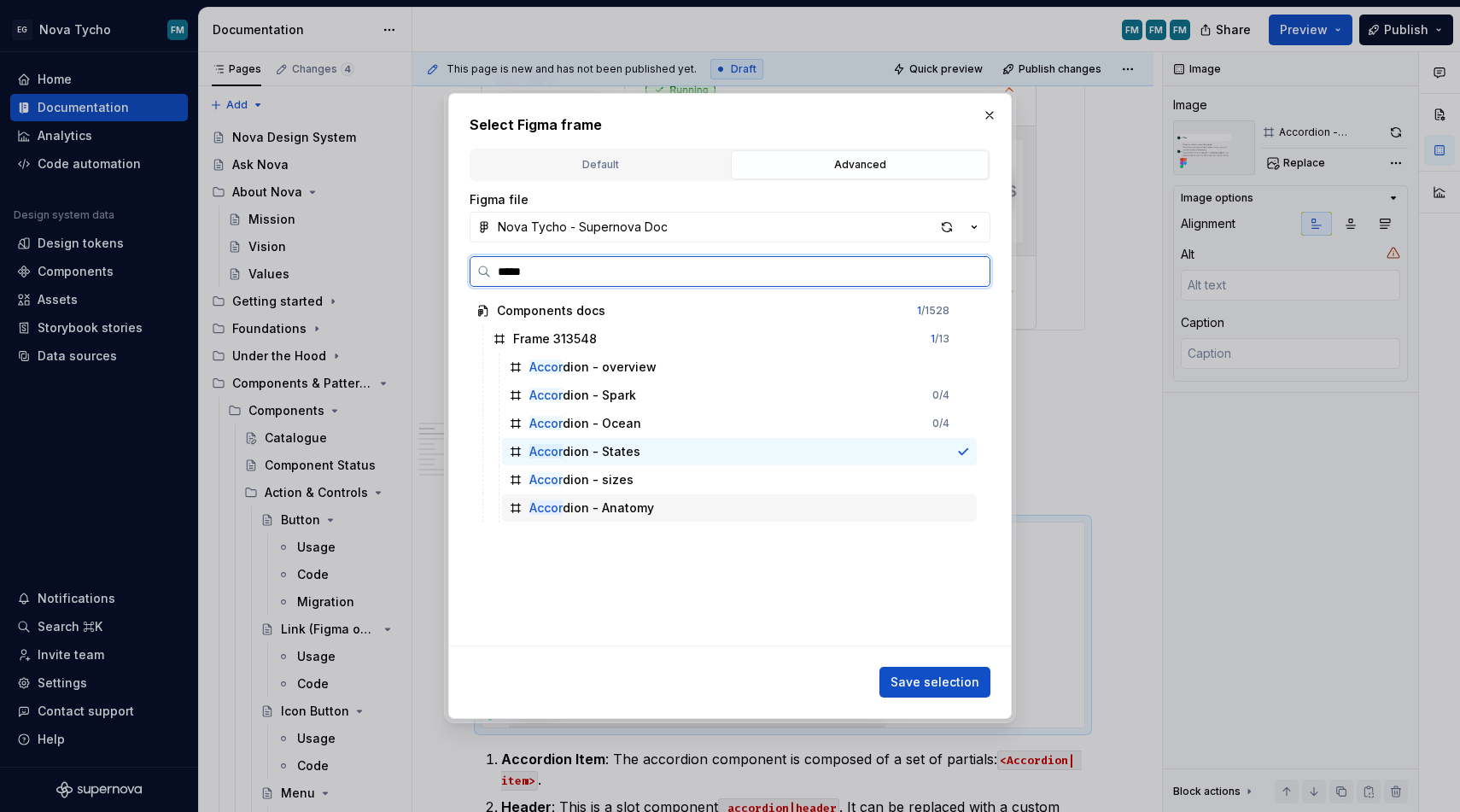 click on "Accor dion - Anatomy" at bounding box center (592, 508) 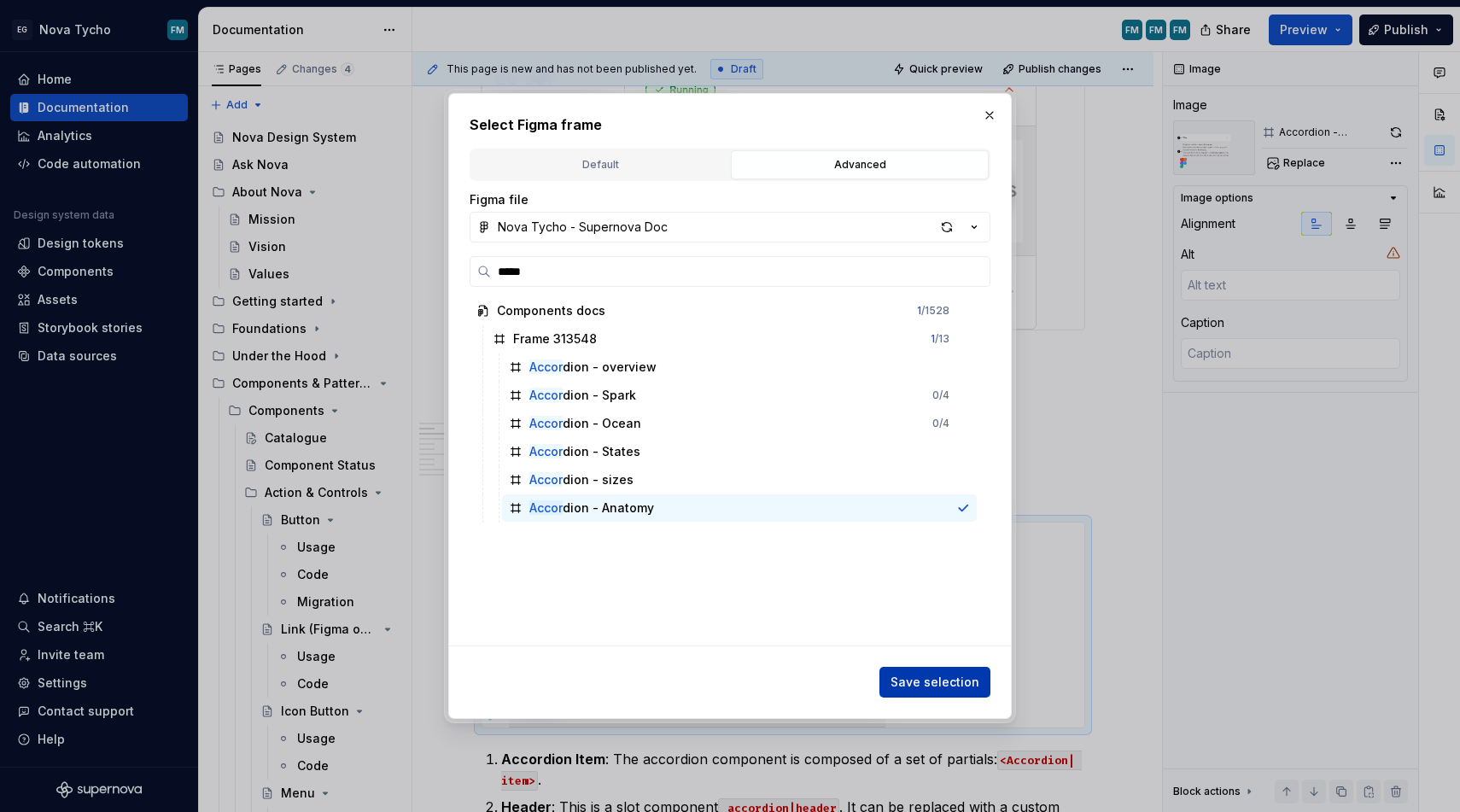 click on "Save selection" at bounding box center [935, 682] 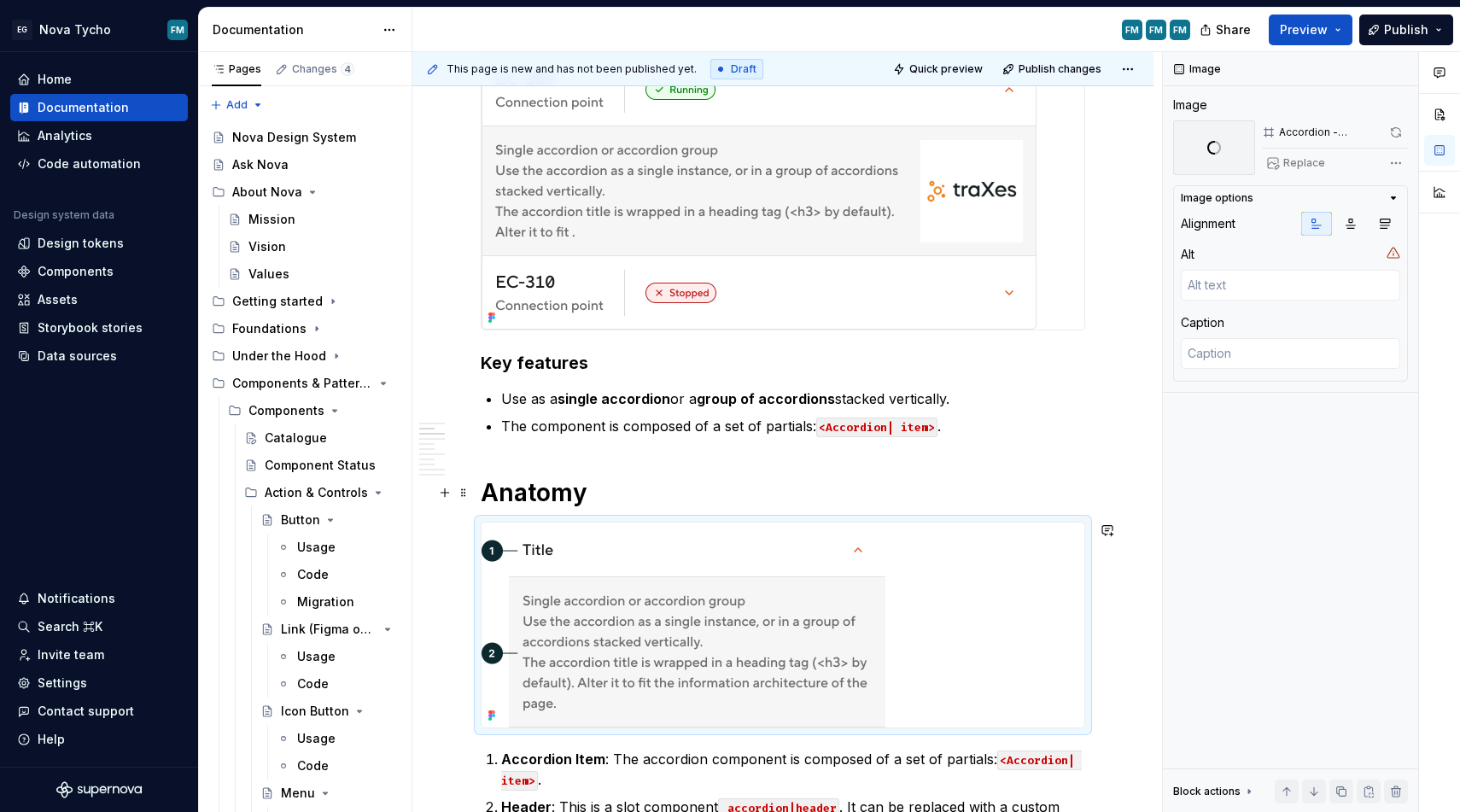scroll, scrollTop: 623, scrollLeft: 0, axis: vertical 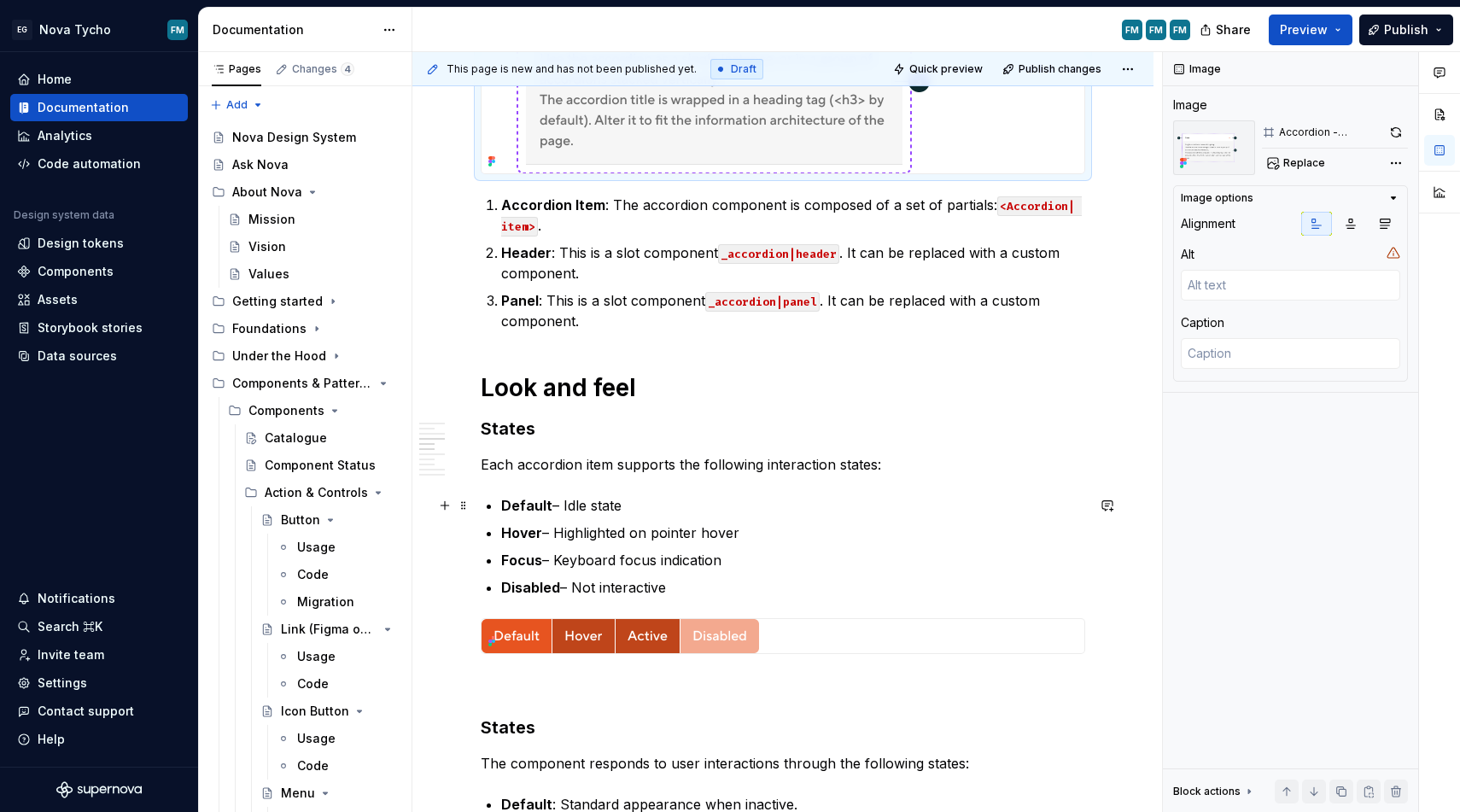 click on "Default" at bounding box center (527, 505) 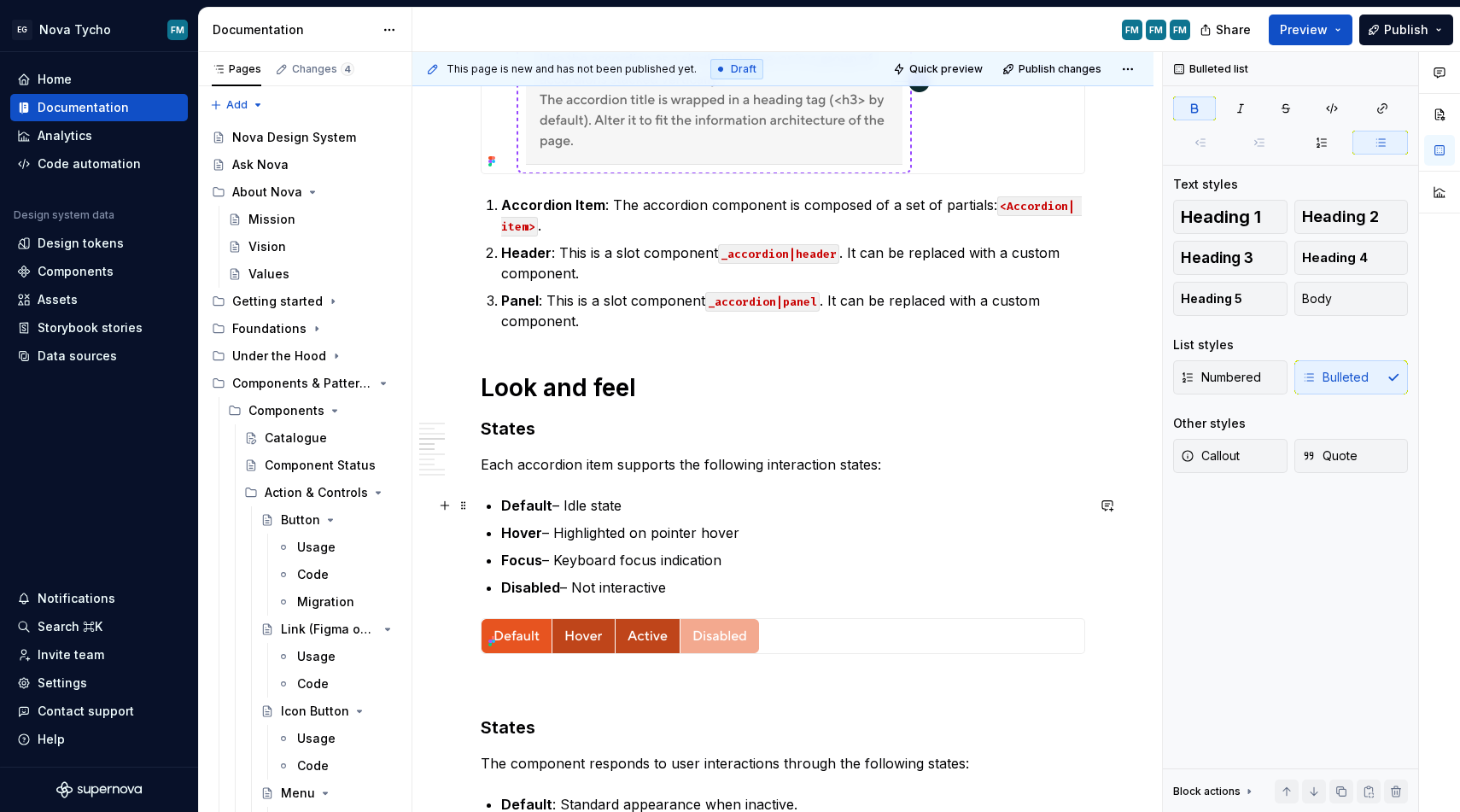 click on "Default" at bounding box center [527, 505] 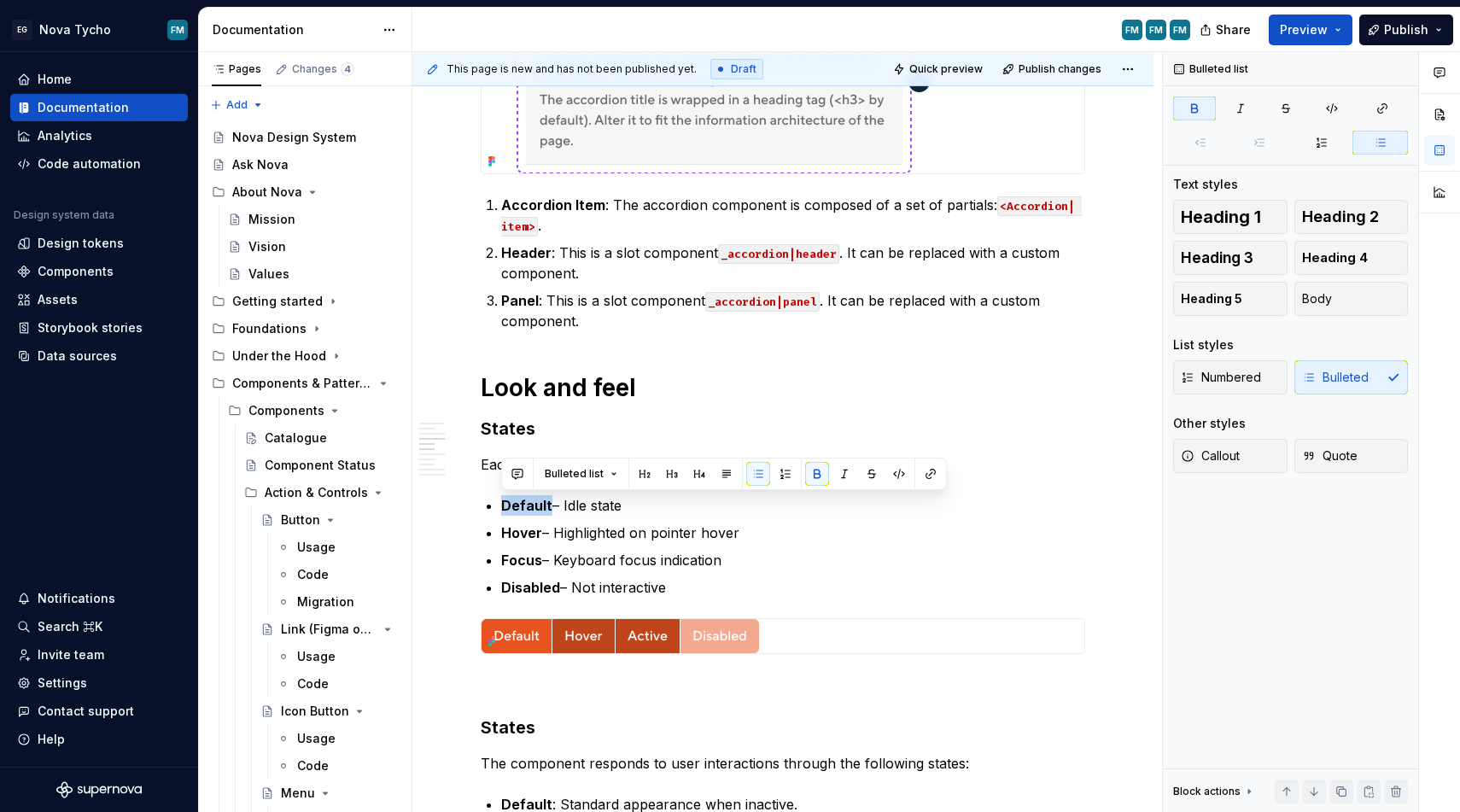 click on "States" at bounding box center (783, 429) 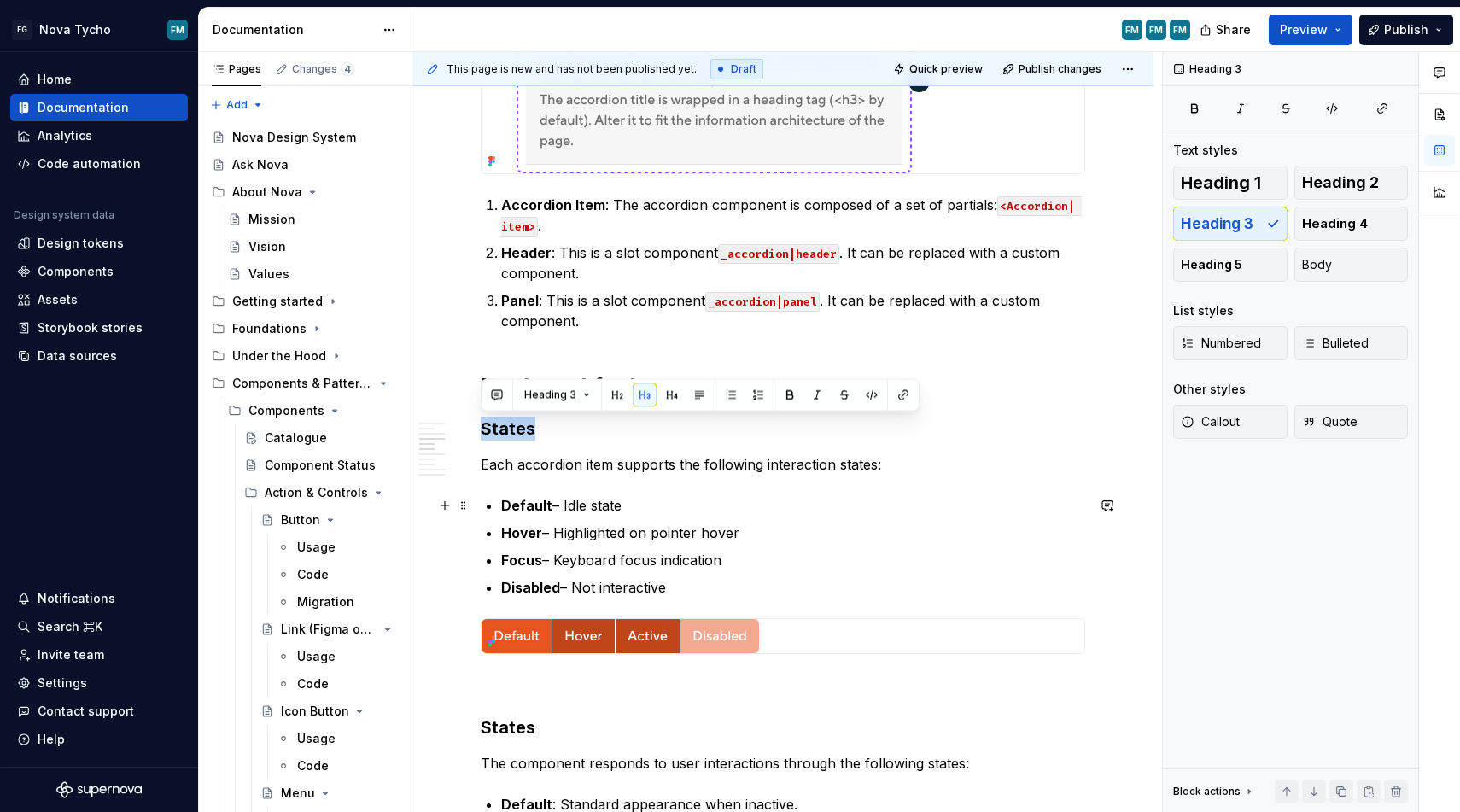 click on "Default" at bounding box center [527, 505] 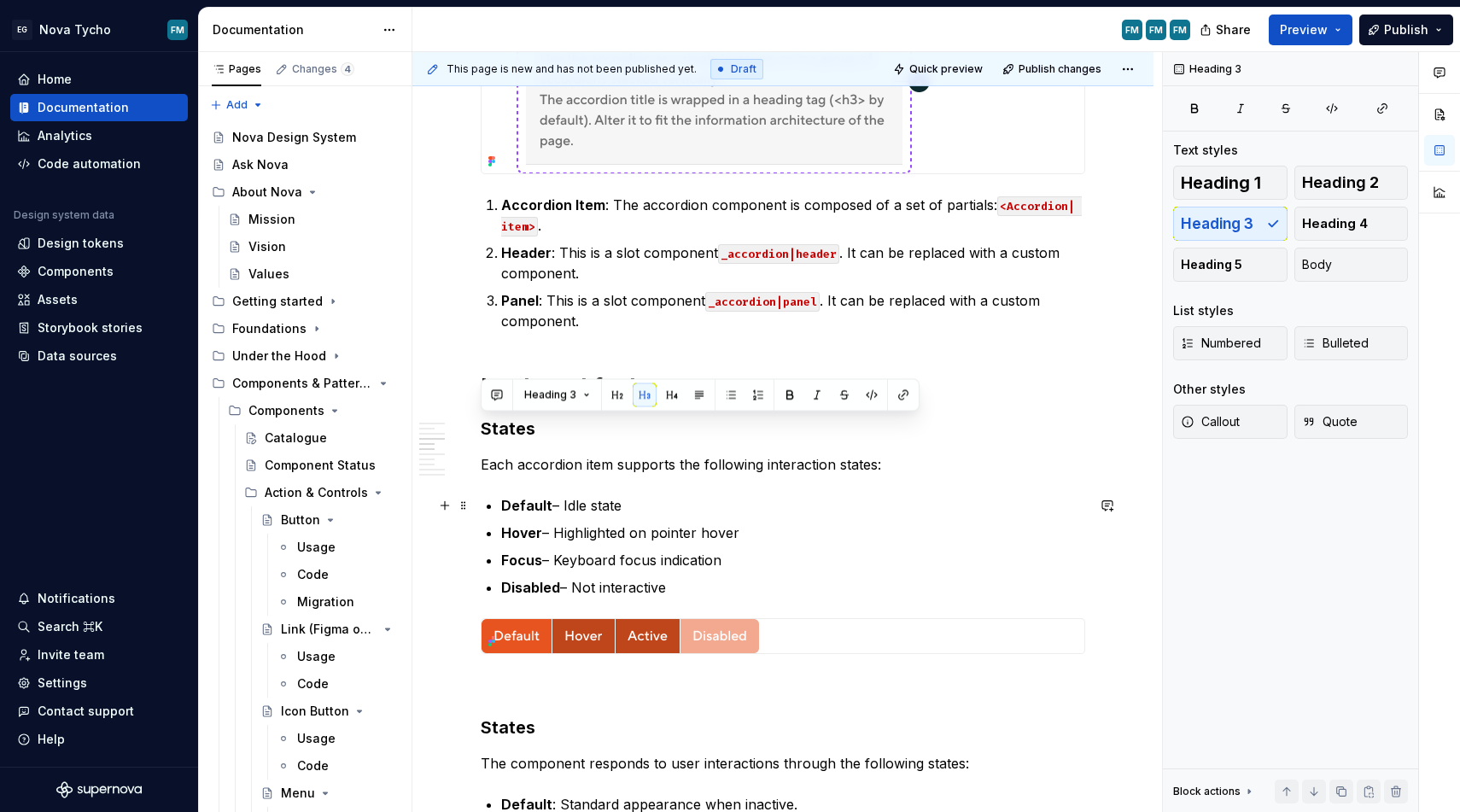 click on "Default" at bounding box center [527, 505] 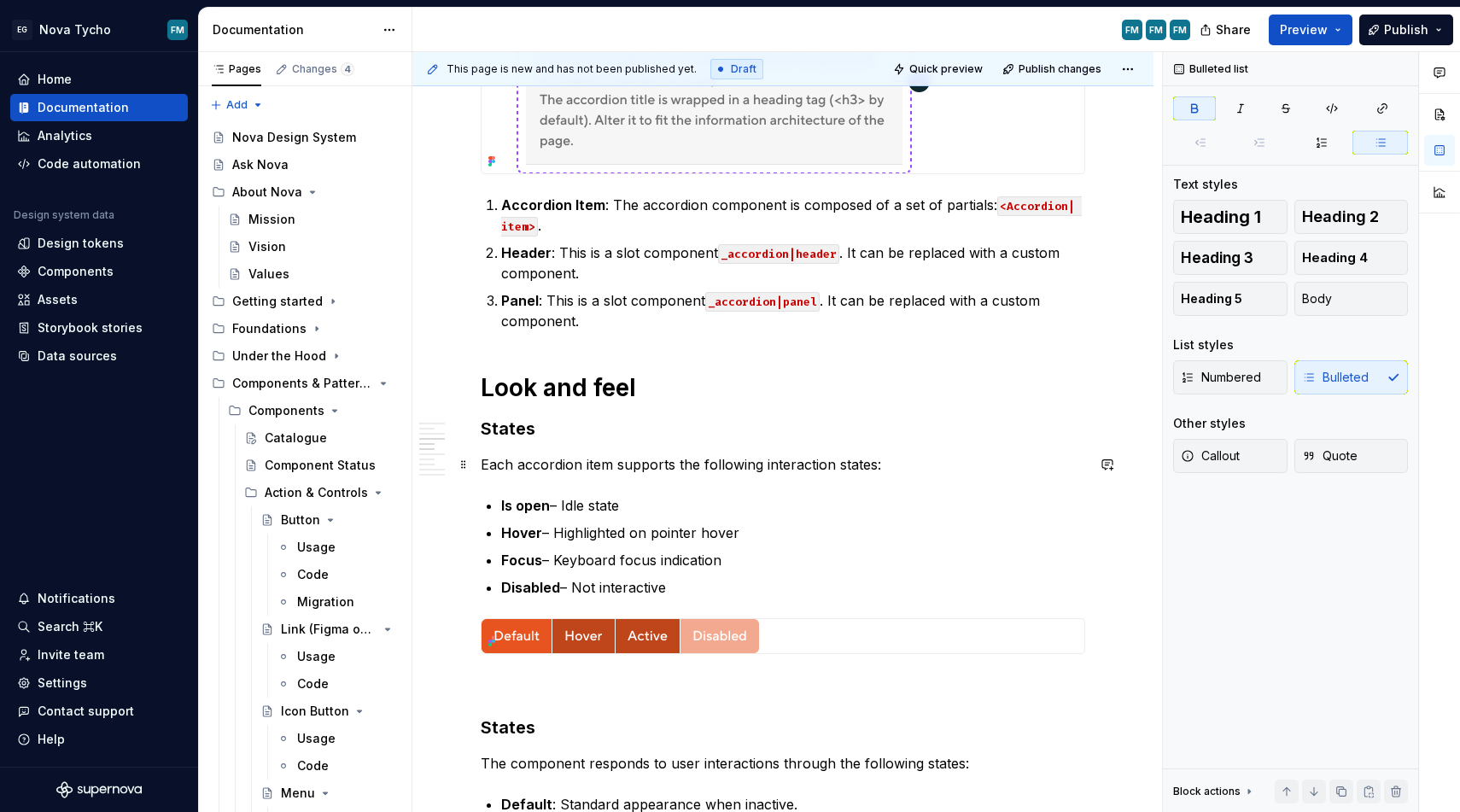 click on "Each accordion item supports the following interaction states:" at bounding box center (783, 464) 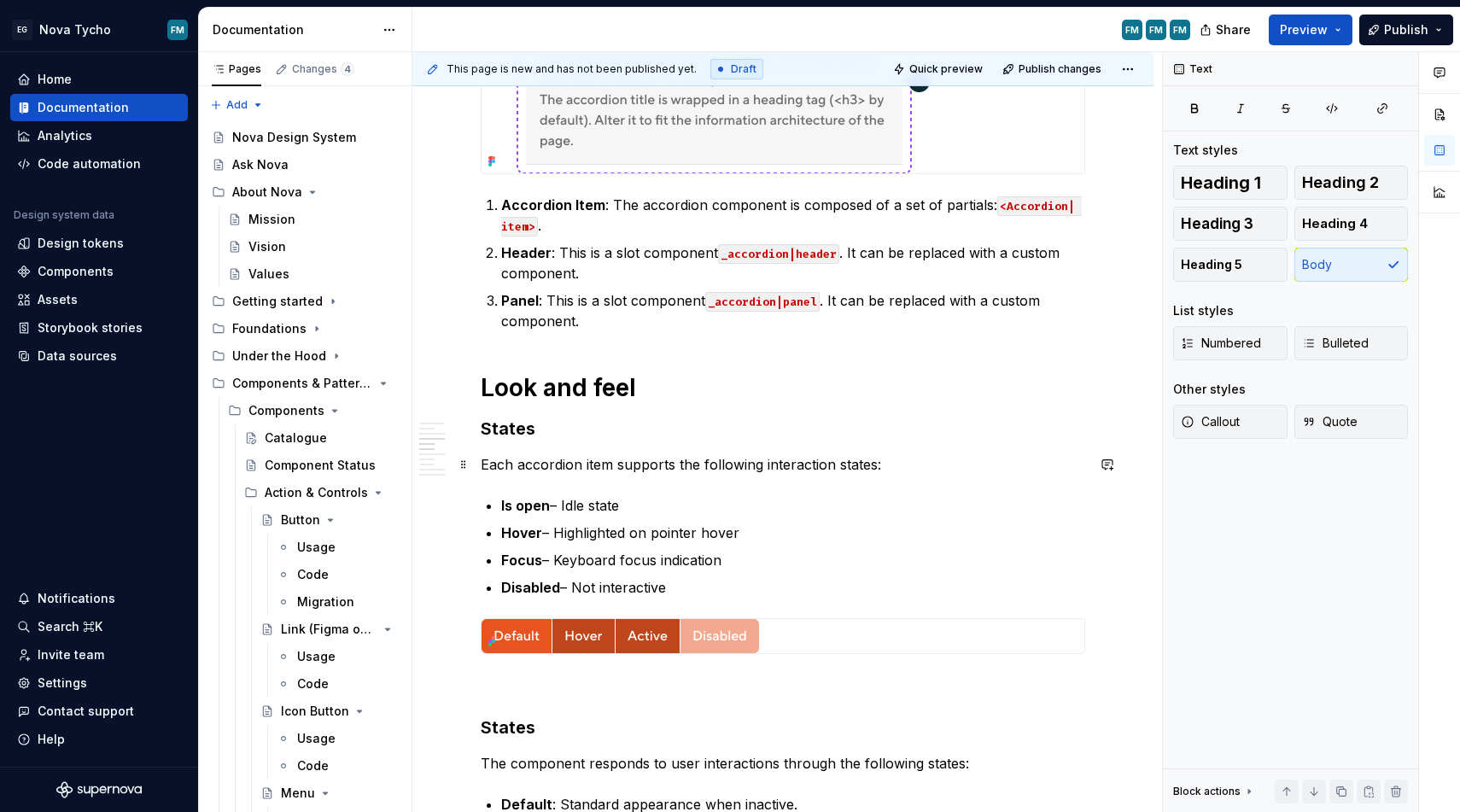 click on "Each accordion item supports the following interaction states:" at bounding box center [783, 464] 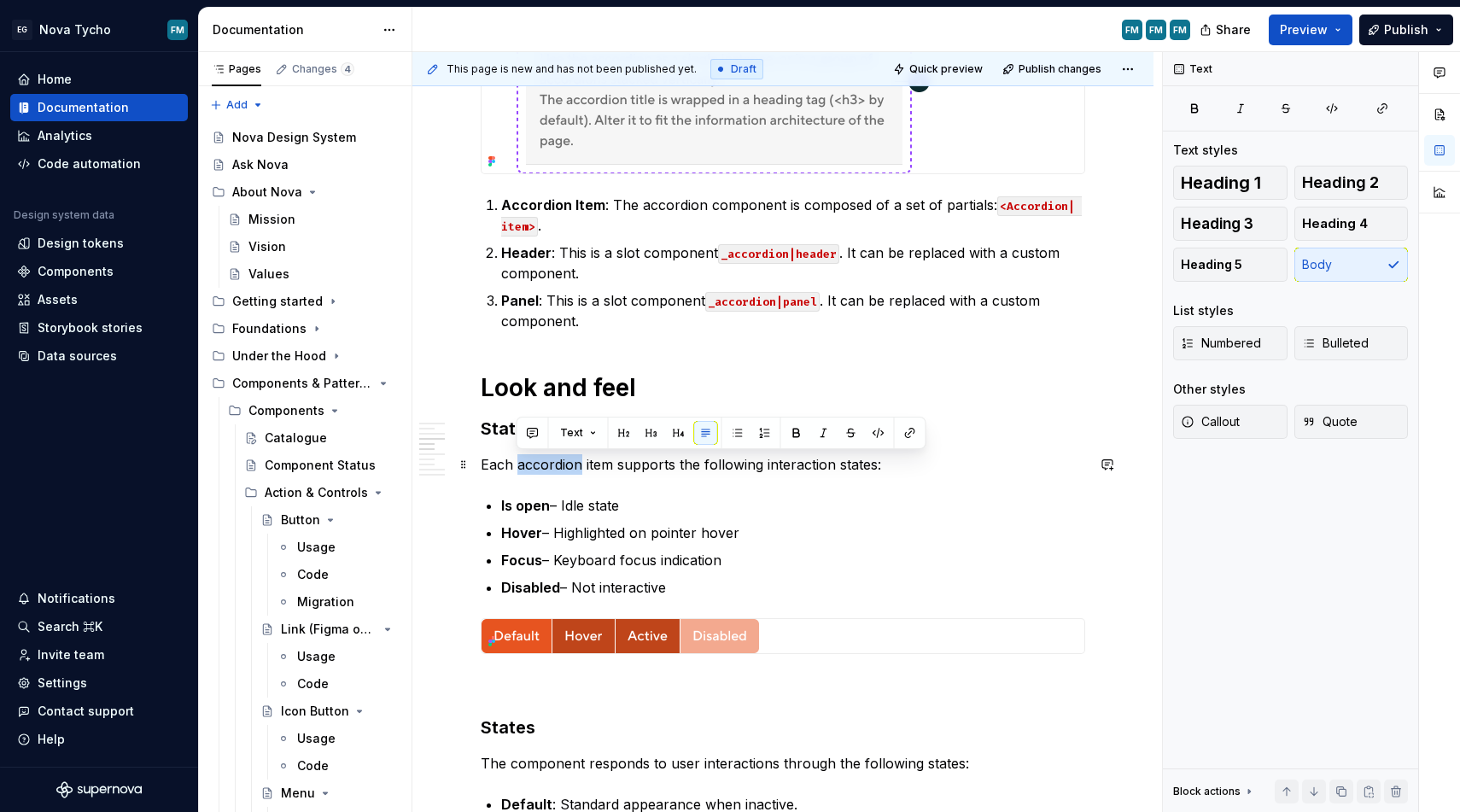 click on "Each accordion item supports the following interaction states:" at bounding box center [783, 464] 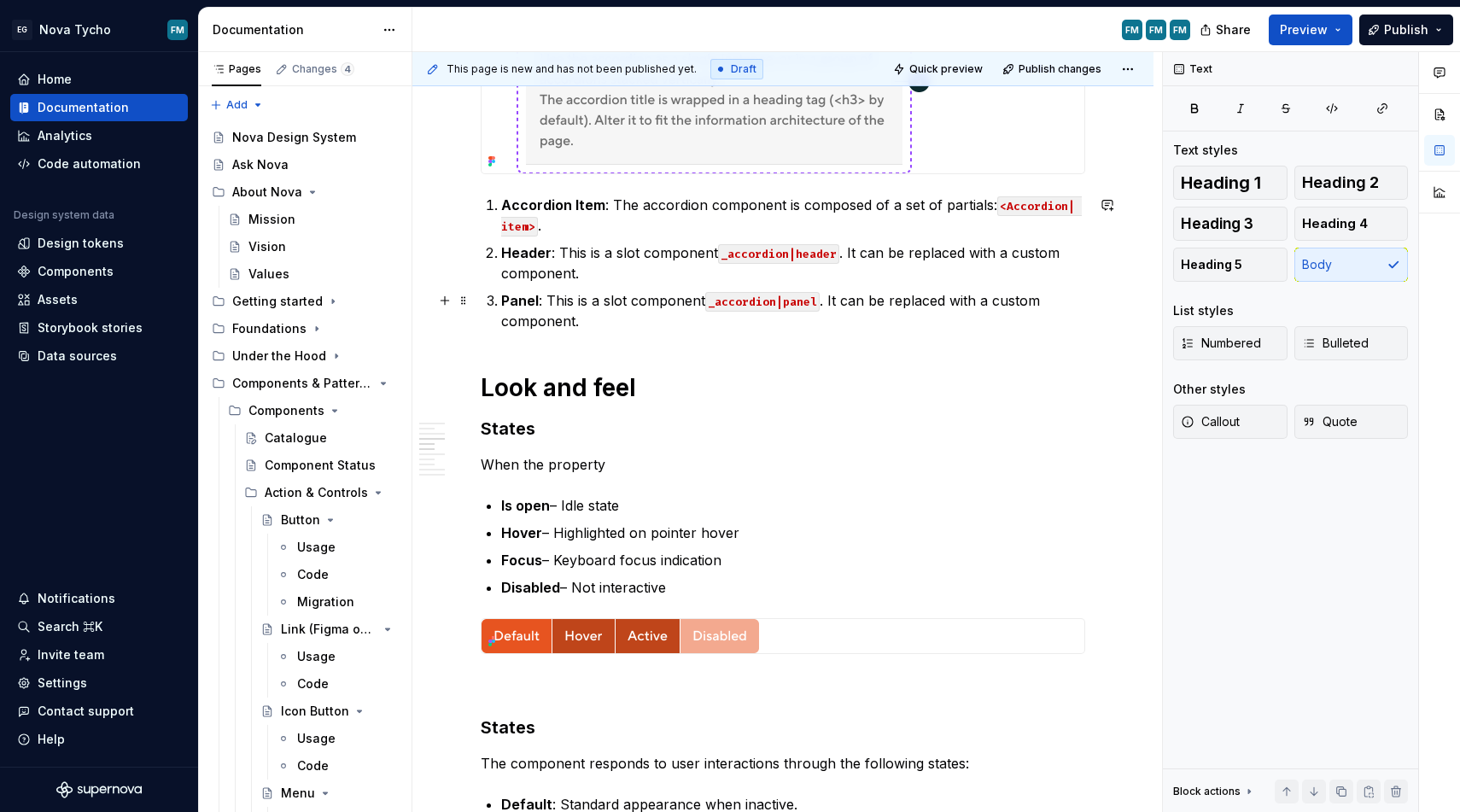 scroll, scrollTop: 1298, scrollLeft: 0, axis: vertical 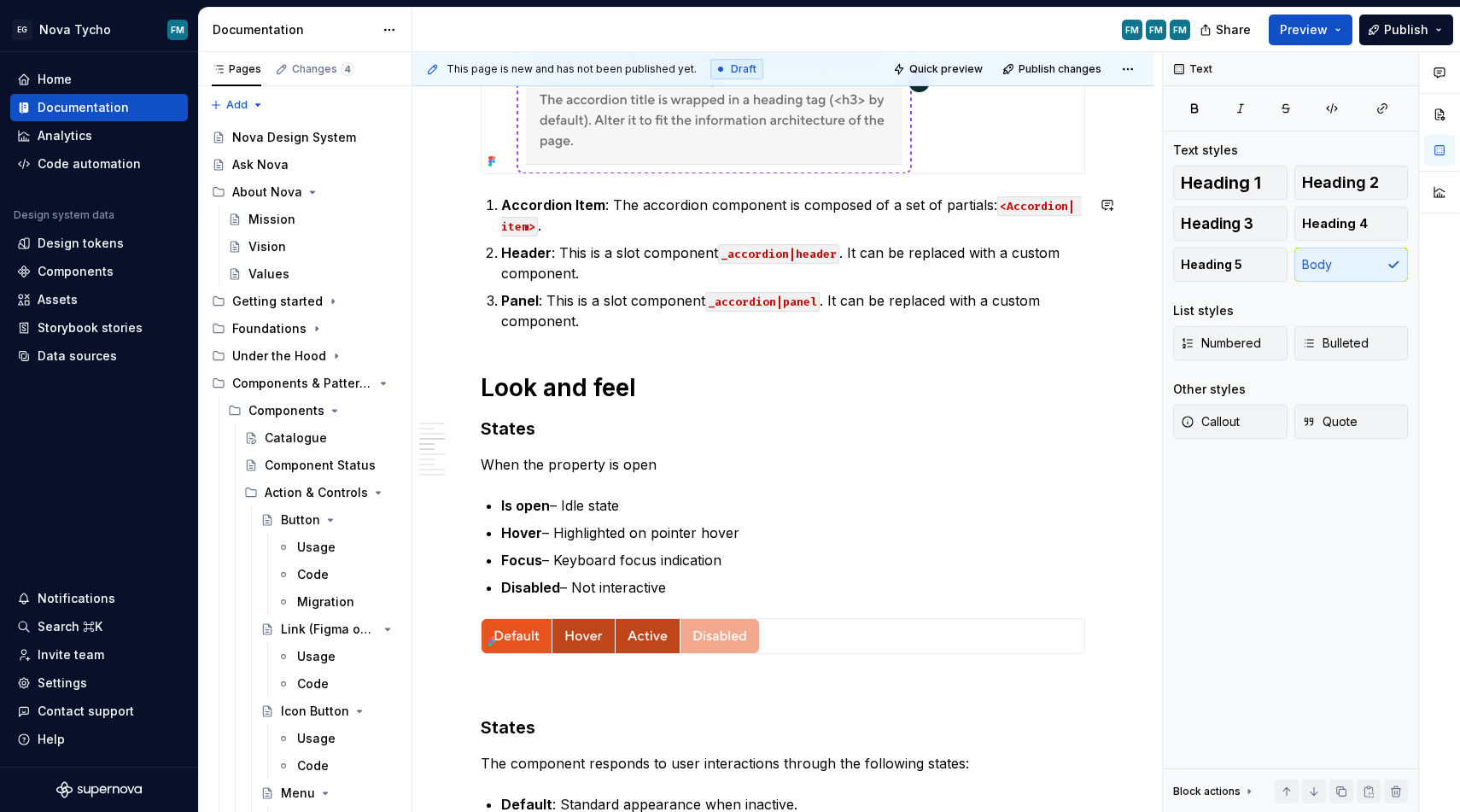 click on "Overview Key features Use as a  single accordion  or a  group of accordions  stacked vertically. The component is composed of a set of partials:  <Accordion| item> . Anatomy Accordion Item : The accordion component is composed of a set of partials:  <Accordion| item> . Header : This is a slot component   _accordion|header . It can be replaced with a custom component. Panel : This is a slot component   _accordion|panel . It can be replaced with a custom component. Look and feel States When the property is open Is open  – Idle state Hover  – Highlighted on pointer hover Focus  – Keyboard focus indication Disabled  – Not interactive States The component responds to user interactions through the following states: Default : Standard appearance when inactive. Hover : Highlighted on pointer hover. Focus : Shows a focus ring (visible in development environments). Active : Represents user interaction, such as click or tap. Disabled : Prevents interaction, styled with reduced contrast. Best Practice ✅ Do: ," at bounding box center [783, 495] 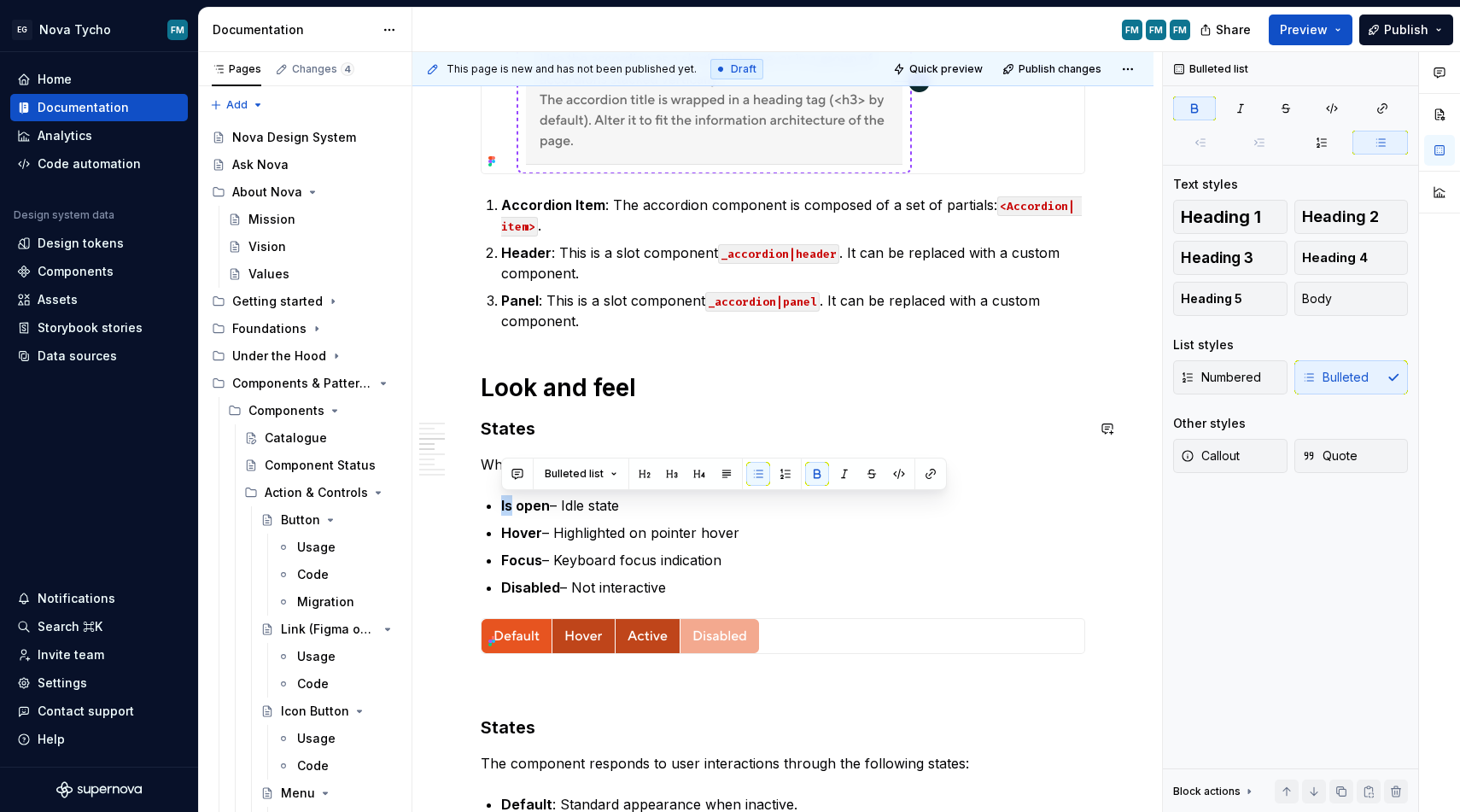 click on "Overview Key features Use as a  single accordion  or a  group of accordions  stacked vertically. The component is composed of a set of partials:  <Accordion| item> . Anatomy Accordion Item : The accordion component is composed of a set of partials:  <Accordion| item> . Header : This is a slot component   _accordion|header . It can be replaced with a custom component. Panel : This is a slot component   _accordion|panel . It can be replaced with a custom component. Look and feel States When the property is open Is open  – Idle state Hover  – Highlighted on pointer hover Focus  – Keyboard focus indication Disabled  – Not interactive States The component responds to user interactions through the following states: Default : Standard appearance when inactive. Hover : Highlighted on pointer hover. Focus : Shows a focus ring (visible in development environments). Active : Represents user interaction, such as click or tap. Disabled : Prevents interaction, styled with reduced contrast. Best Practice ✅ Do: ," at bounding box center [783, 495] 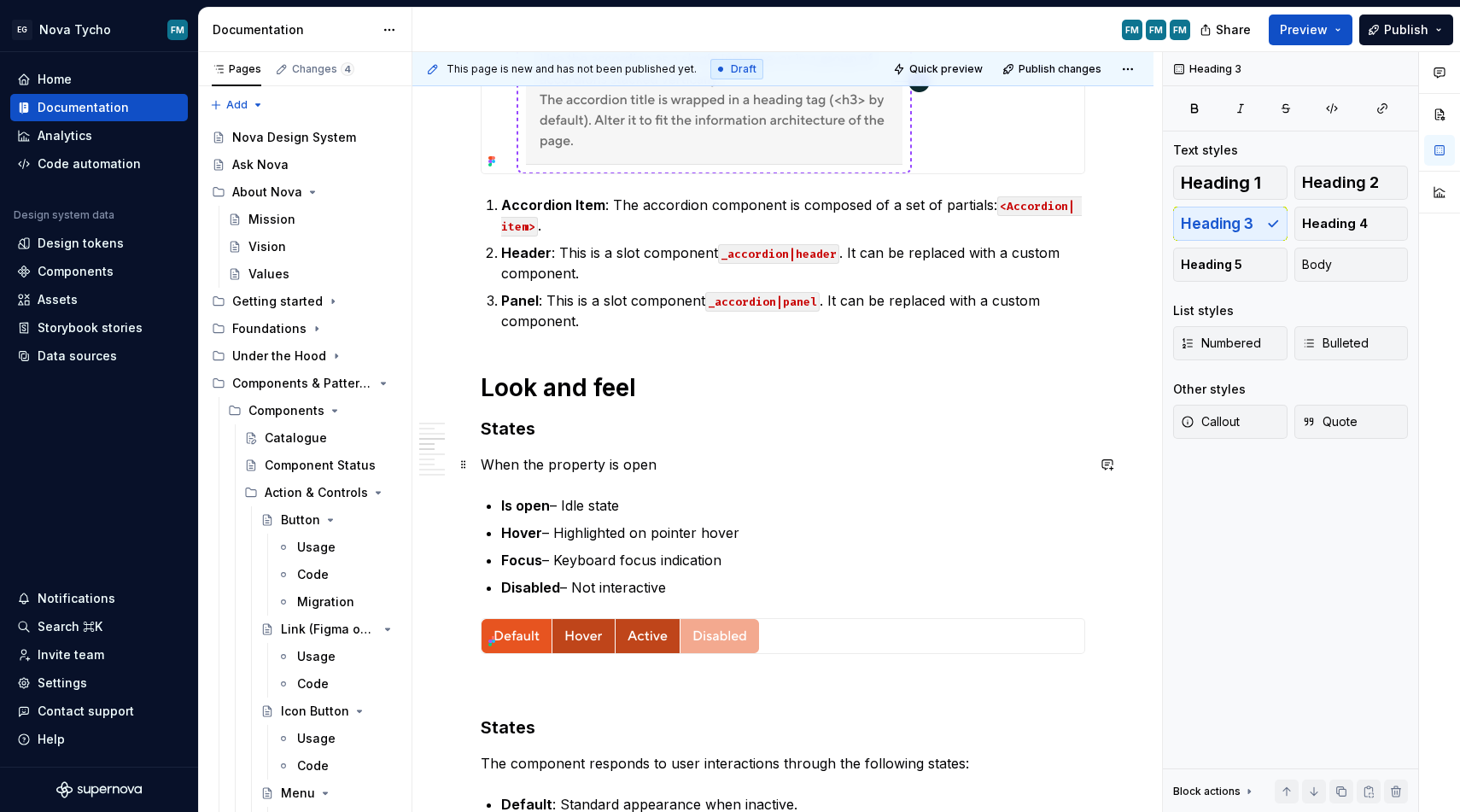 click on "When the property is open" at bounding box center [783, 464] 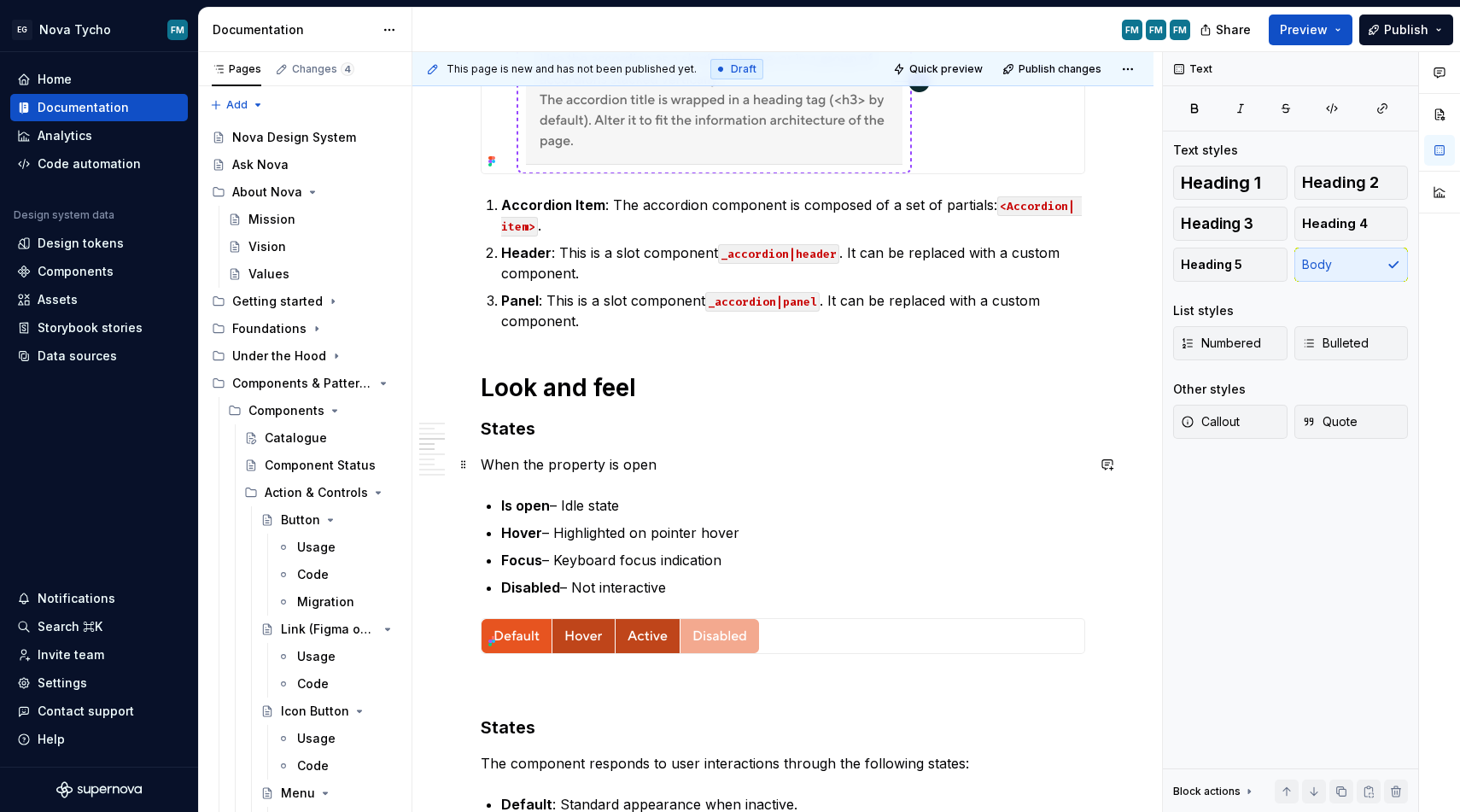 click on "When the property is open" at bounding box center [783, 464] 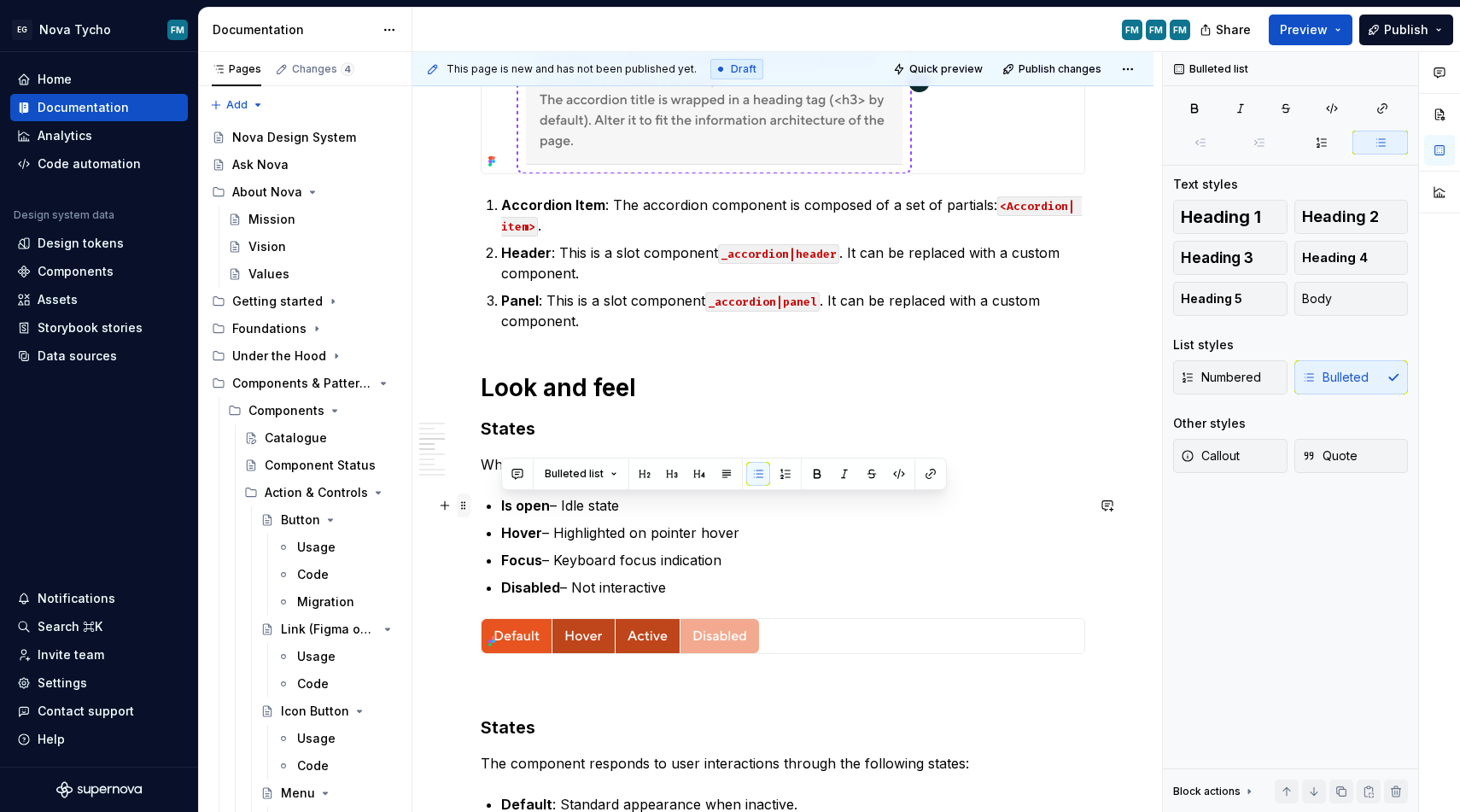 drag, startPoint x: 679, startPoint y: 592, endPoint x: 464, endPoint y: 500, distance: 233.8568 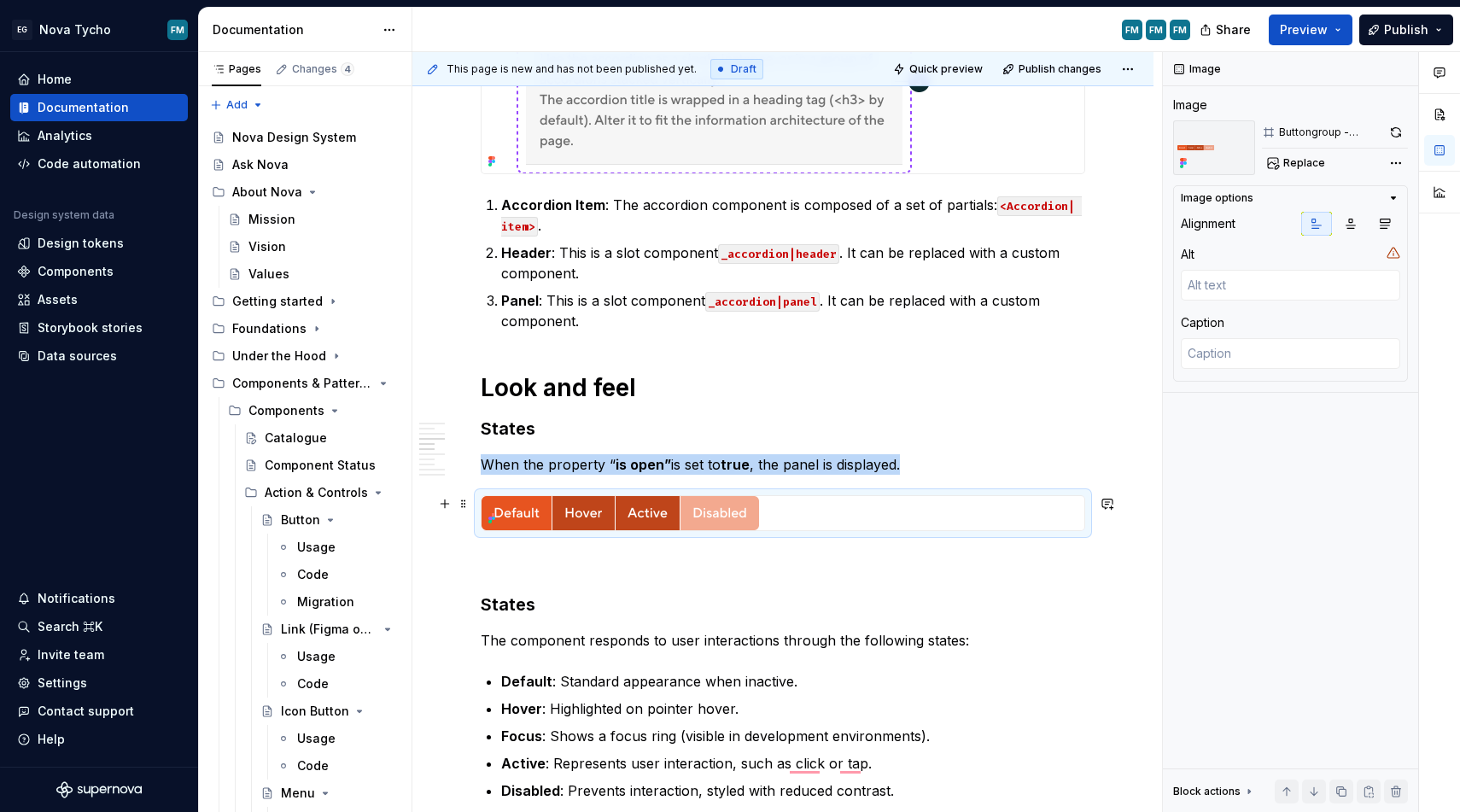 click at bounding box center (759, 513) 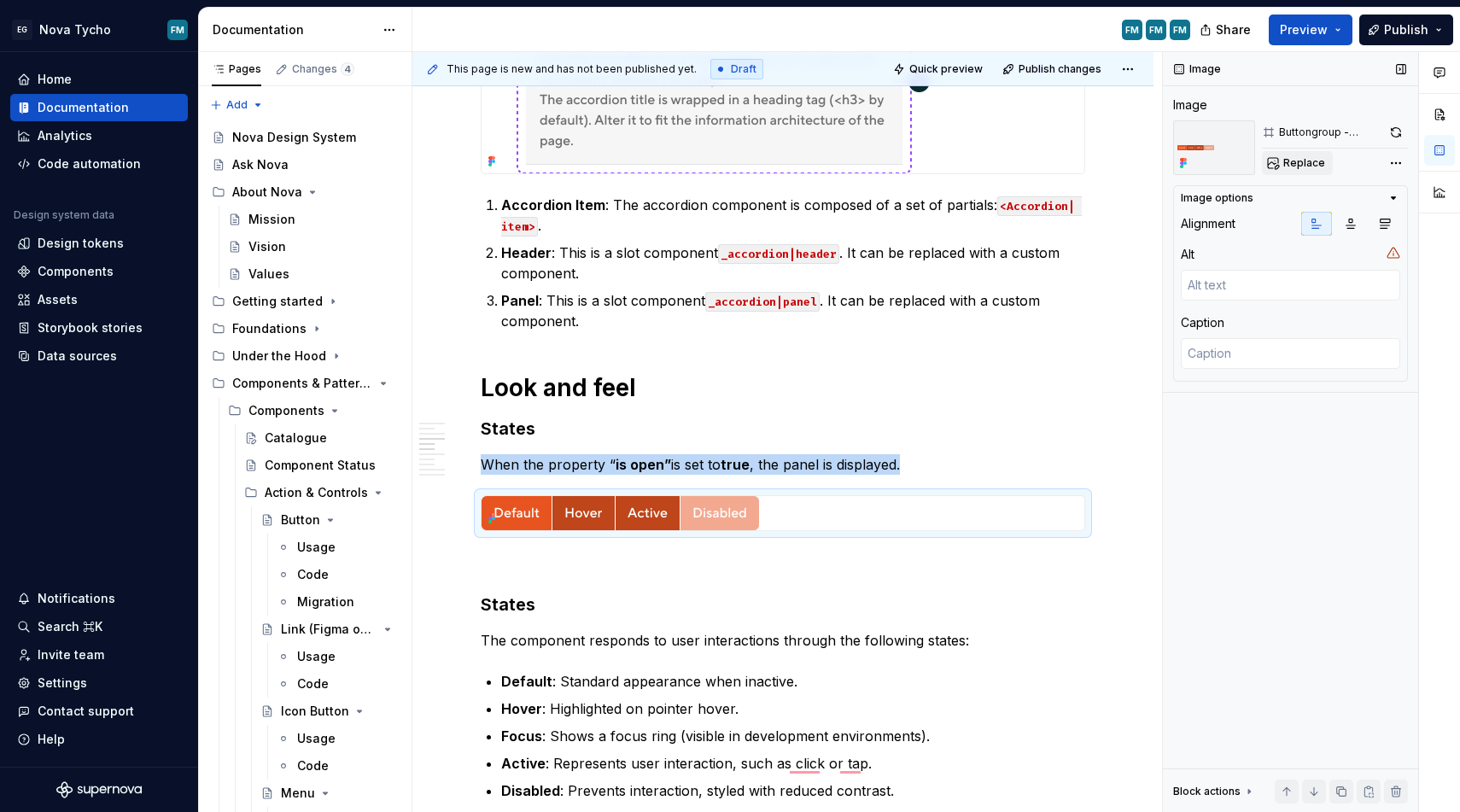 click on "Replace" at bounding box center (1304, 163) 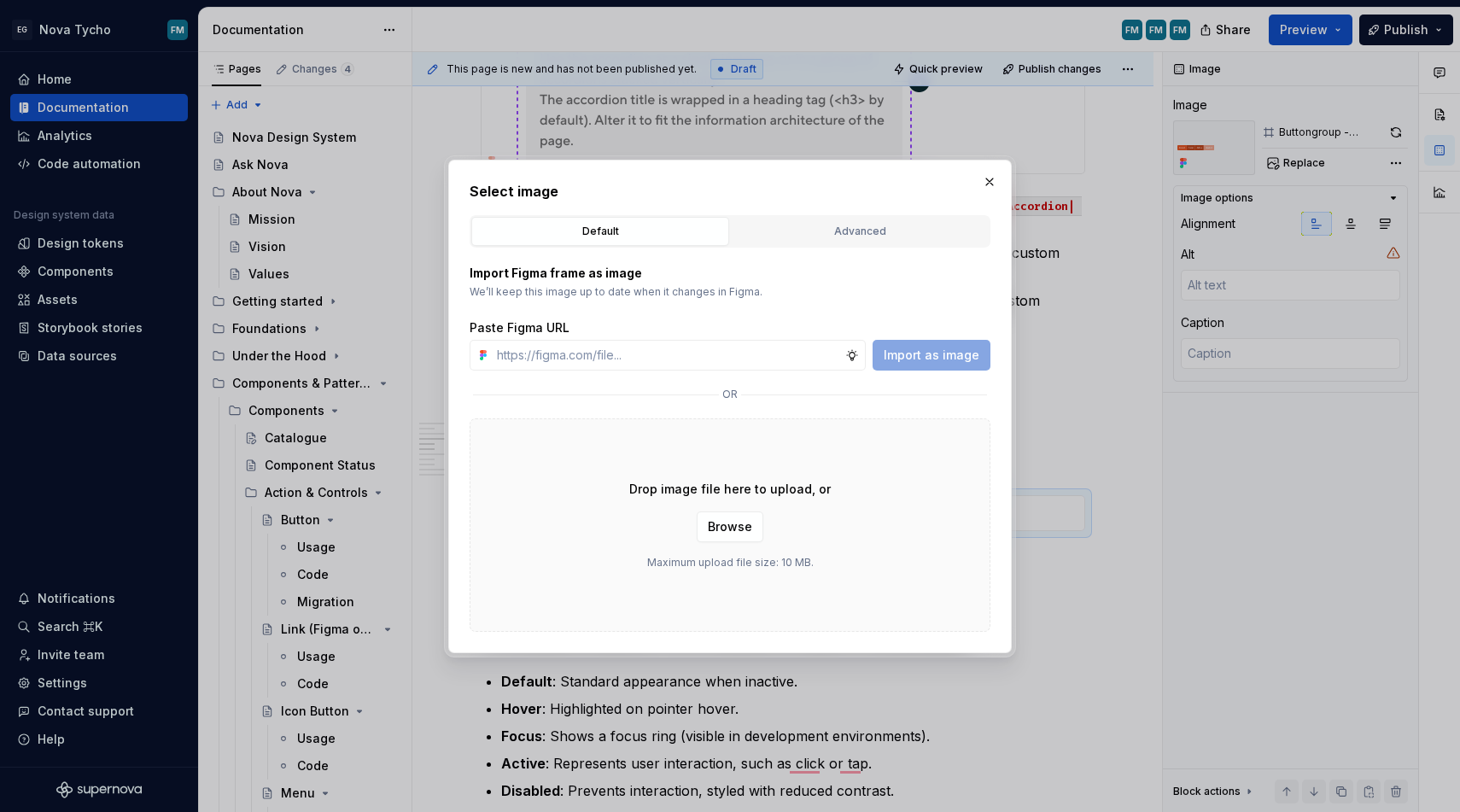 type on "*" 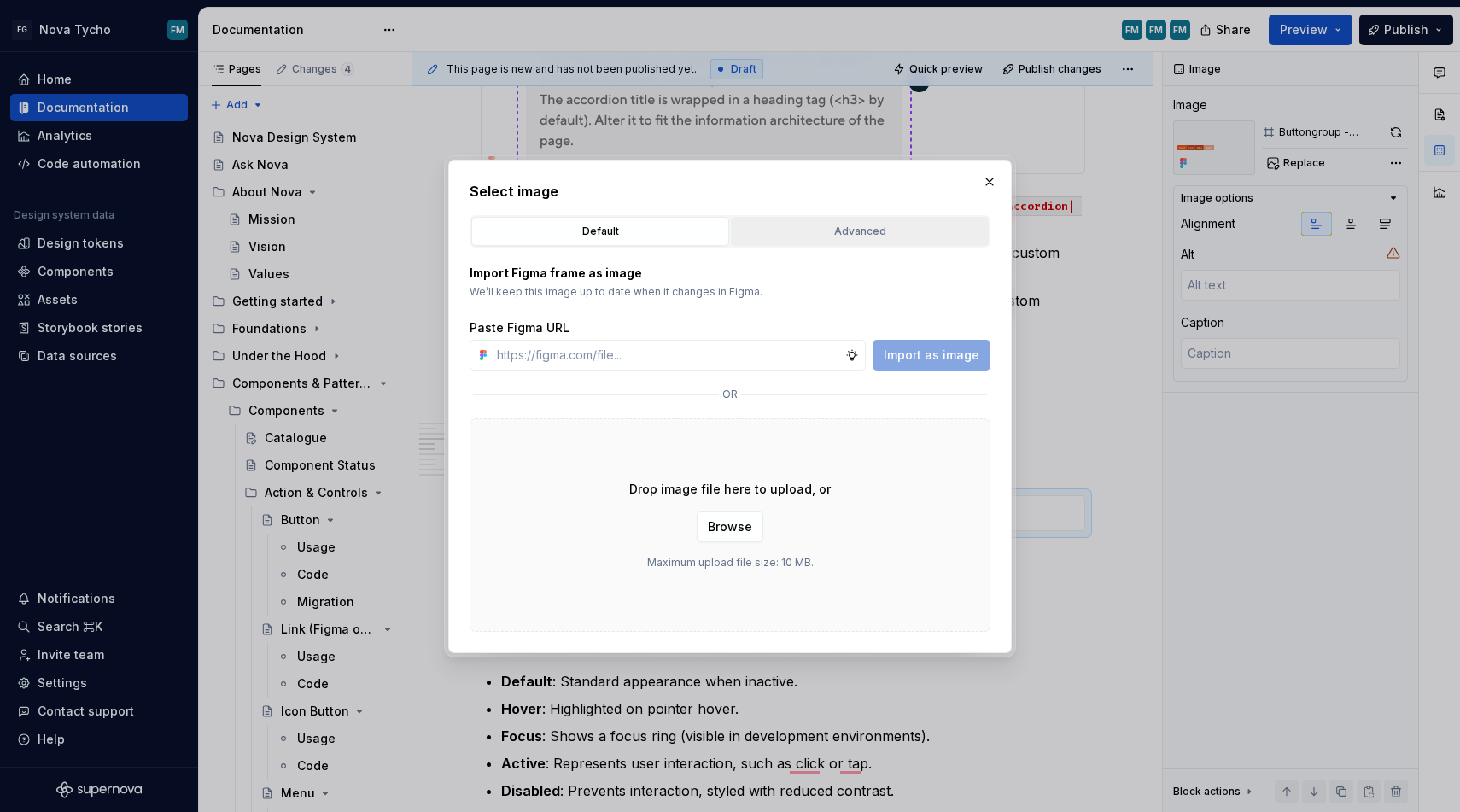 click on "Advanced" at bounding box center [860, 231] 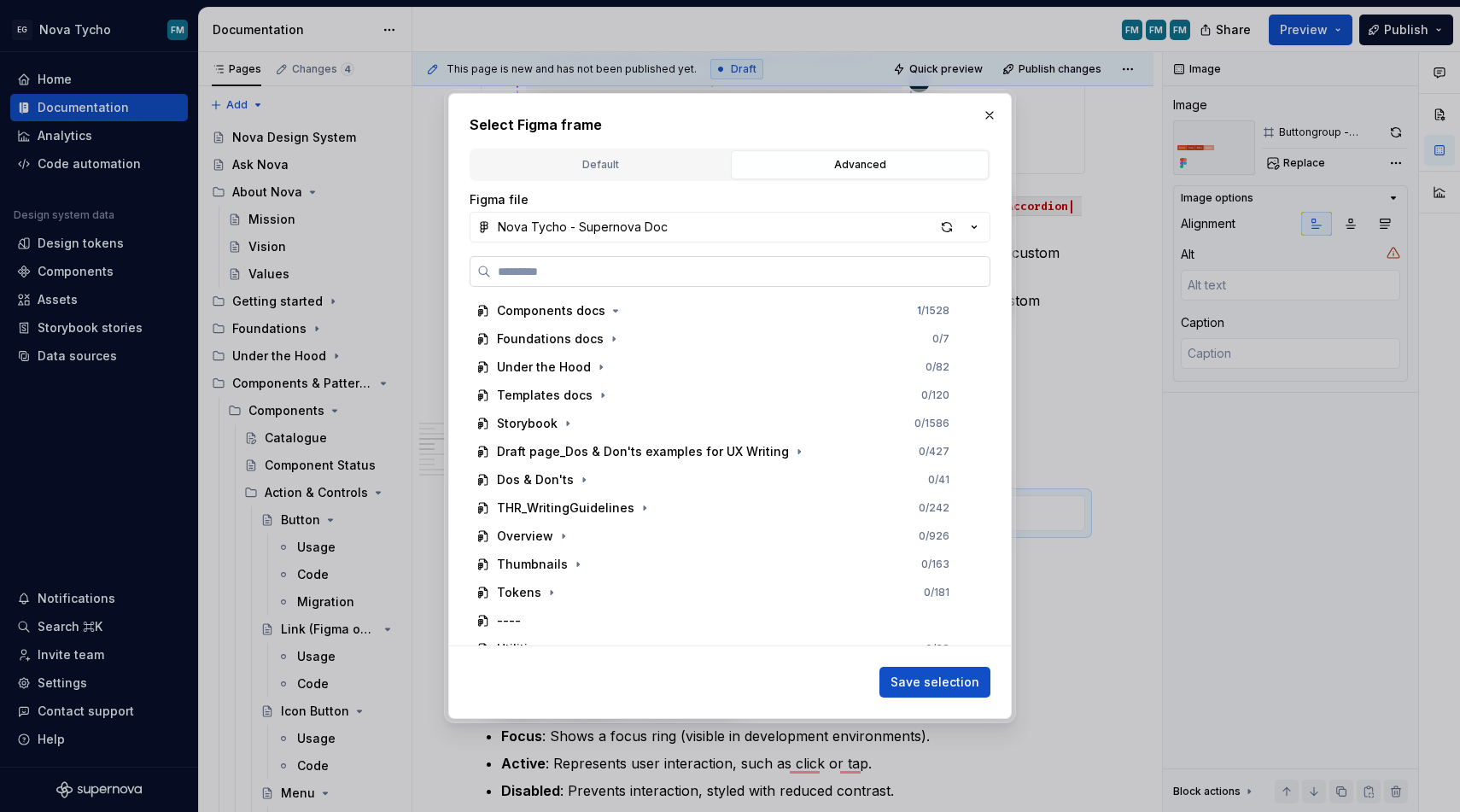 click at bounding box center [740, 272] 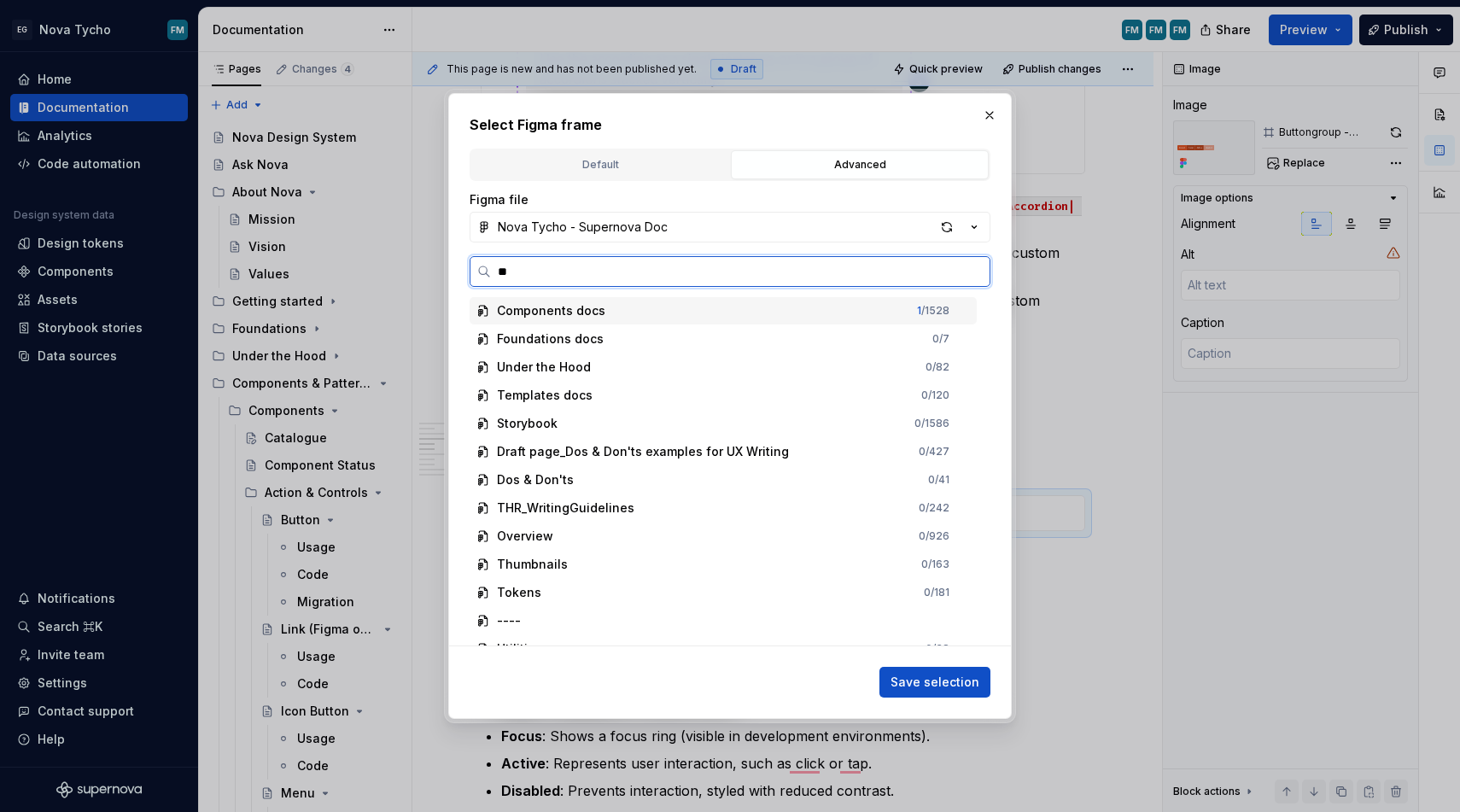 type on "***" 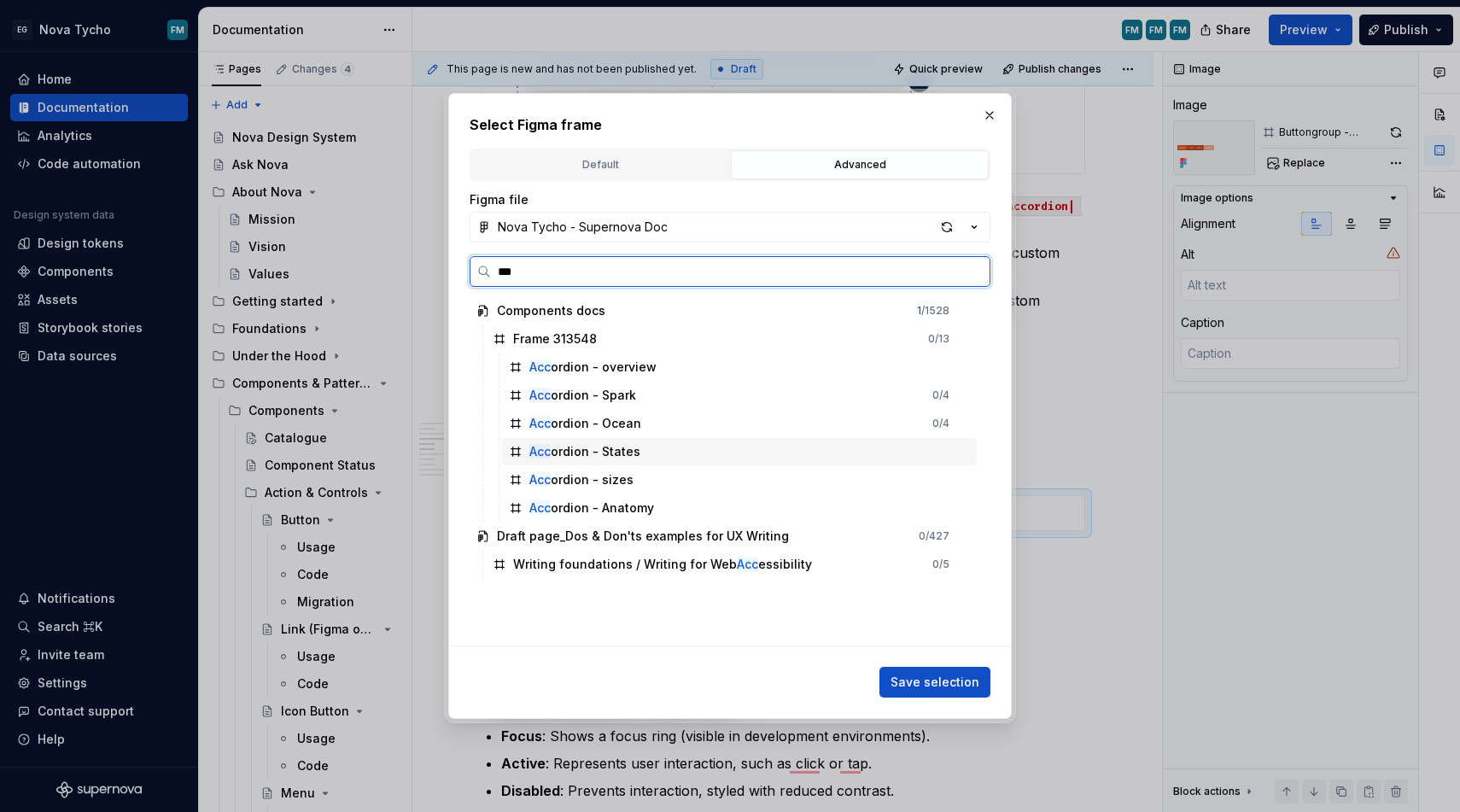 click on "Acc ordion - States" at bounding box center [739, 452] 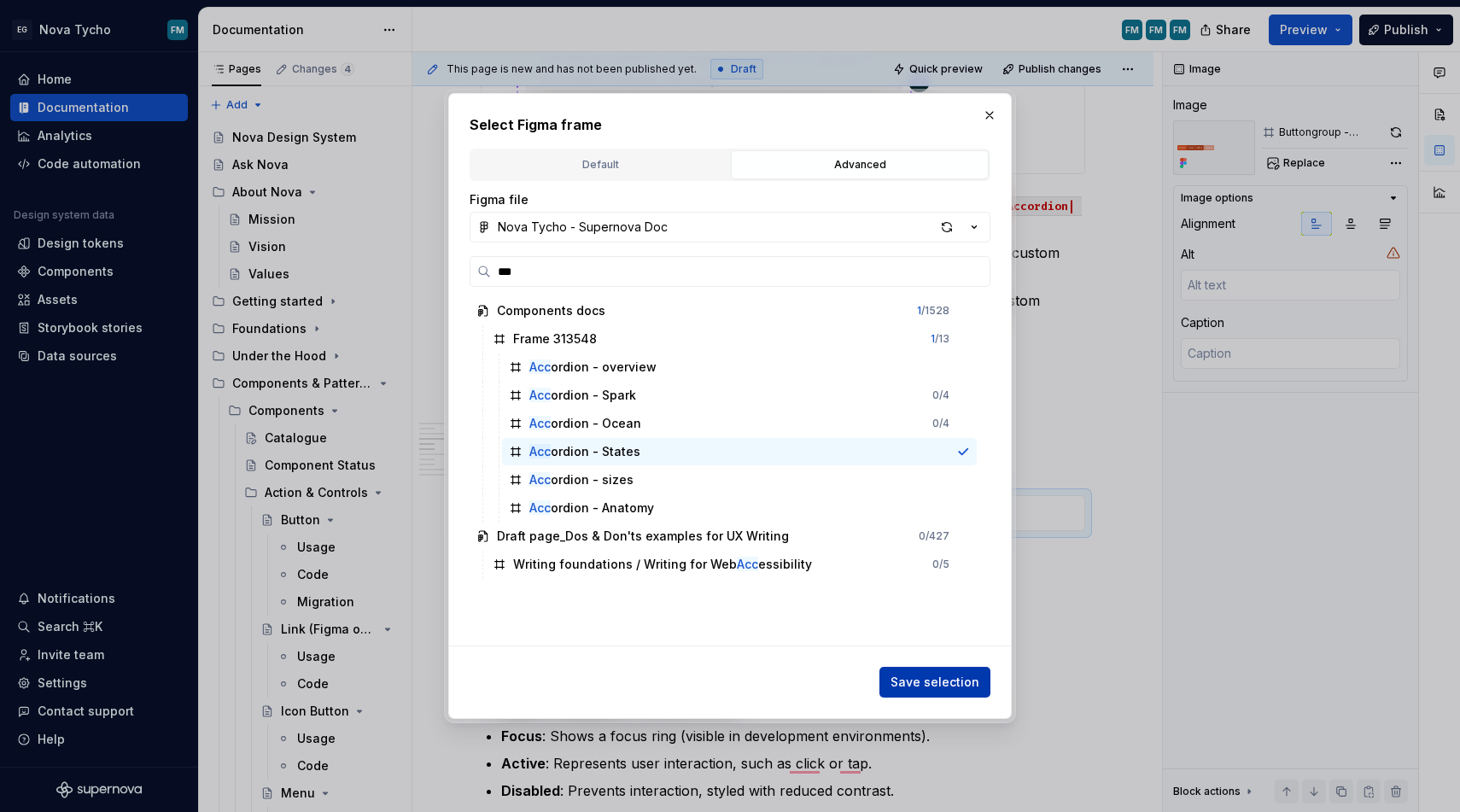 click on "Save selection" at bounding box center [935, 682] 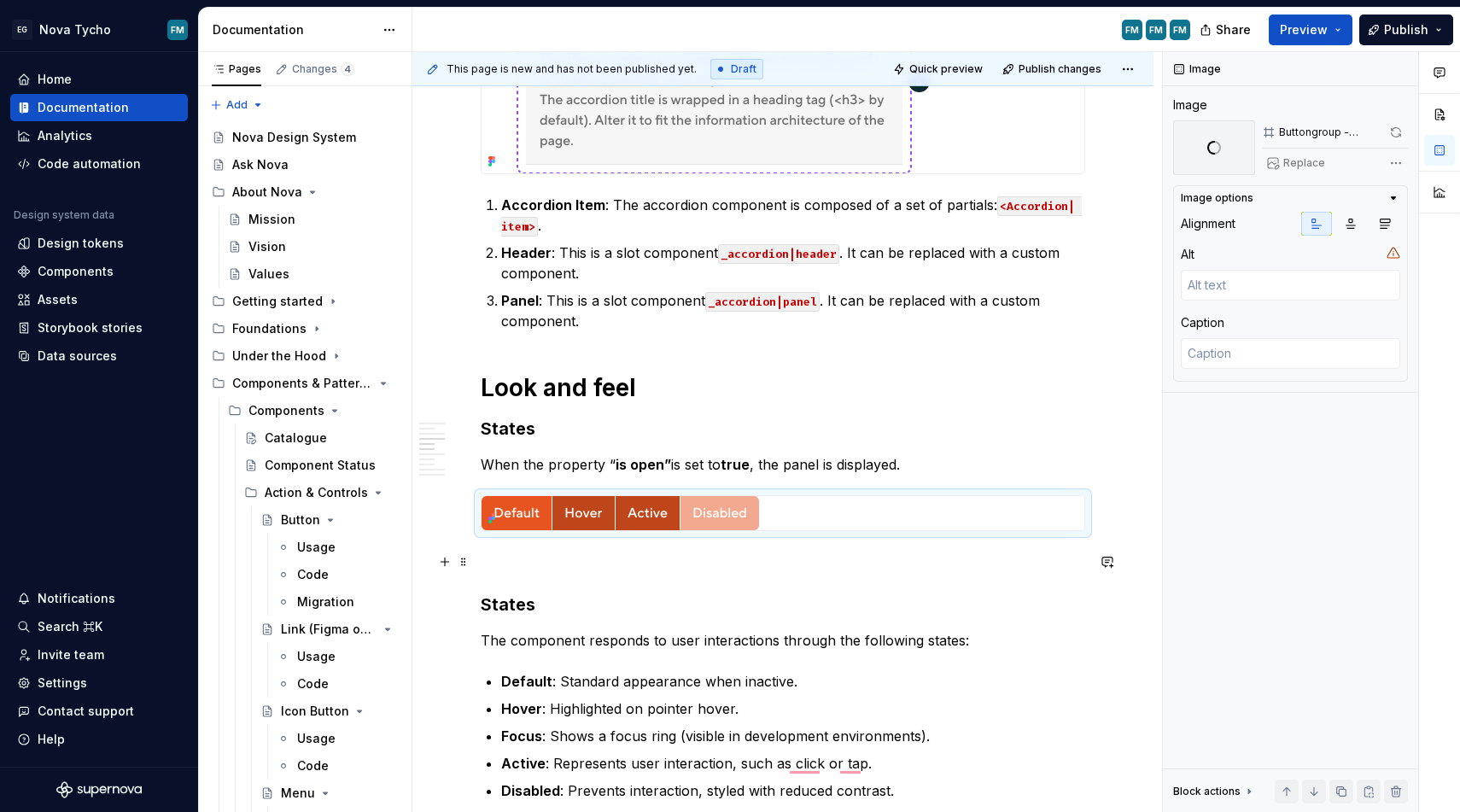 scroll, scrollTop: 1317, scrollLeft: 0, axis: vertical 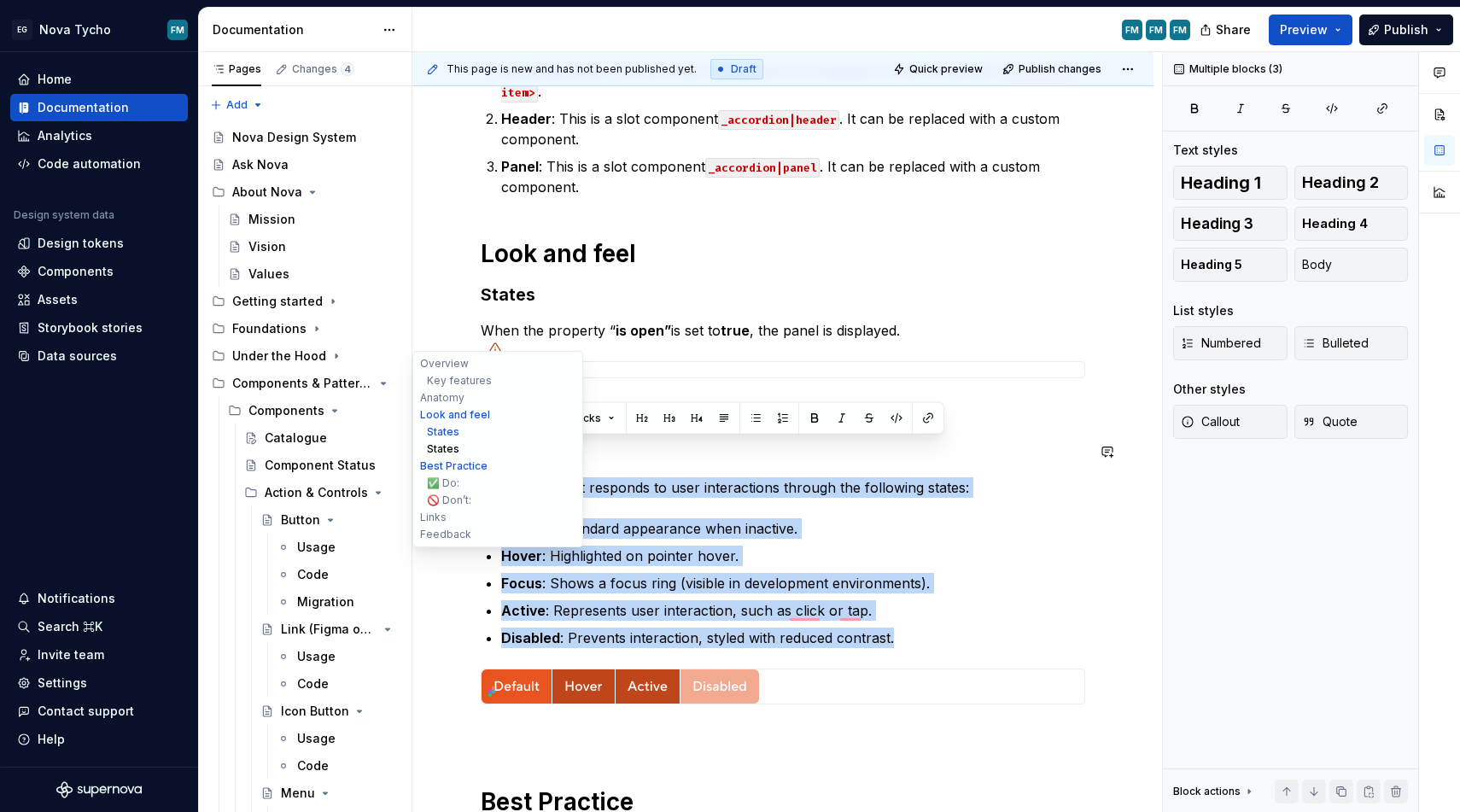 drag, startPoint x: 905, startPoint y: 638, endPoint x: 442, endPoint y: 449, distance: 500.09 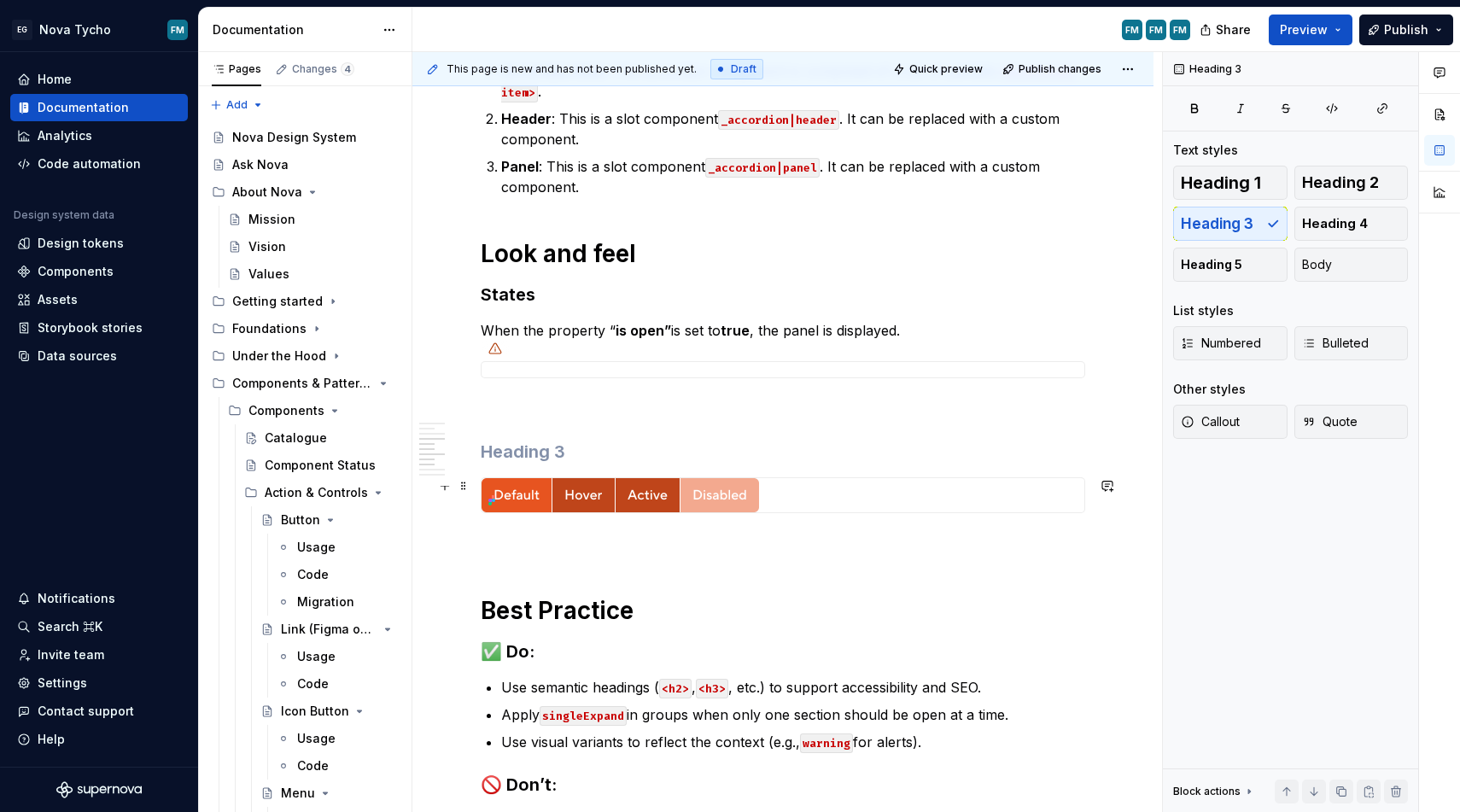 scroll, scrollTop: 1451, scrollLeft: 0, axis: vertical 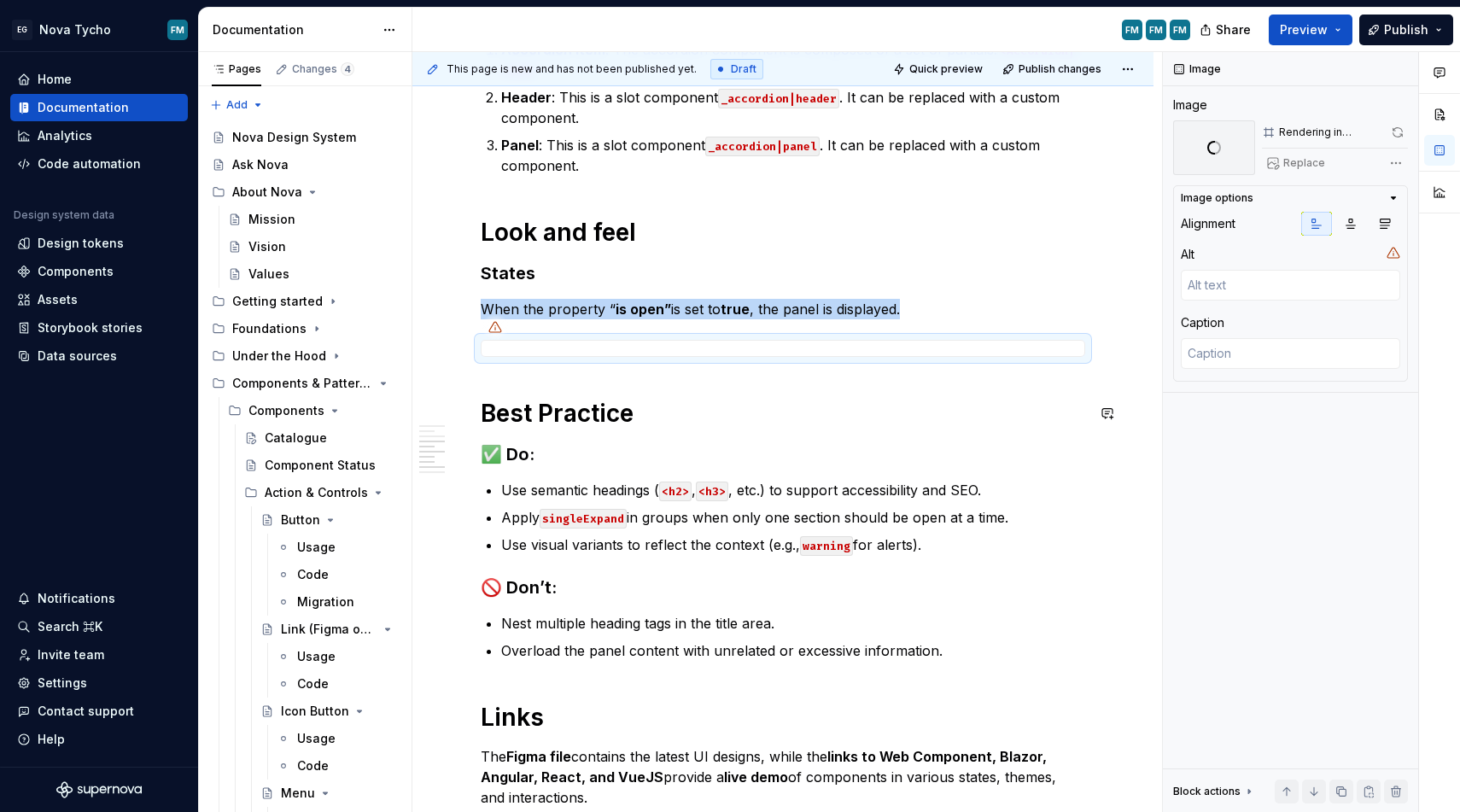 click on "Overview Key features Use as a  single accordion  or a  group of accordions  stacked vertically. The component is composed of a set of partials:  <Accordion| item> . Anatomy Accordion Item : The accordion component is composed of a set of partials:  <Accordion| item> . Header : This is a slot component   _accordion|header . It can be replaced with a custom component. Panel : This is a slot component   _accordion|panel . It can be replaced with a custom component. Look and feel States When the property “ is open”  is set to  true , the panel is displayed. Best Practice ✅ Do: Use semantic headings ( <h2> ,  <h3> , etc.) to support accessibility and SEO. Apply  singleExpand  in groups when only one section should be open at a time. Use visual variants to reflect the context (e.g.,  warning  for alerts). 🚫 Don’t: Nest multiple heading tags in the title area. Overload the panel content with unrelated or excessive information. Links The  Figma file  contains the latest UI designs, while the  live demo" at bounding box center [783, 85] 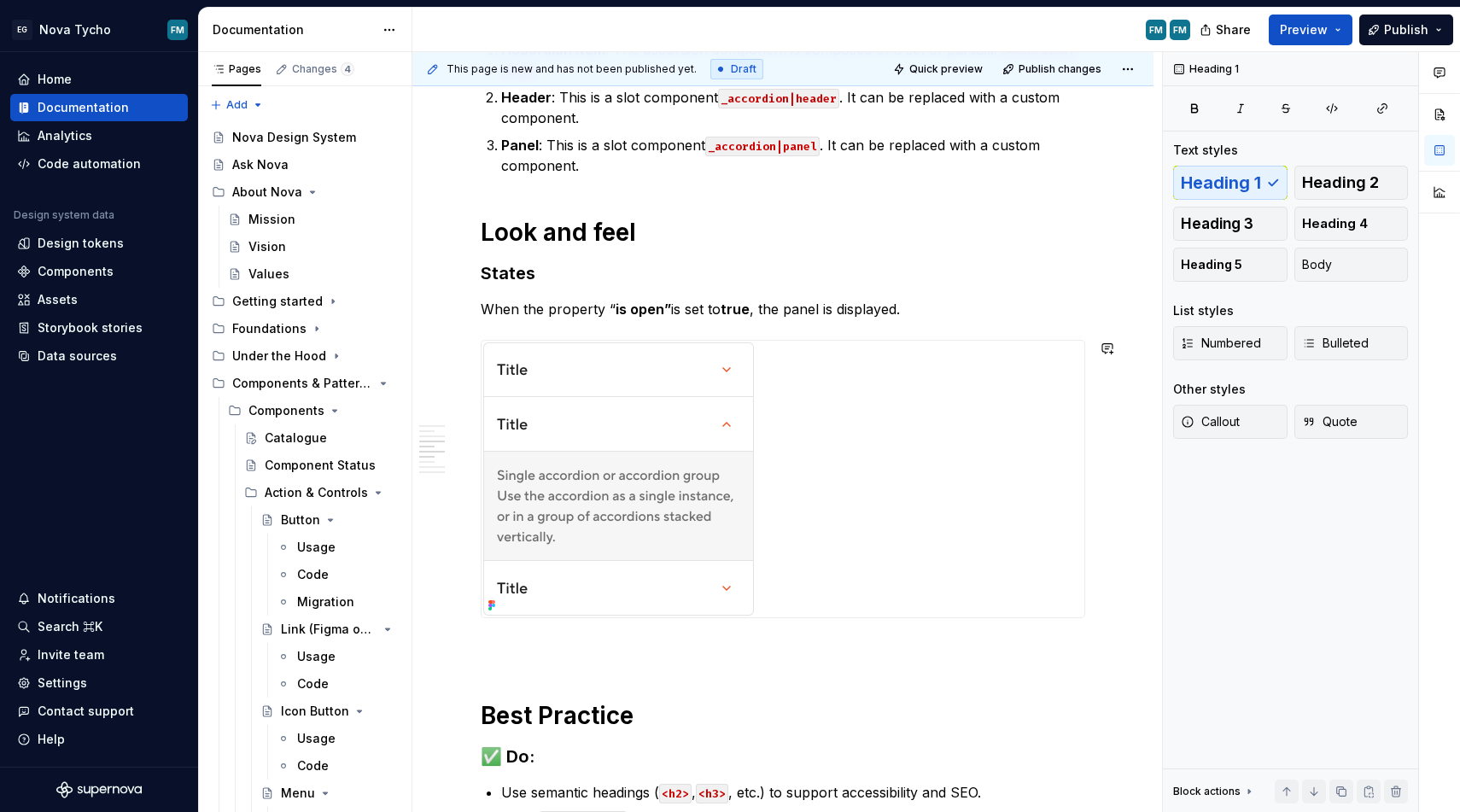 scroll, scrollTop: 1484, scrollLeft: 0, axis: vertical 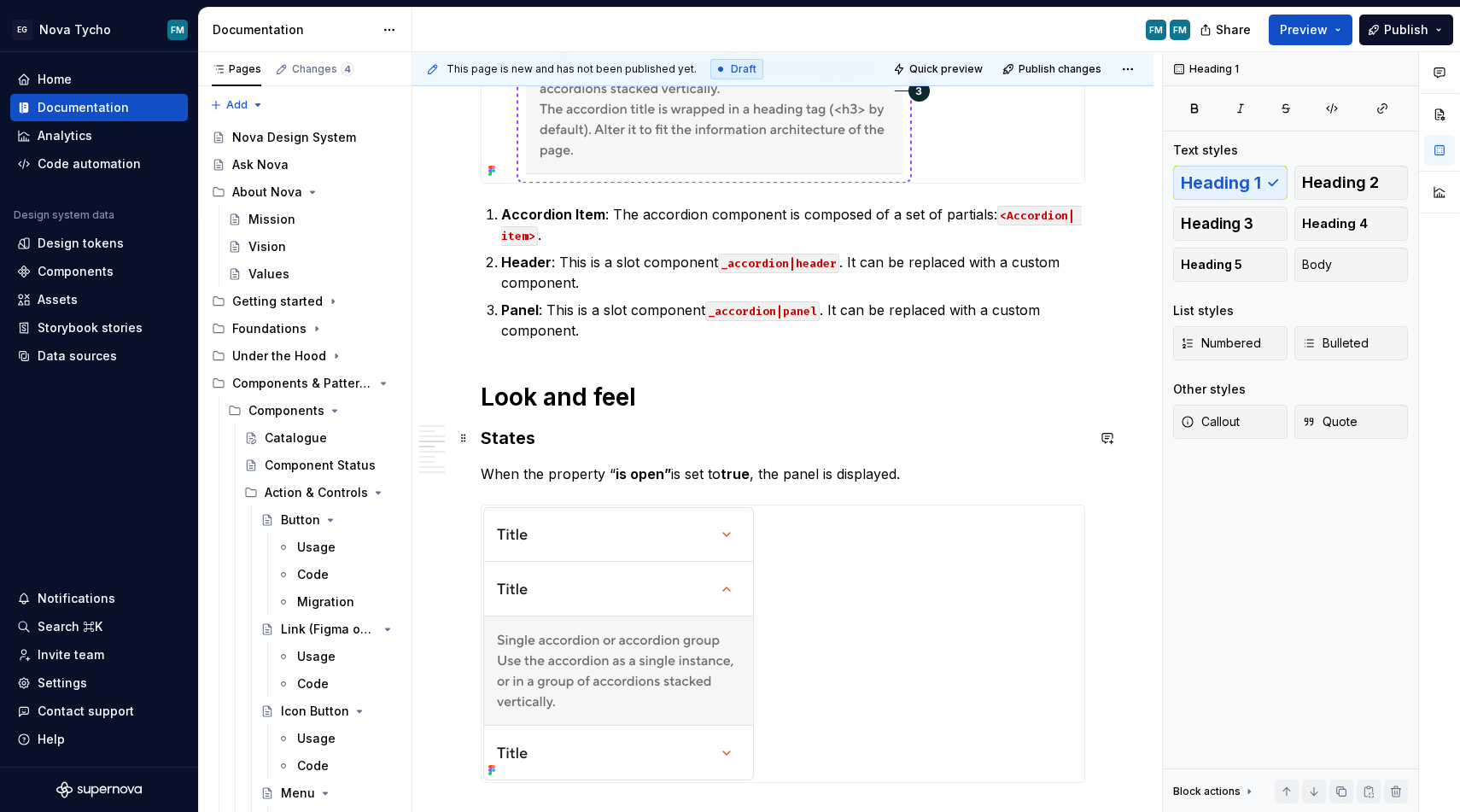 click on "States" at bounding box center (783, 438) 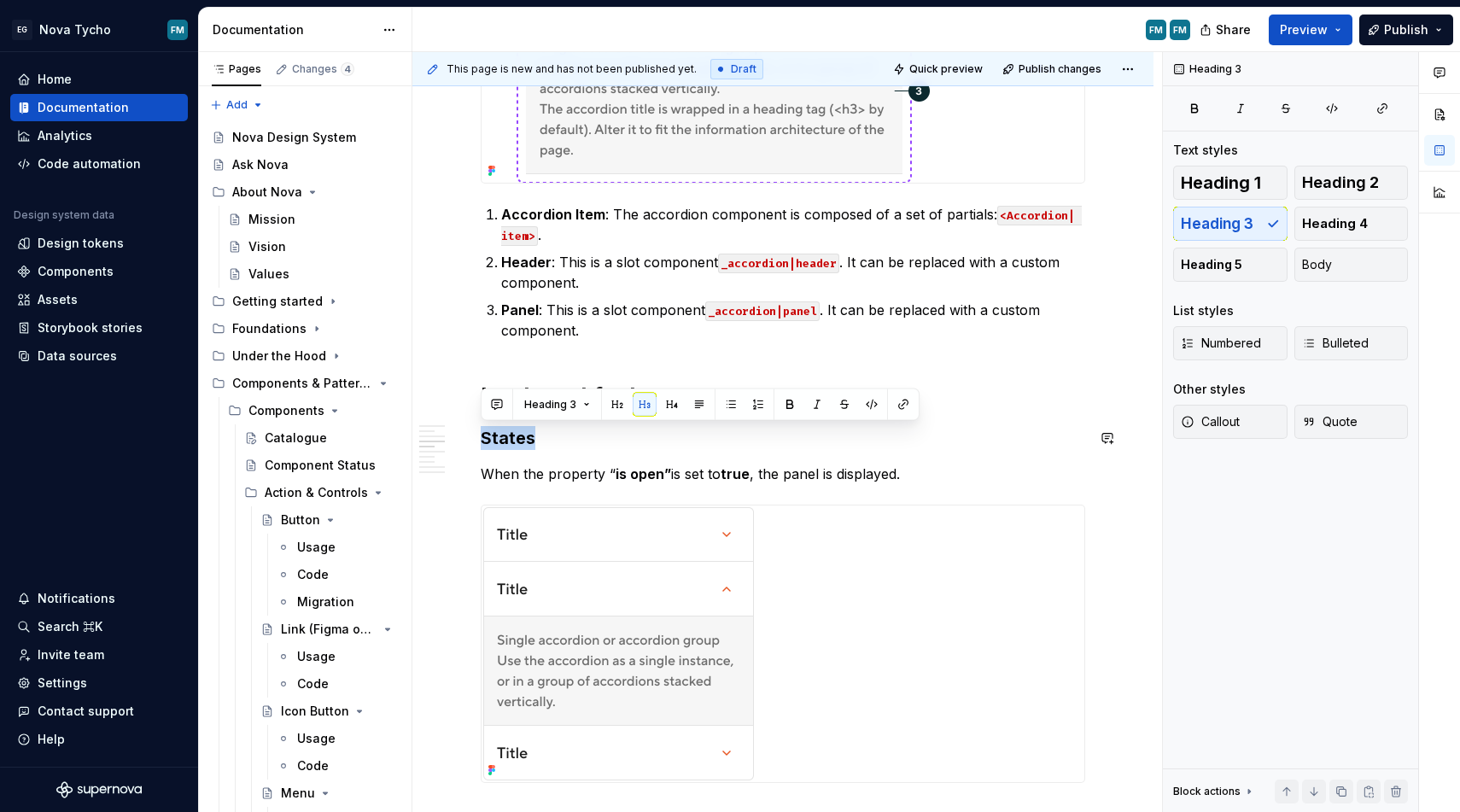 copy on "States" 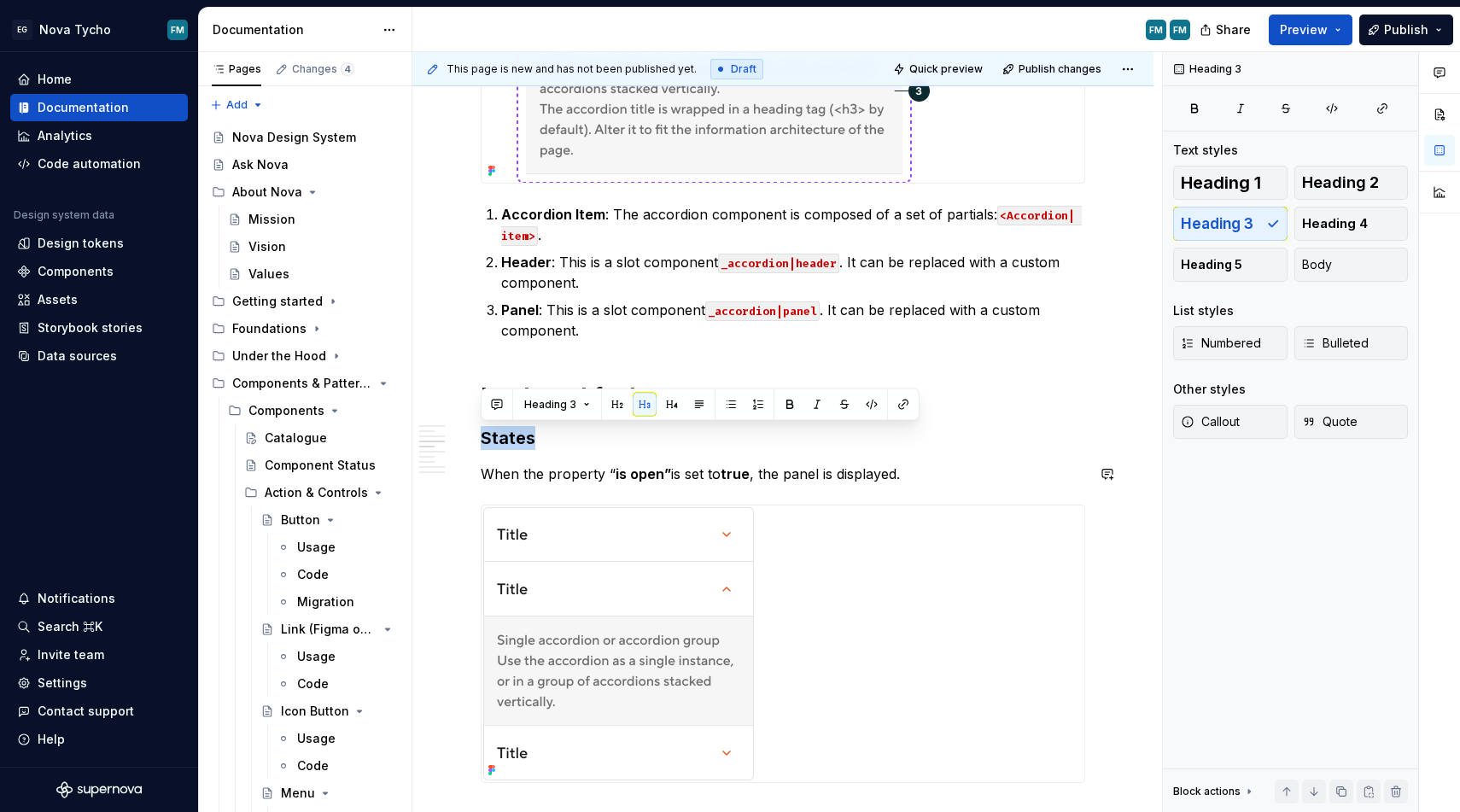scroll, scrollTop: 1428, scrollLeft: 0, axis: vertical 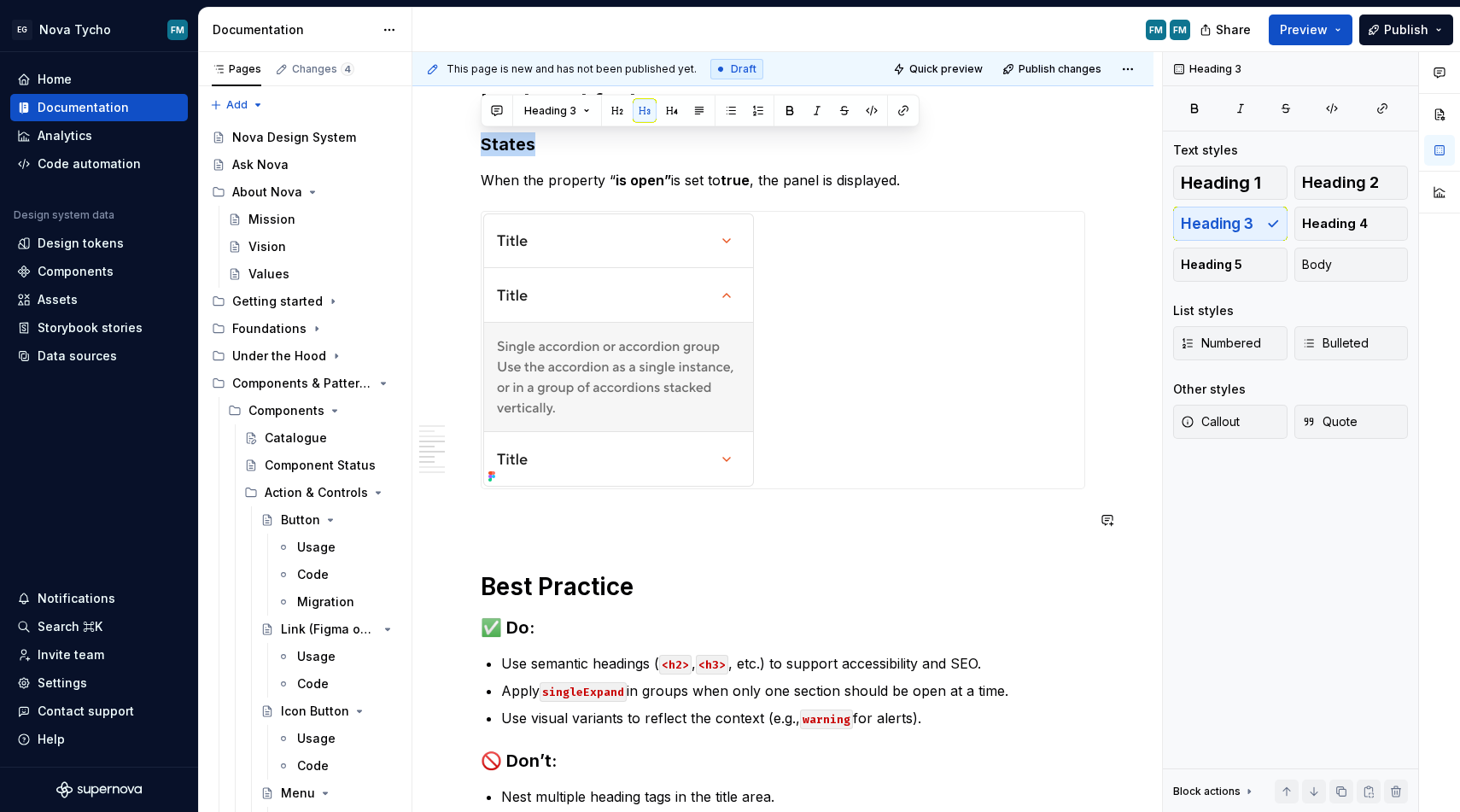 click on "Overview Key features Use as a  single accordion  or a  group of accordions  stacked vertically. The component is composed of a set of partials:  <Accordion| item> . Anatomy Accordion Item : The accordion component is composed of a set of partials:  <Accordion| item> . Header : This is a slot component   _accordion|header . It can be replaced with a custom component. Panel : This is a slot component   _accordion|panel . It can be replaced with a custom component. Look and feel States When the property “ is open”  is set to  true , the panel is displayed. Best Practice ✅ Do: Use semantic headings ( <h2> ,  <h3> , etc.) to support accessibility and SEO. Apply  singleExpand  in groups when only one section should be open at a time. Use visual variants to reflect the context (e.g.,  warning  for alerts). 🚫 Don’t: Nest multiple heading tags in the title area. Overload the panel content with unrelated or excessive information. Links The  Figma file  contains the latest UI designs, while the  live demo" at bounding box center [783, 108] 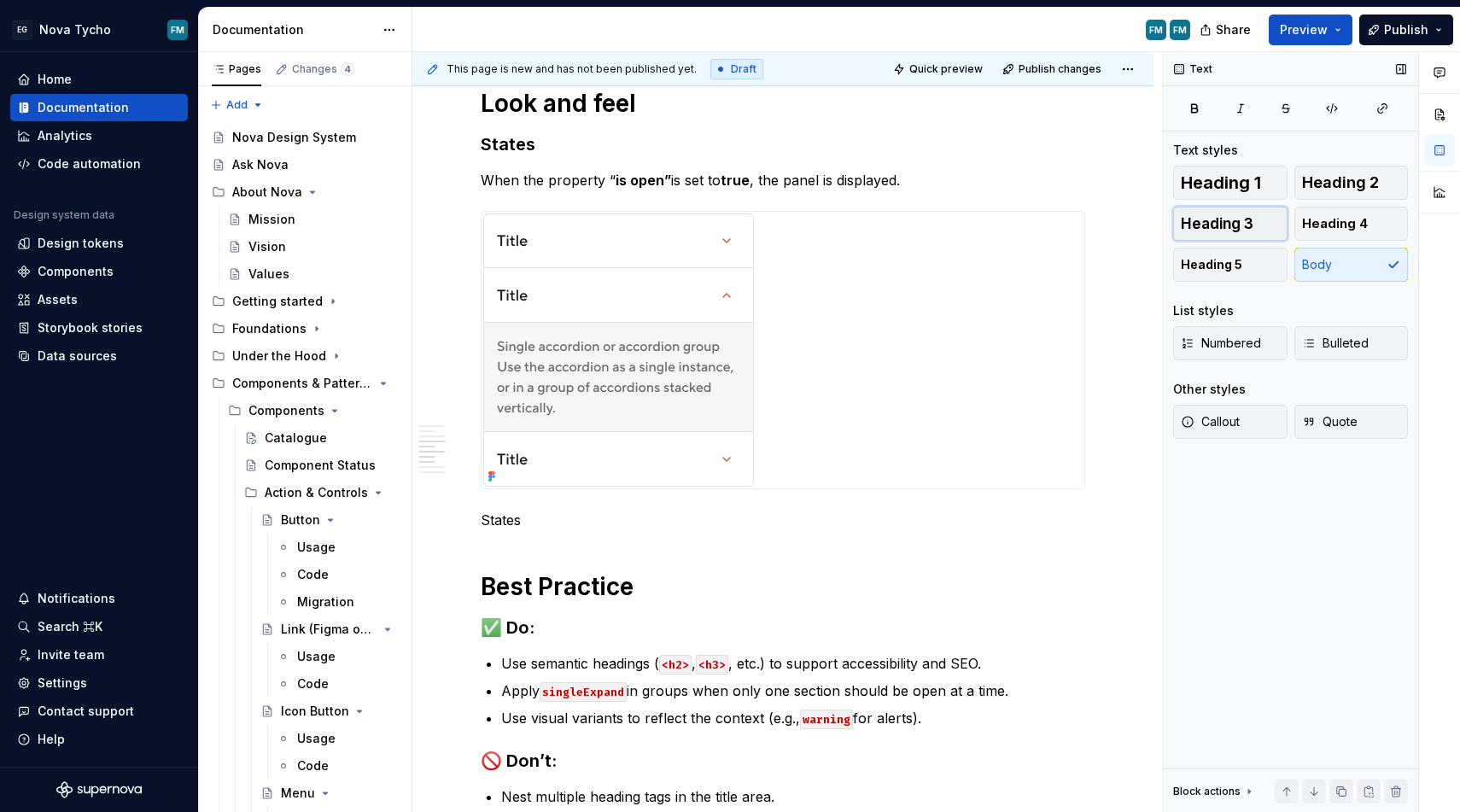 click on "Heading 3" at bounding box center (1230, 224) 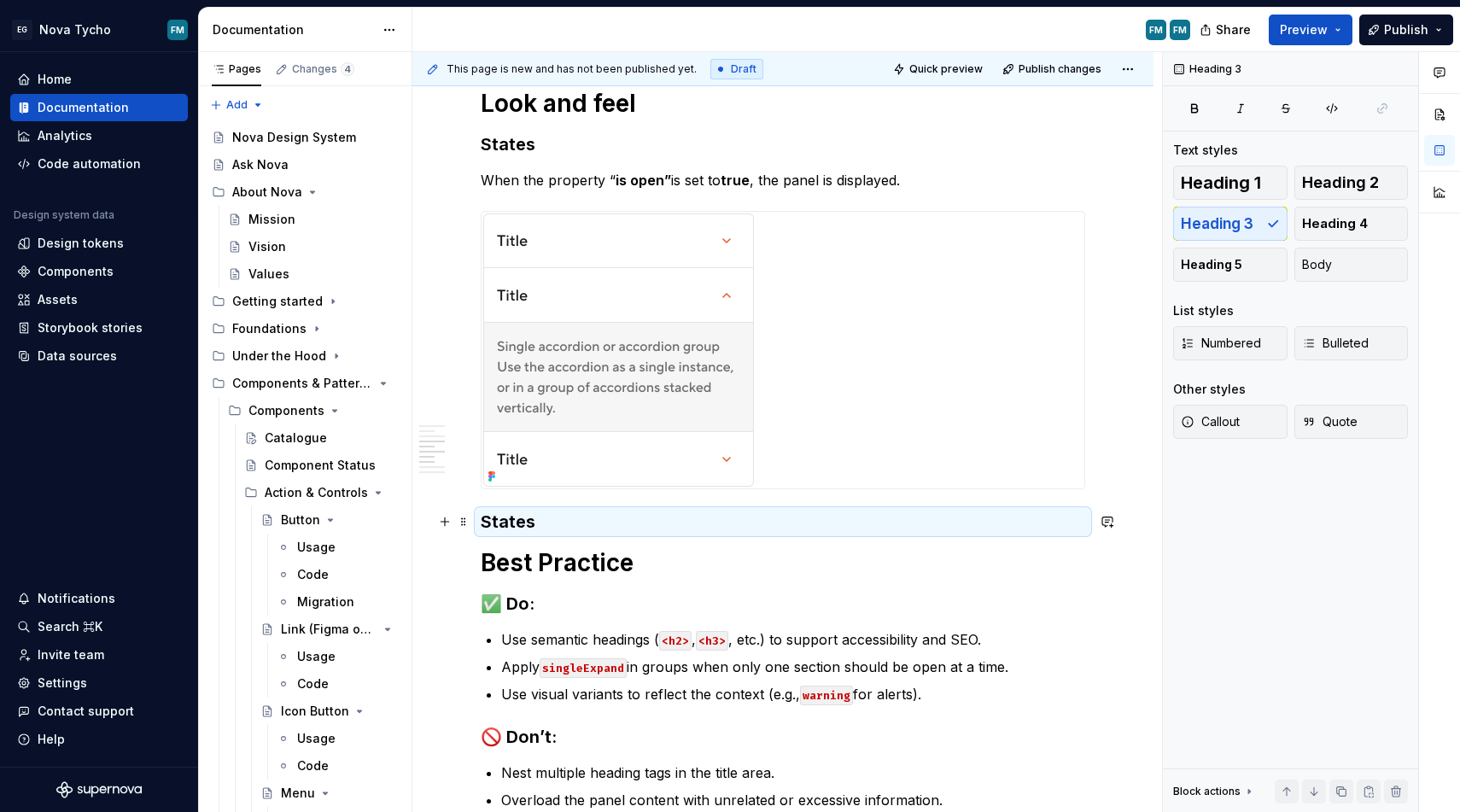 click on "States" at bounding box center (783, 522) 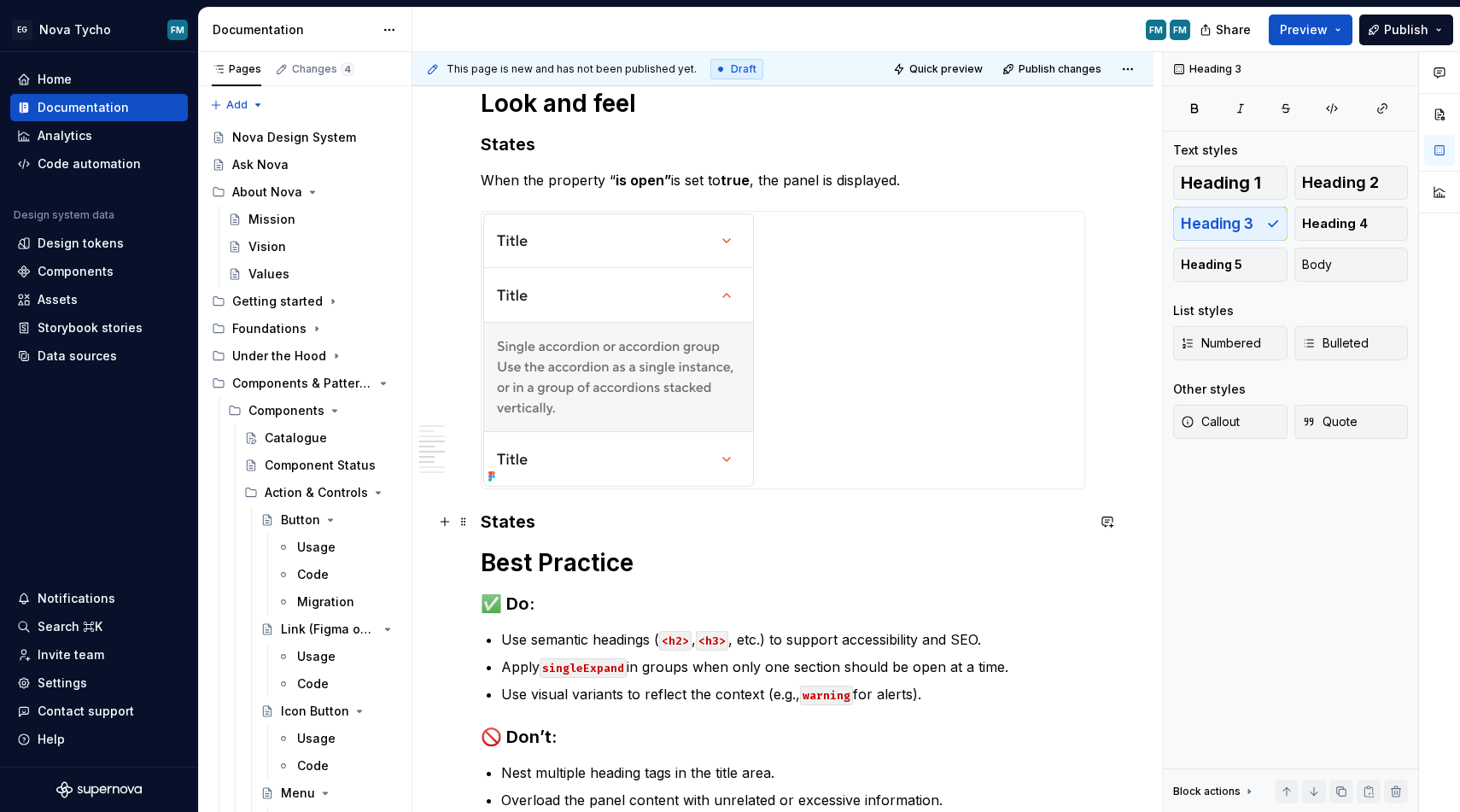 click on "States" at bounding box center [783, 522] 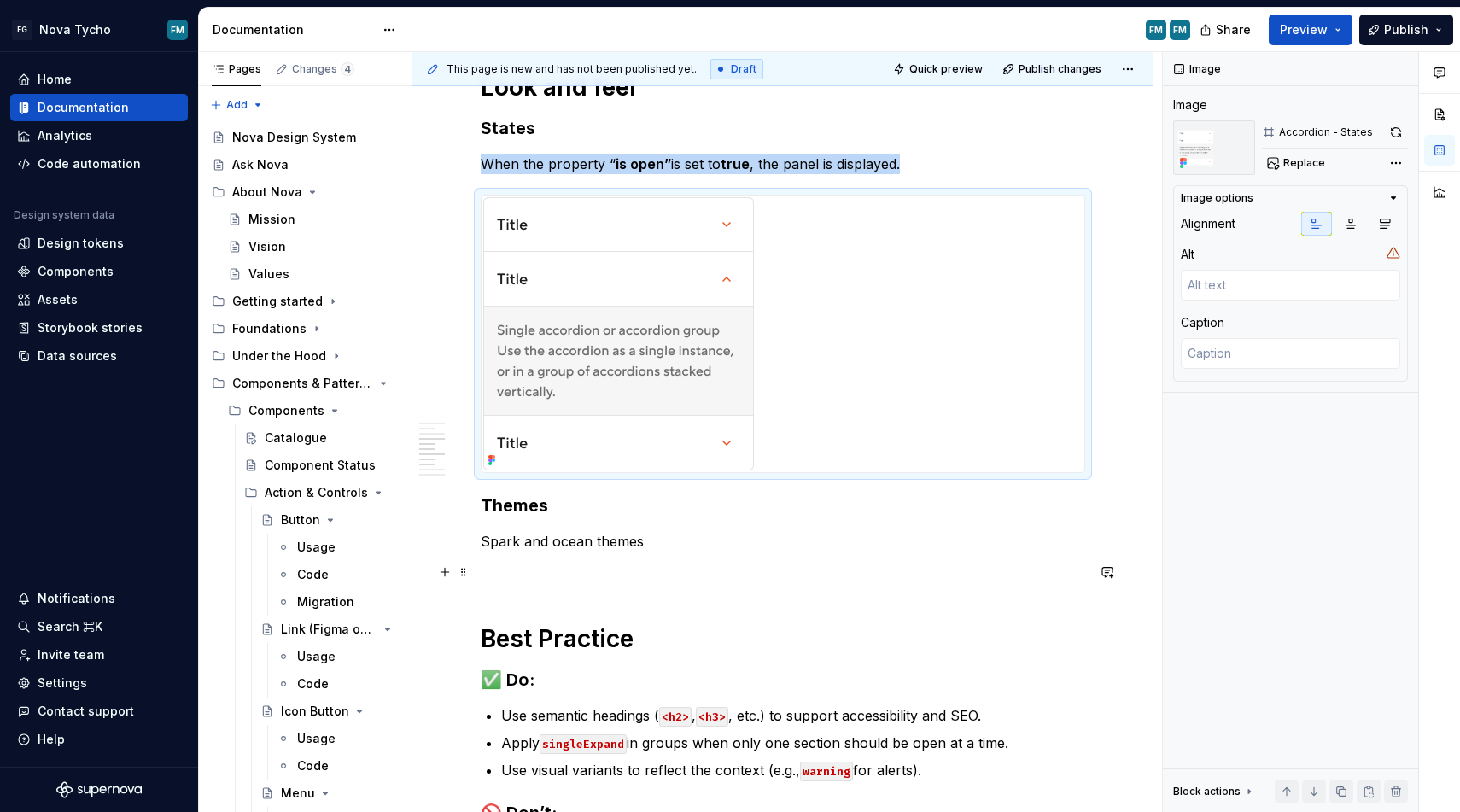 click at bounding box center [783, 572] 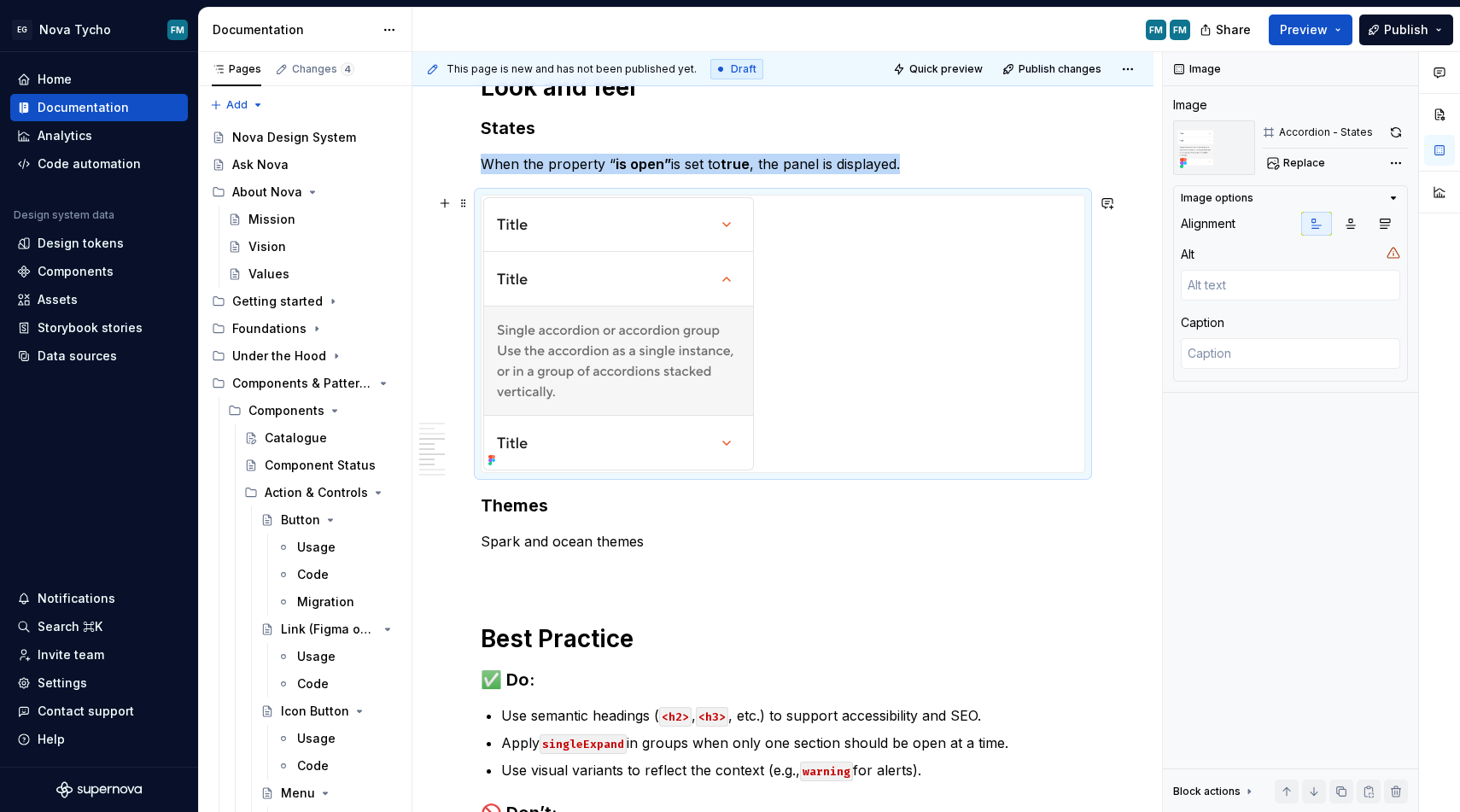 click at bounding box center [759, 334] 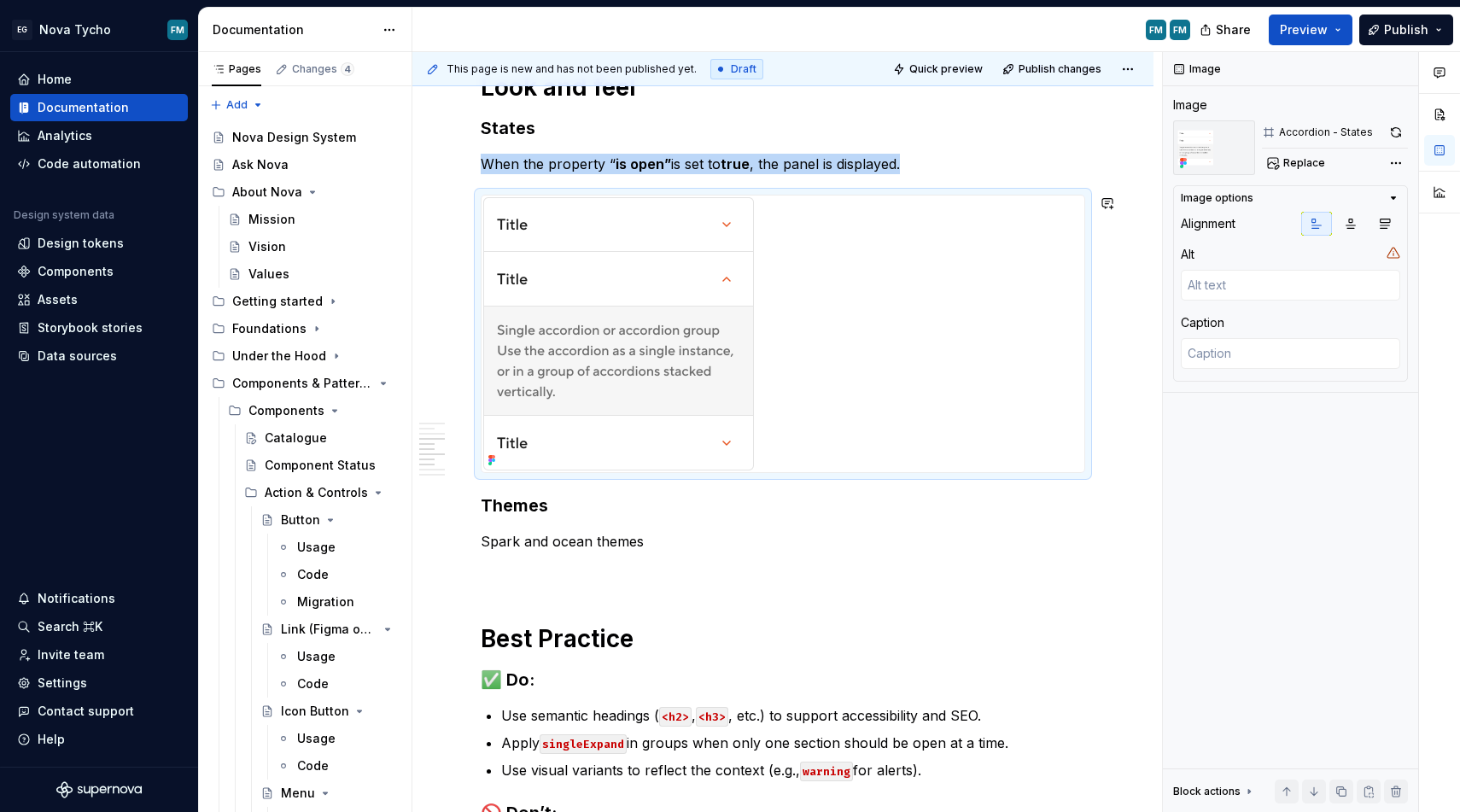 copy on "When the property “ is open”  is set to  true , the panel is displayed." 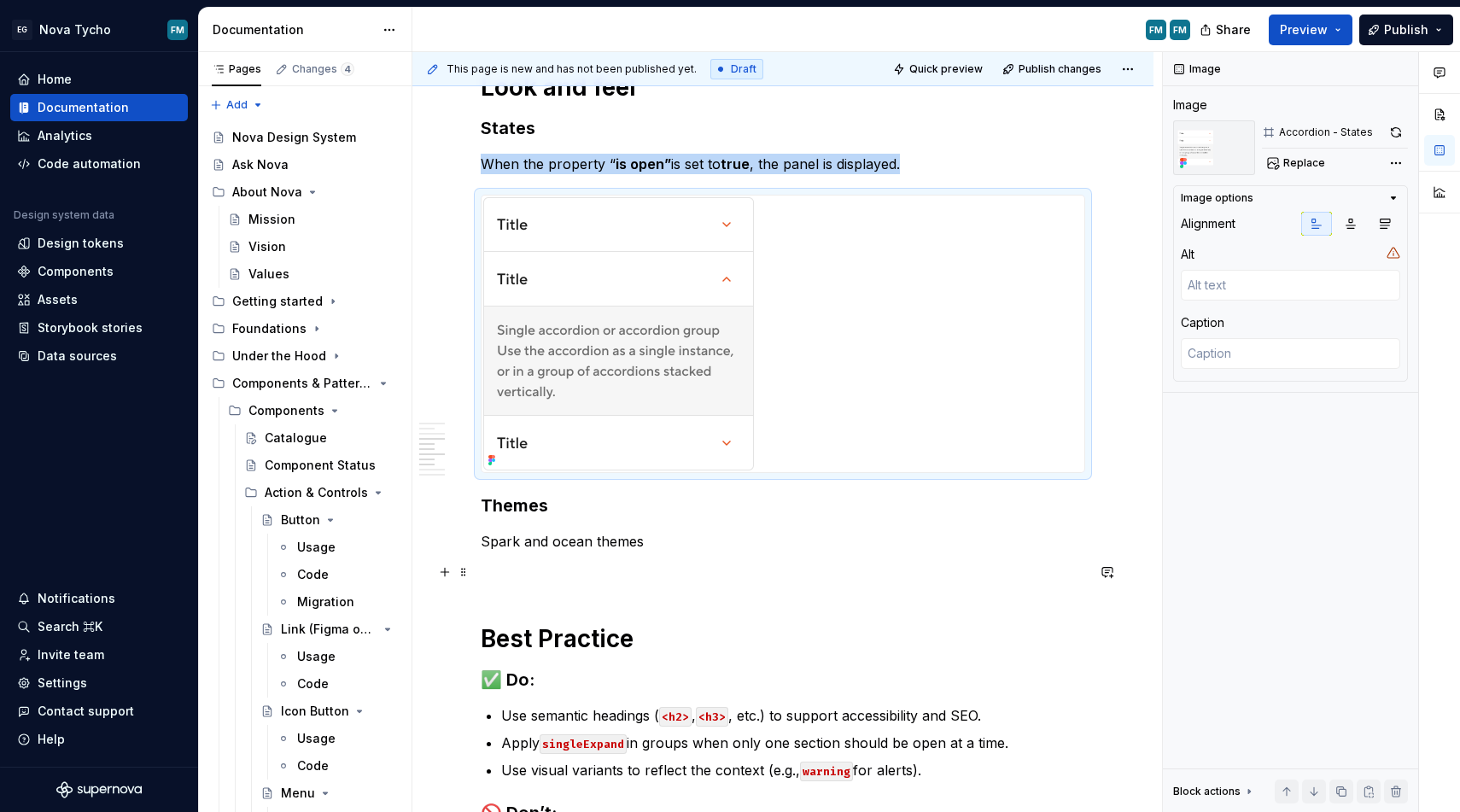 click at bounding box center [783, 572] 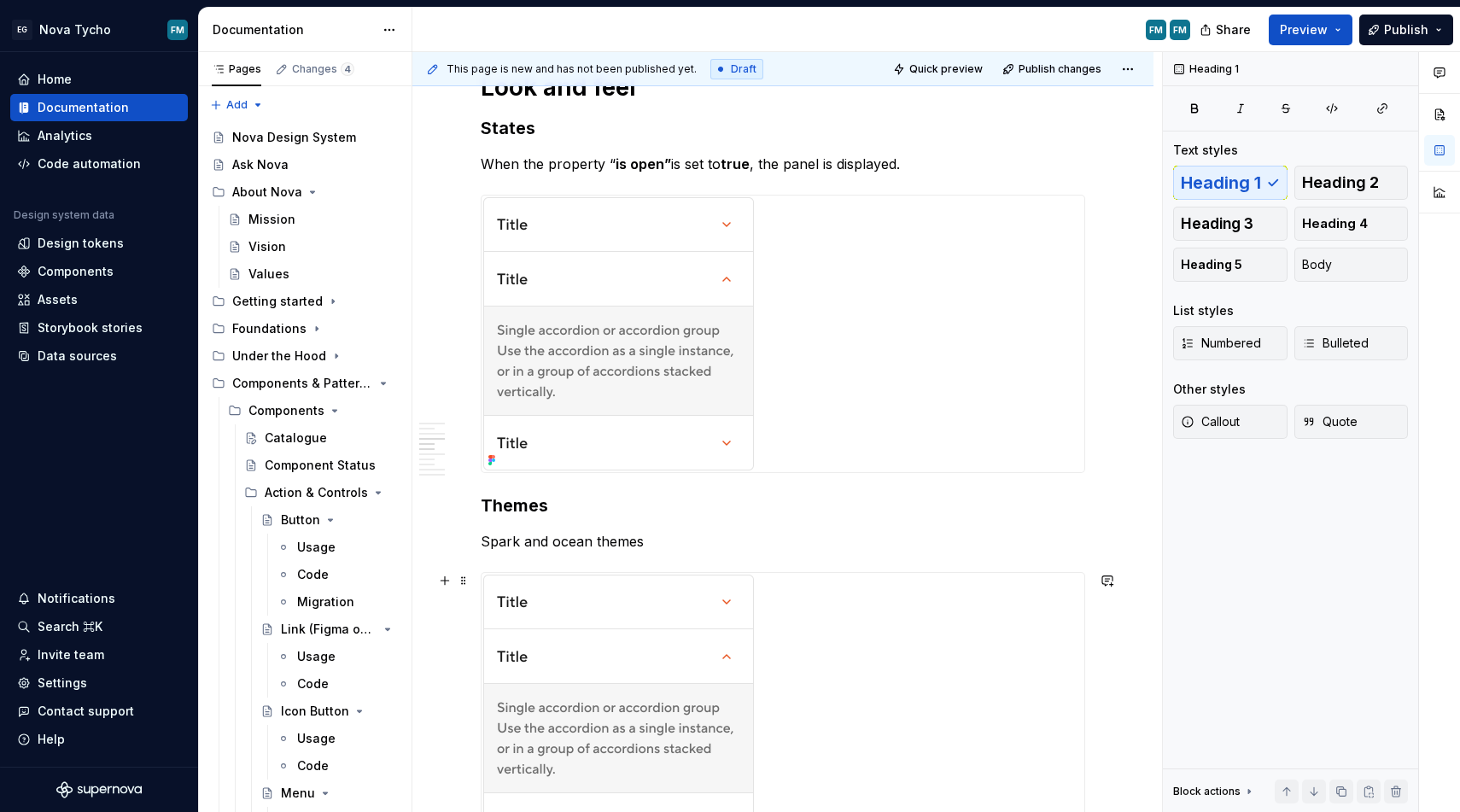 click at bounding box center (759, 711) 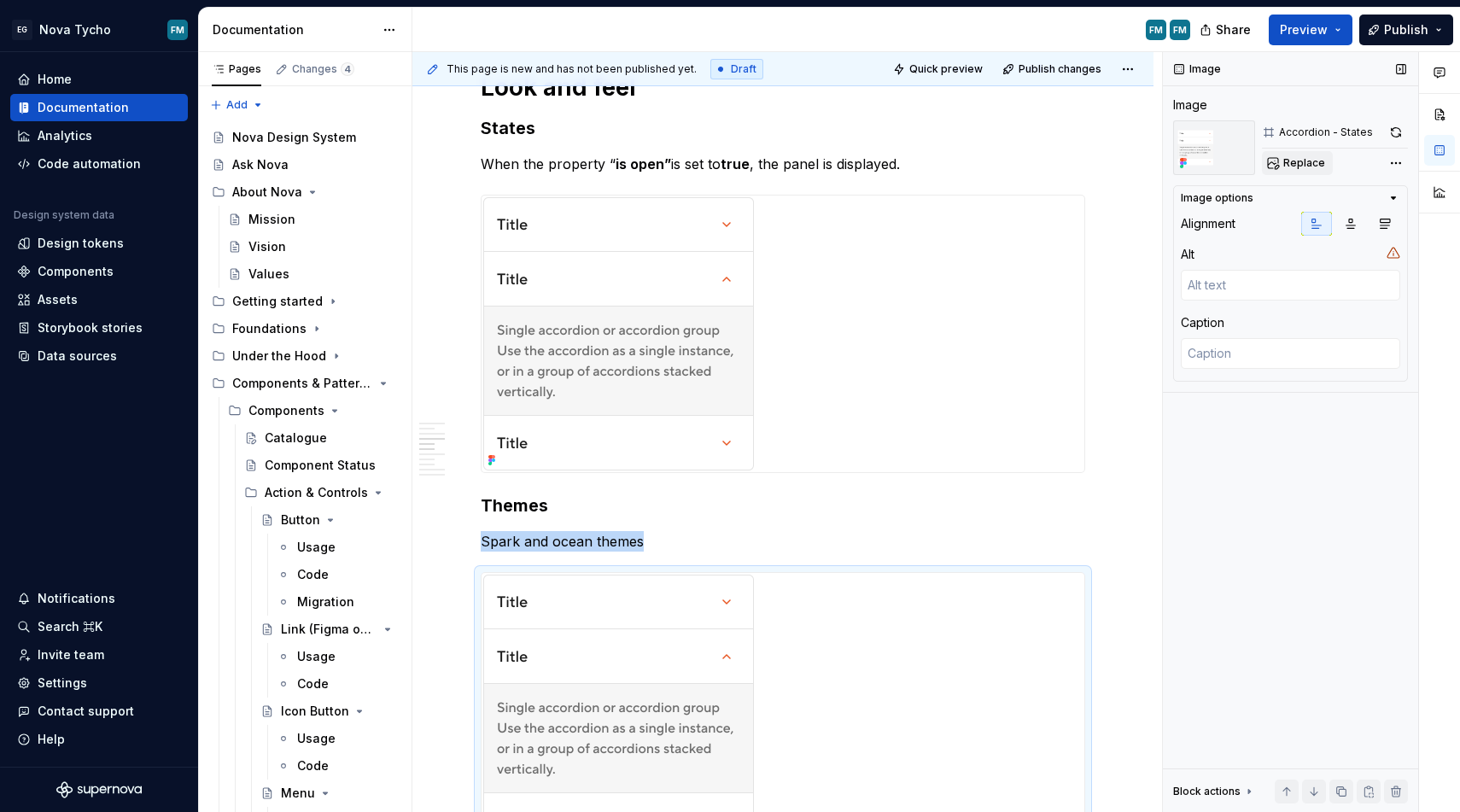 click on "Replace" at bounding box center (1304, 163) 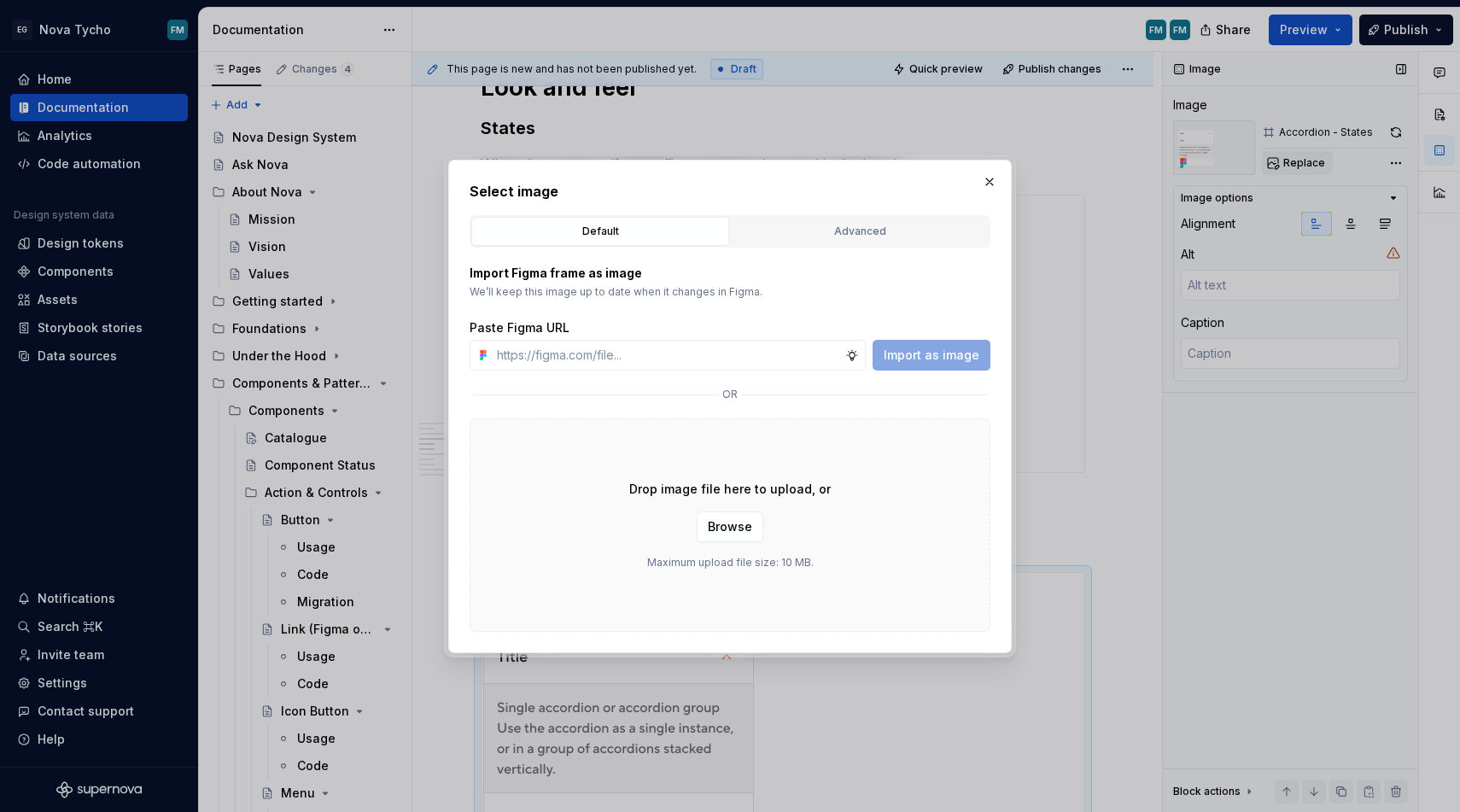 type on "*" 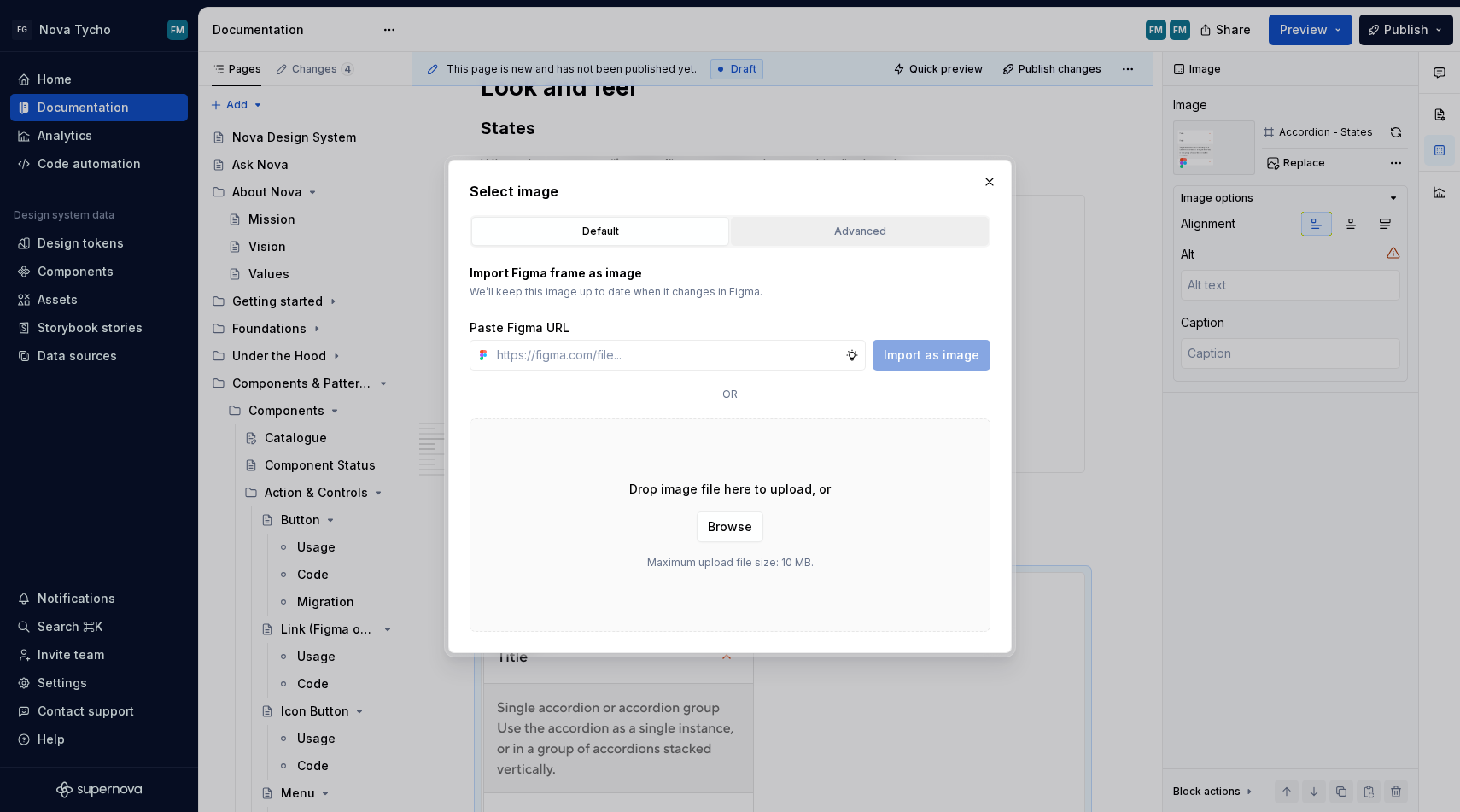 click on "Advanced" at bounding box center (860, 231) 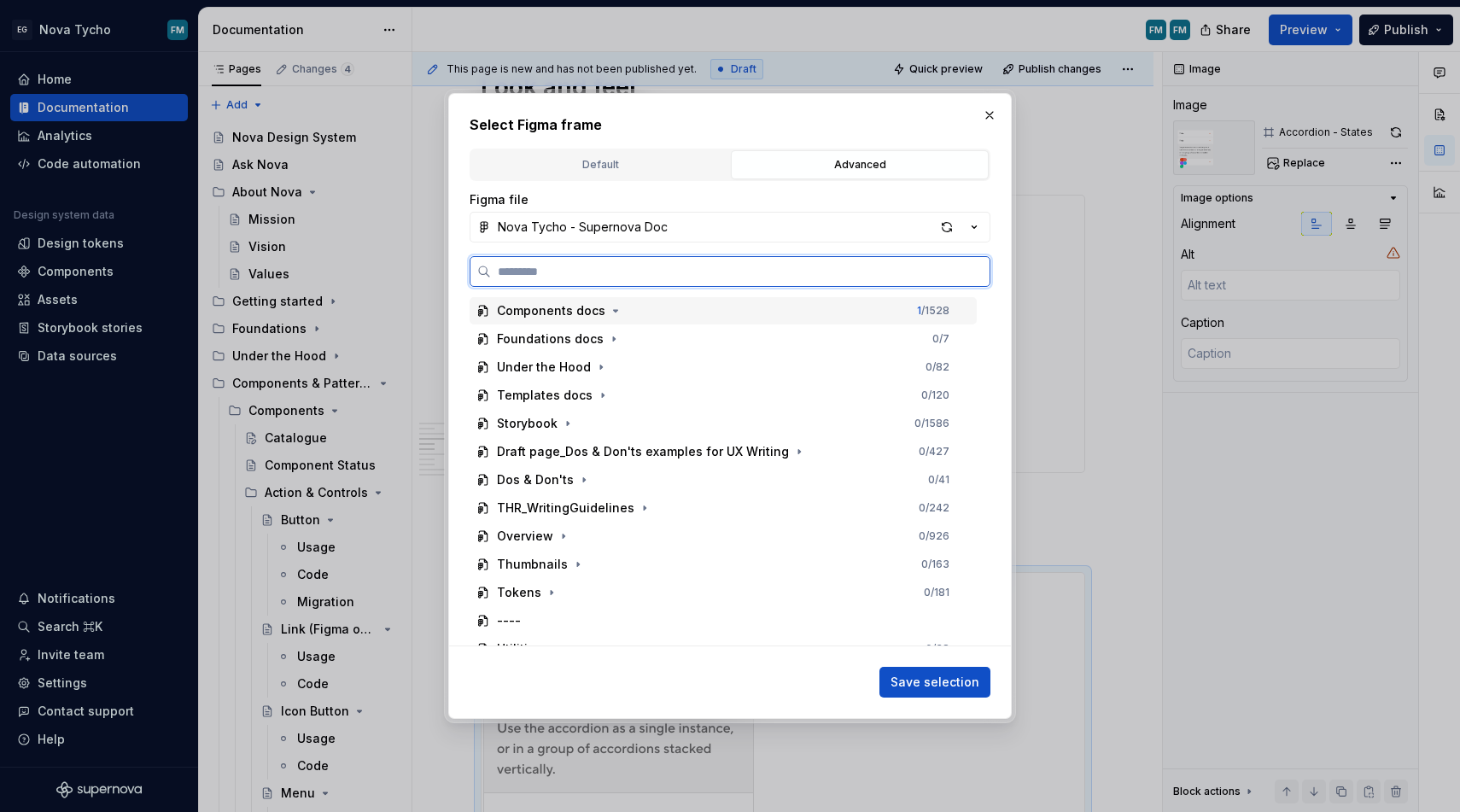 click on "Components docs 1 / 1528" at bounding box center (723, 311) 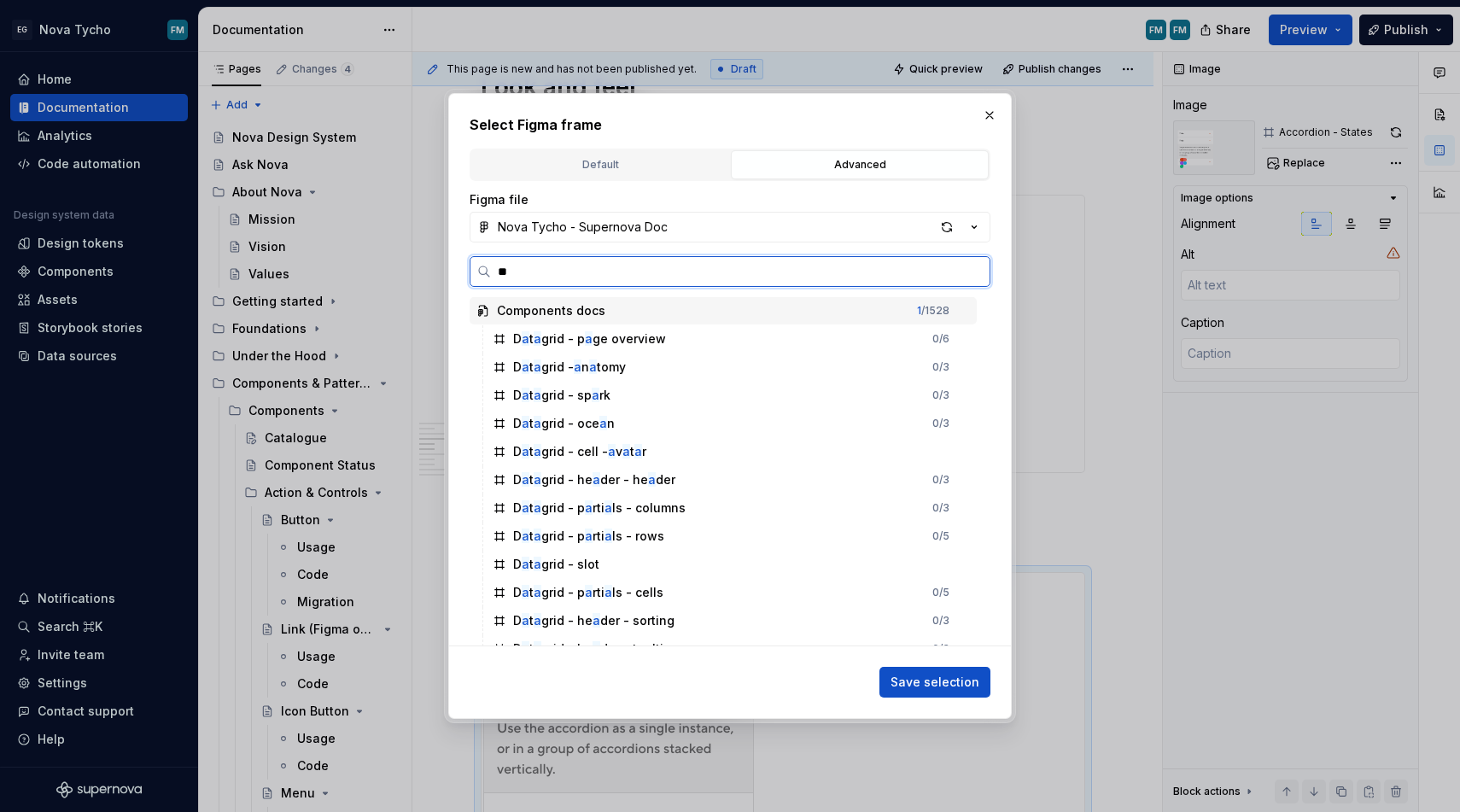 type on "***" 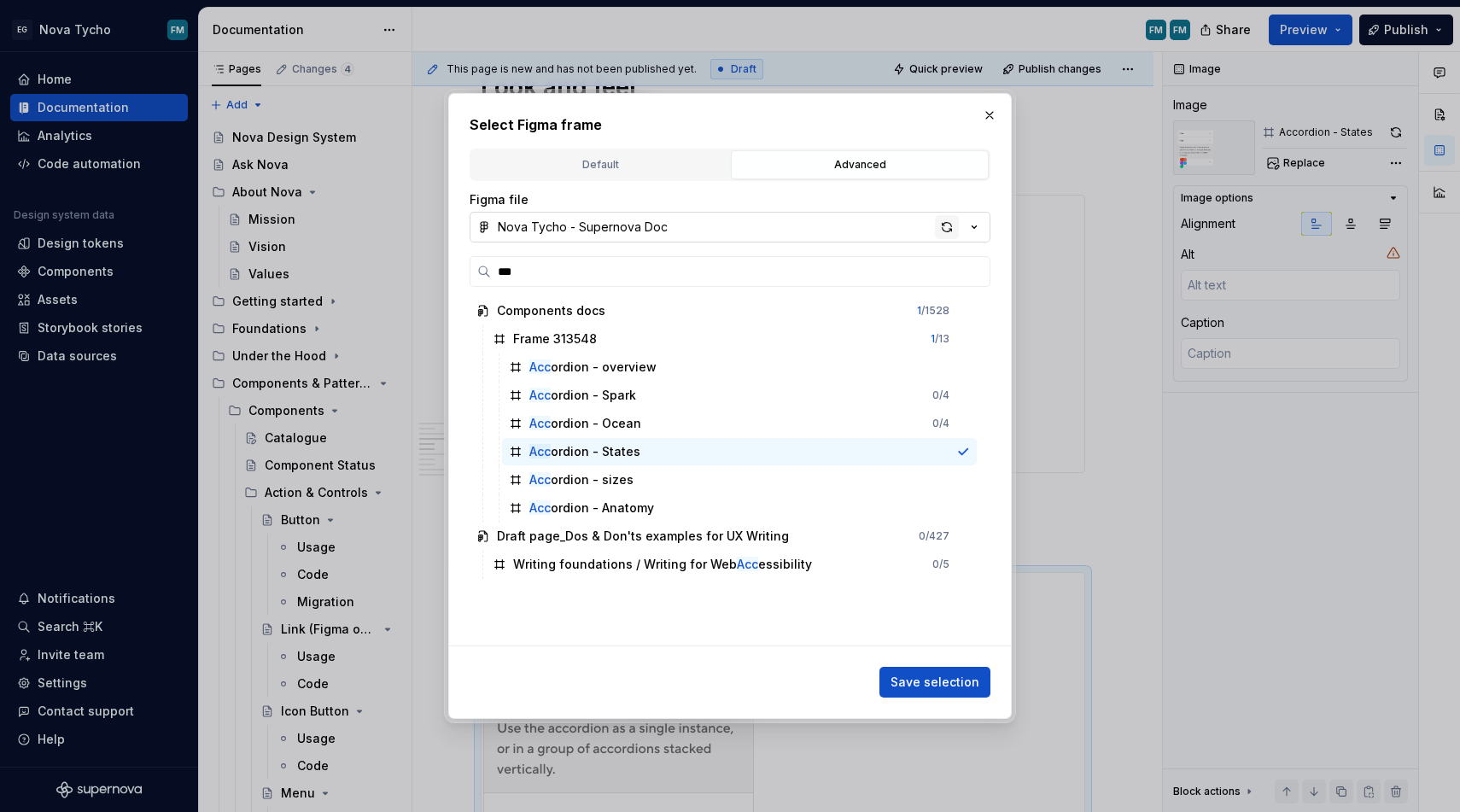click at bounding box center (947, 227) 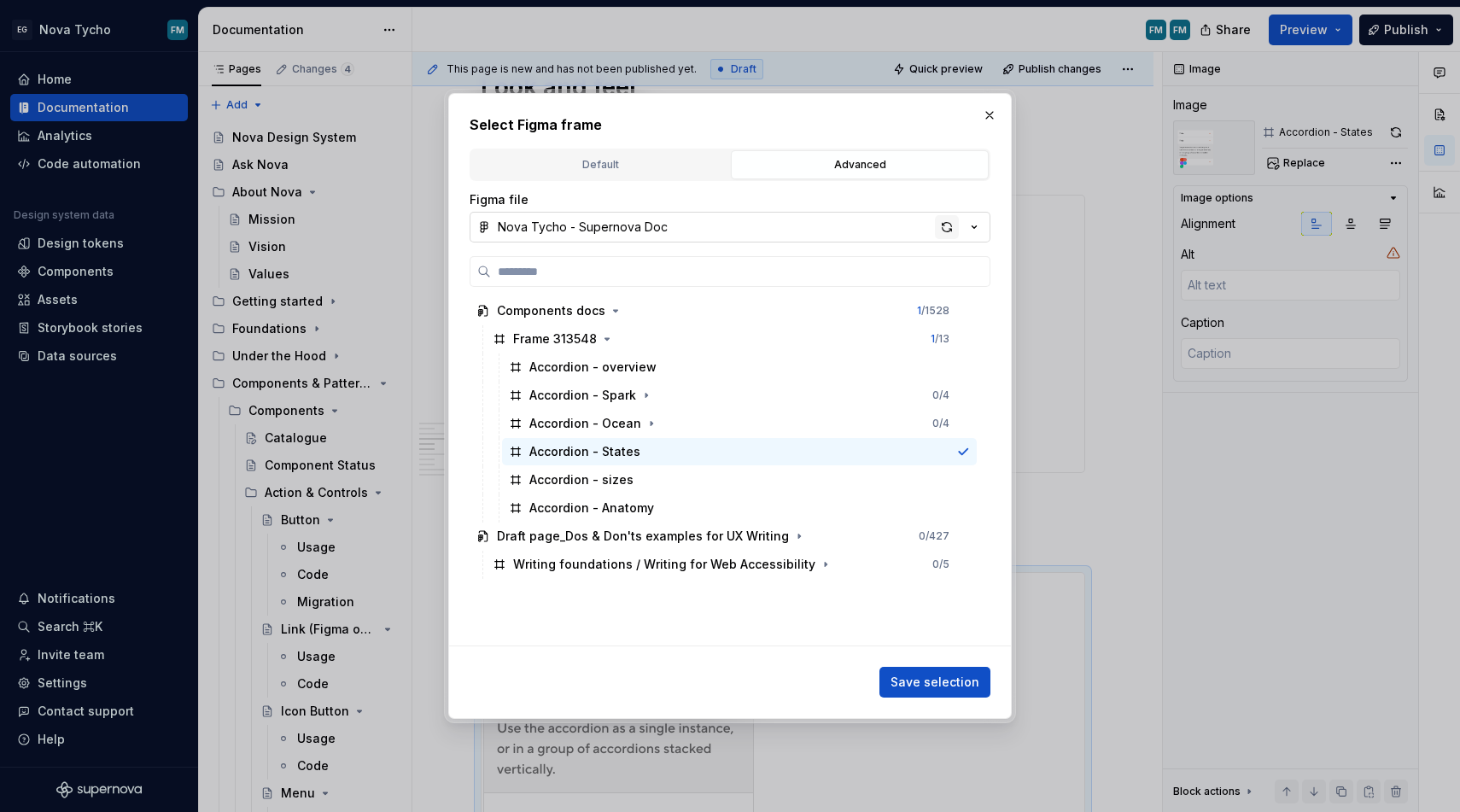 click at bounding box center (947, 227) 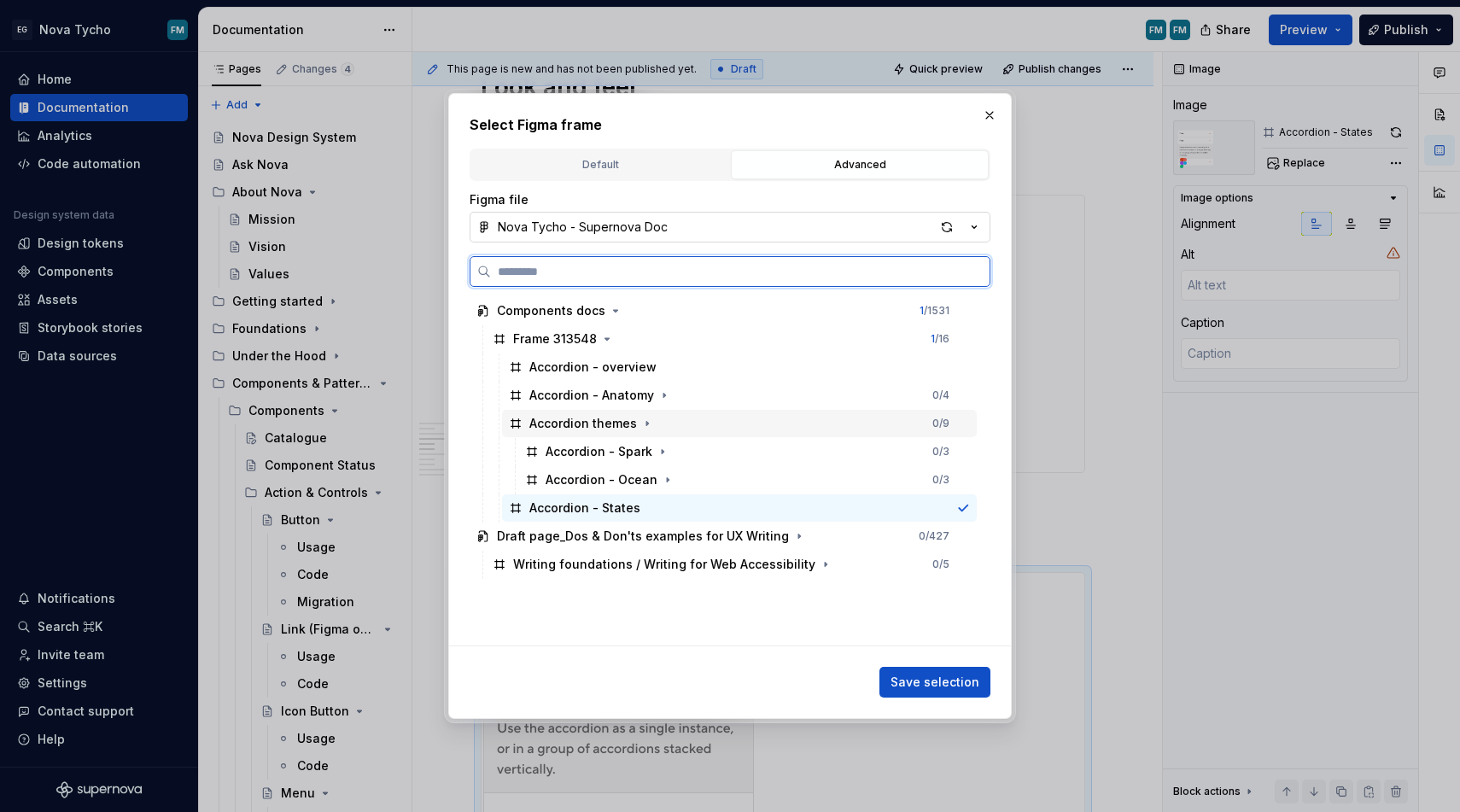 click on "Accordion themes" at bounding box center (583, 424) 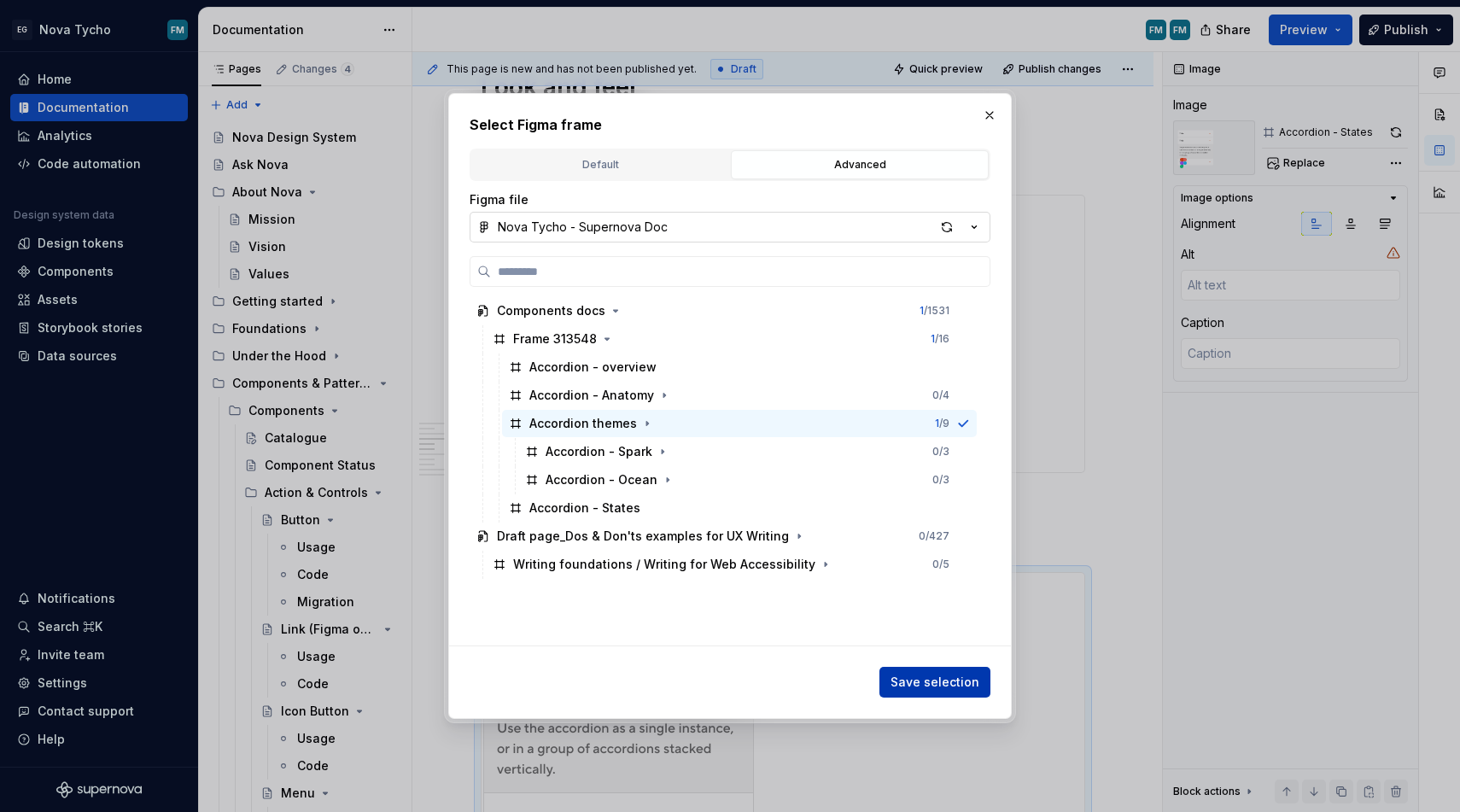 click on "Save selection" at bounding box center (935, 682) 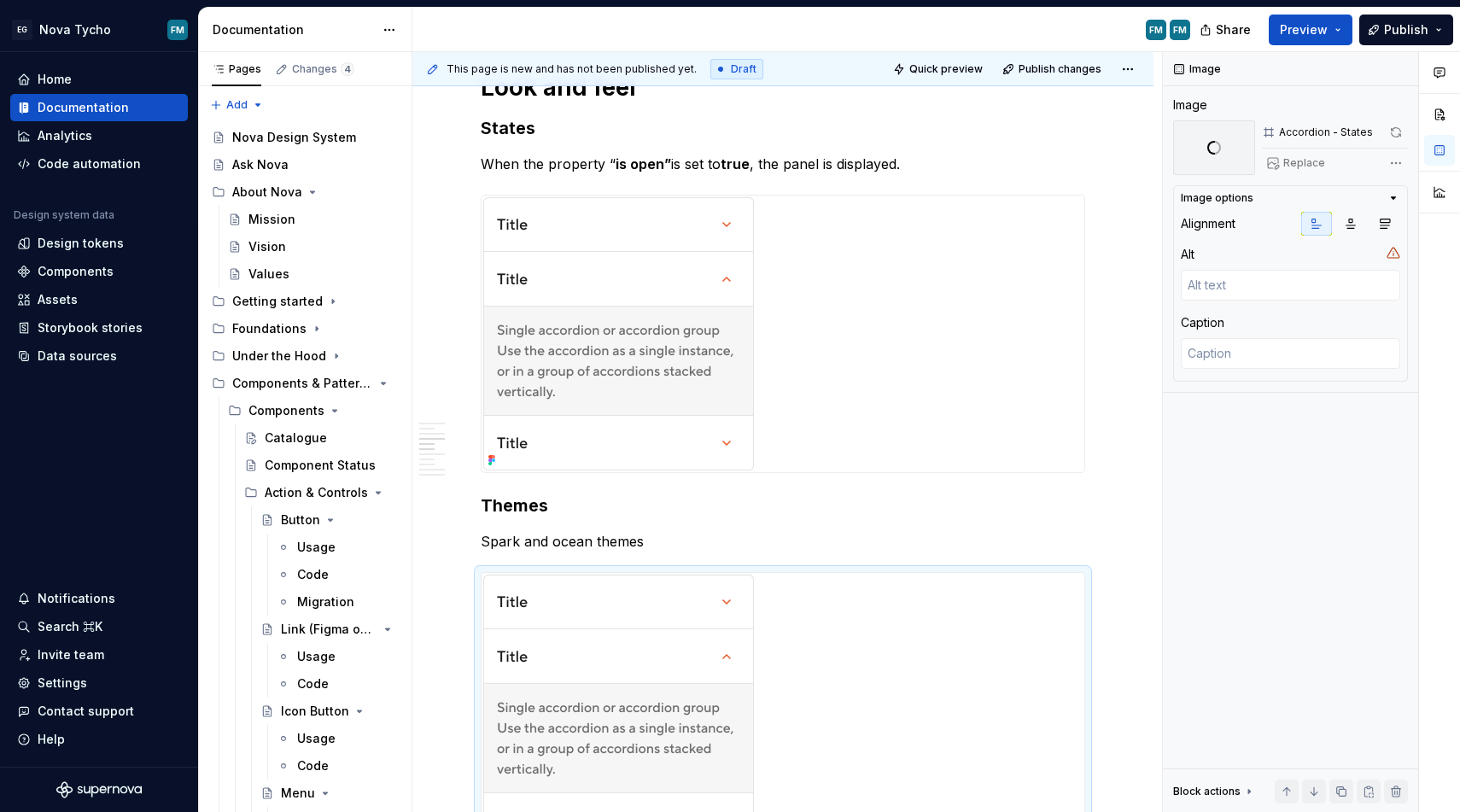 scroll, scrollTop: 1668, scrollLeft: 0, axis: vertical 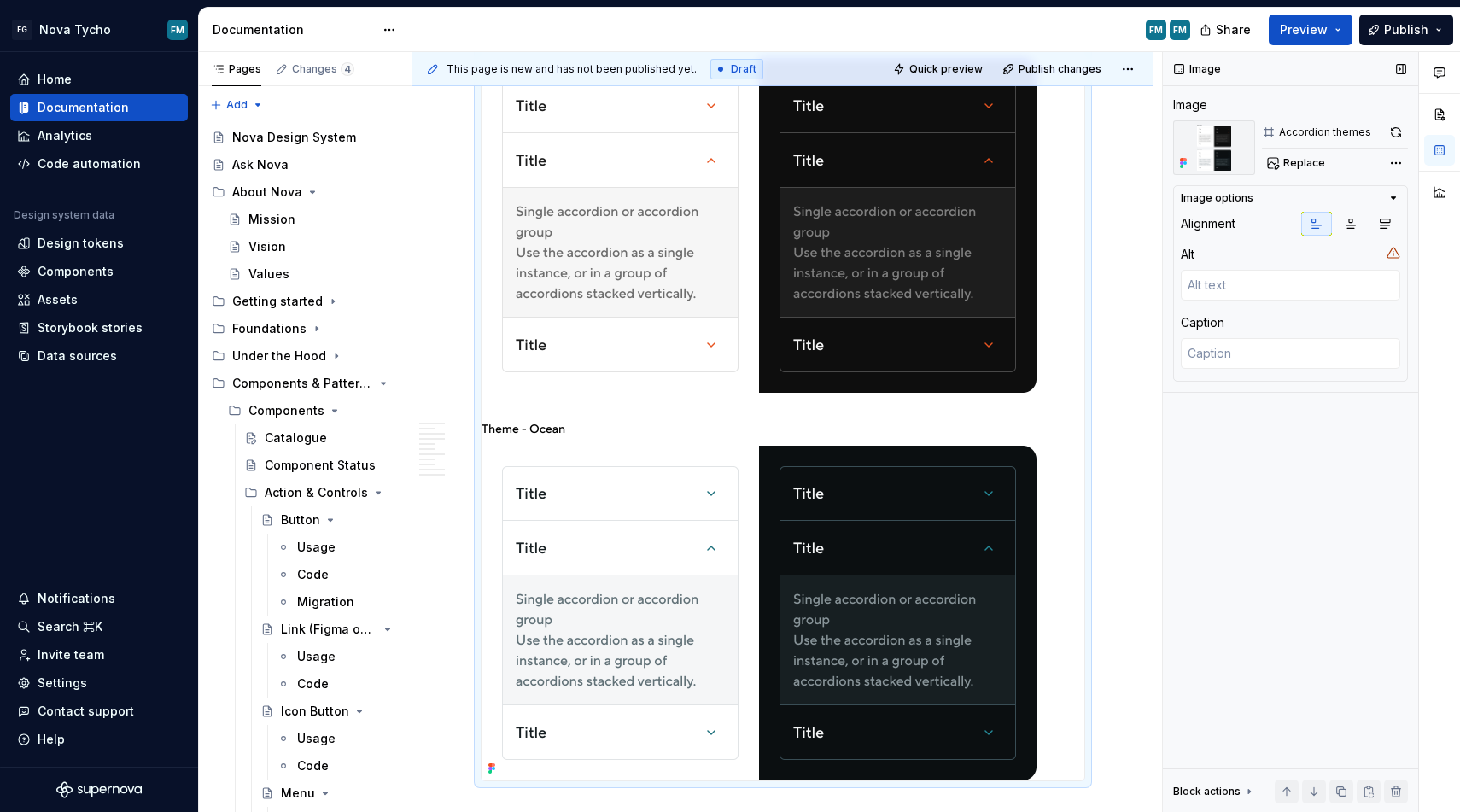 click on "Image Image Accordion themes Replace Image options Alignment Alt Caption Block actions Move up Move down Duplicate Copy (⌘C) Cut (⌘X) Delete" at bounding box center [1290, 432] 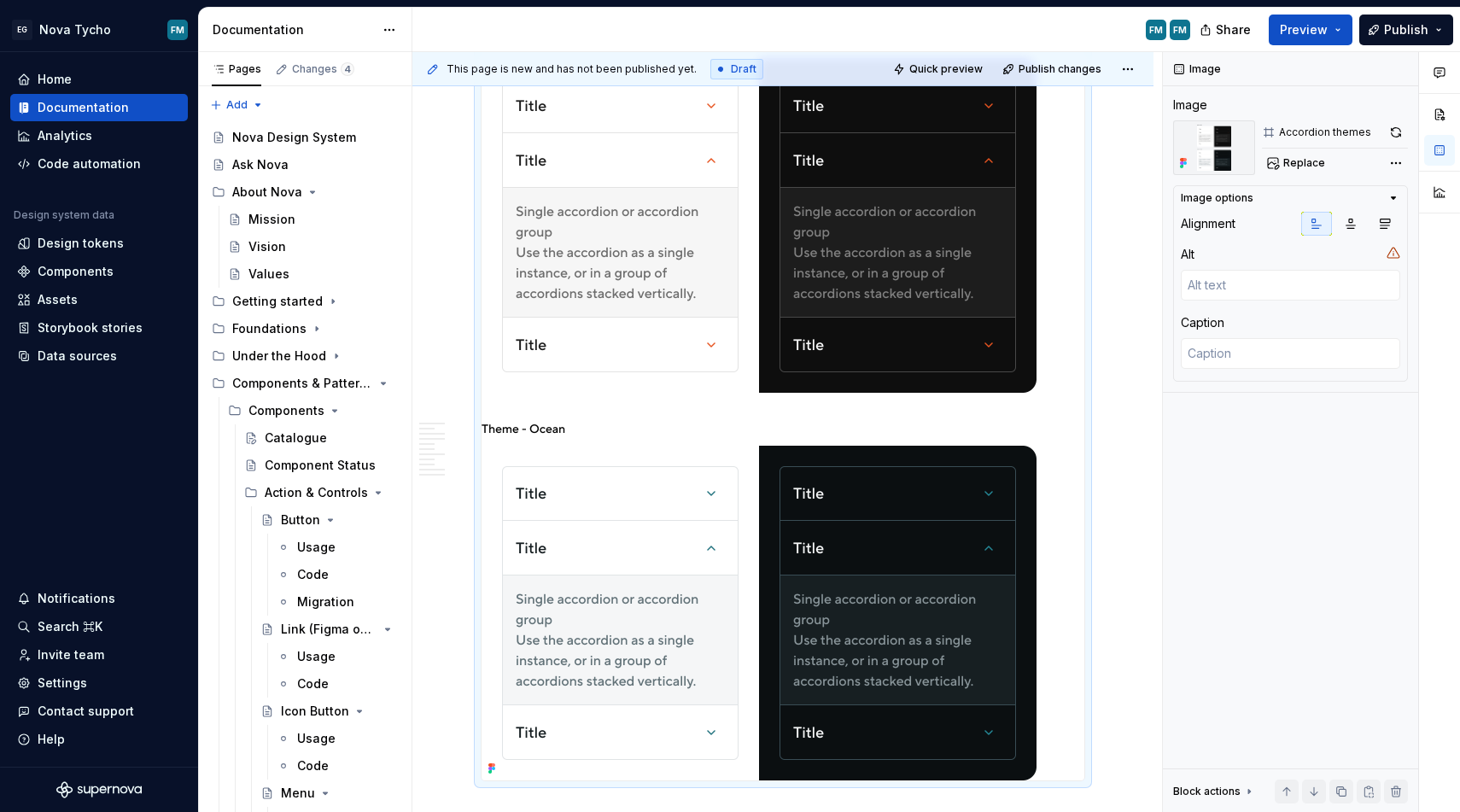 scroll, scrollTop: 1943, scrollLeft: 0, axis: vertical 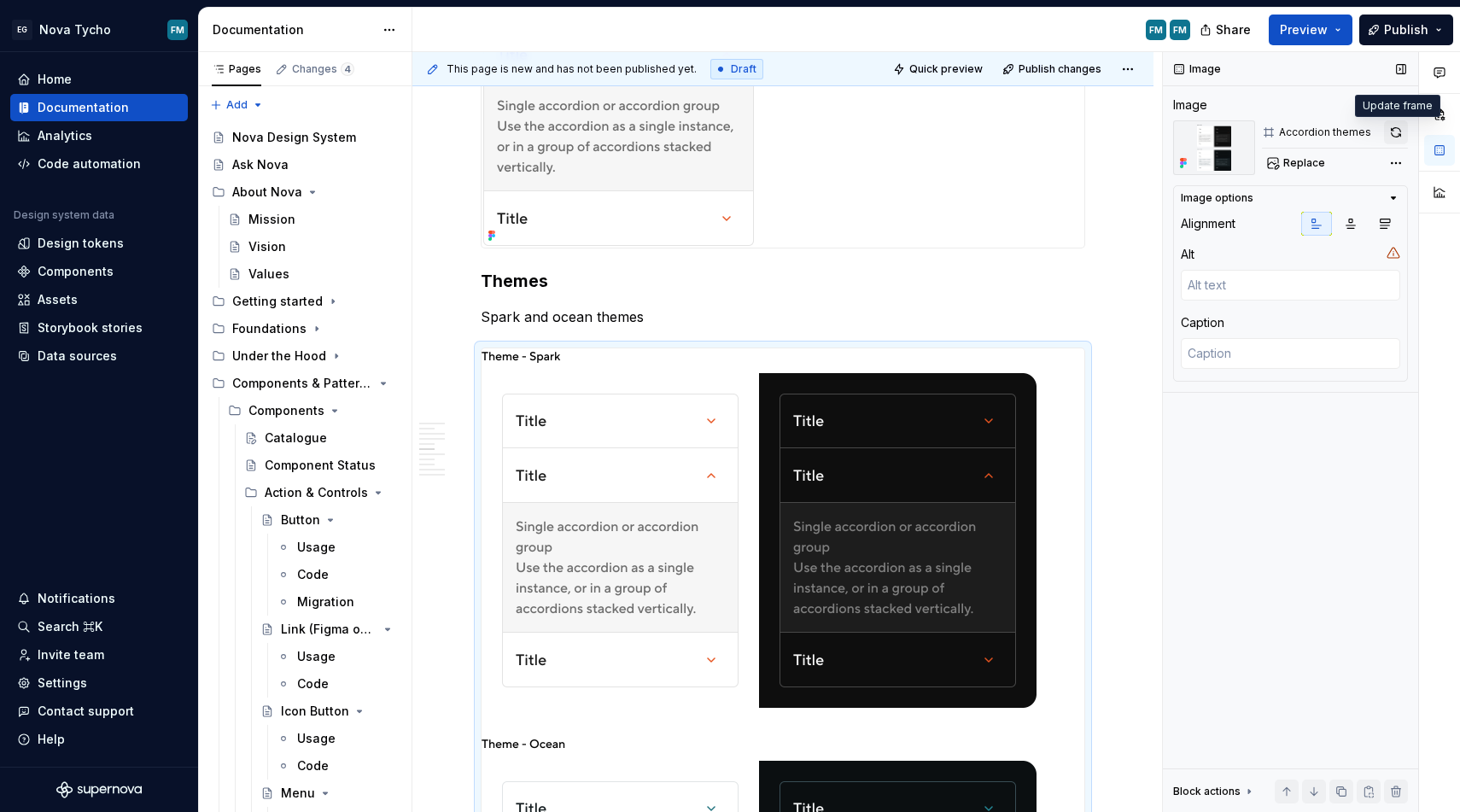click at bounding box center [1396, 132] 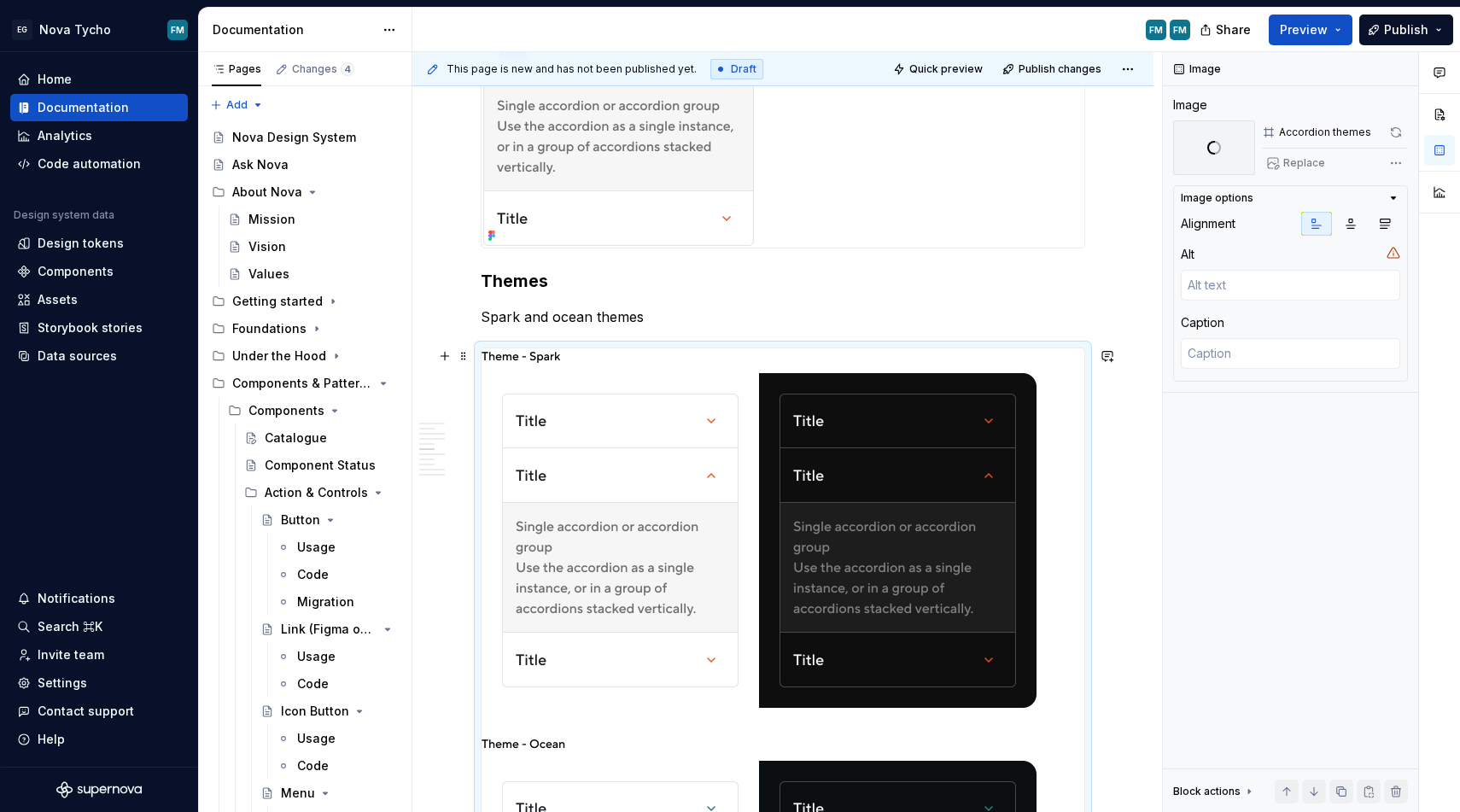 scroll, scrollTop: 1134, scrollLeft: 0, axis: vertical 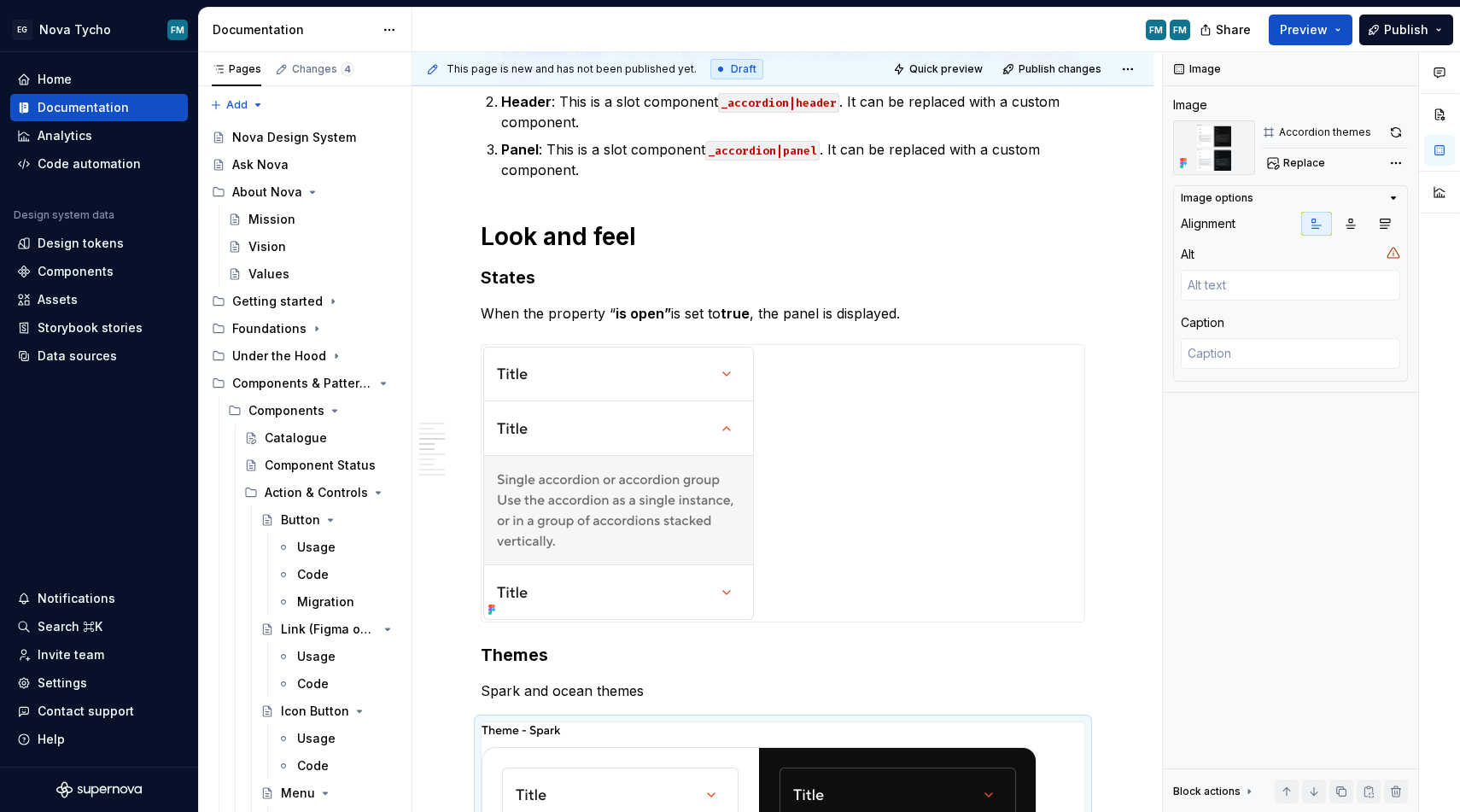 type on "*" 